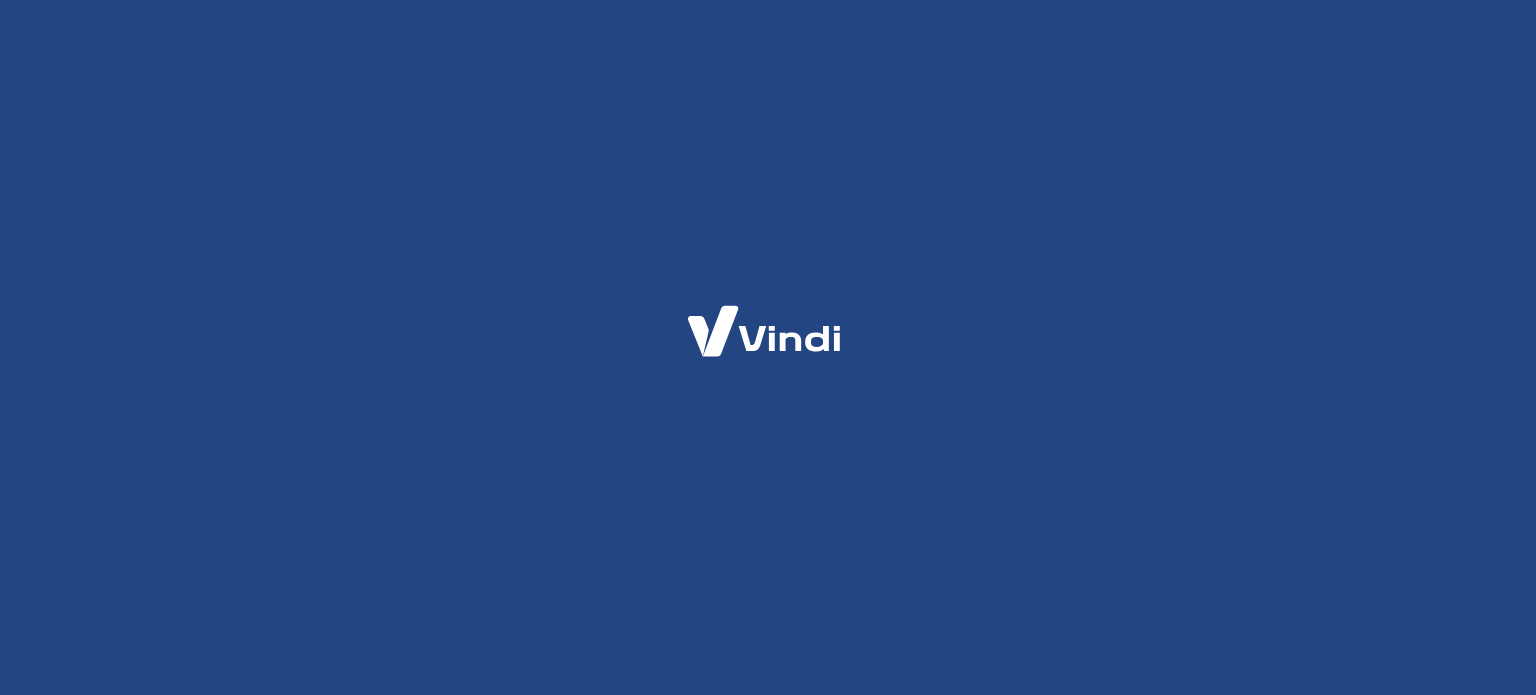 scroll, scrollTop: 0, scrollLeft: 0, axis: both 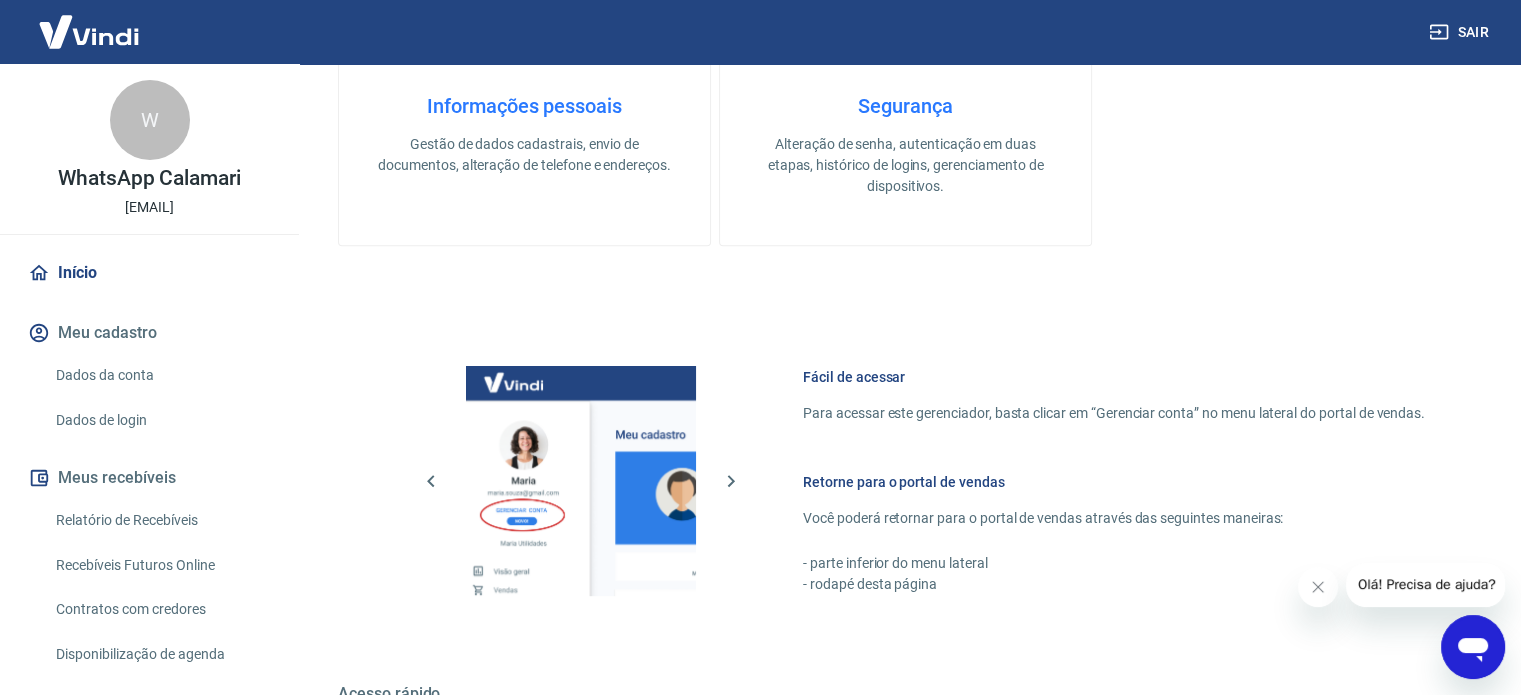 click on "Dados de login" at bounding box center (161, 420) 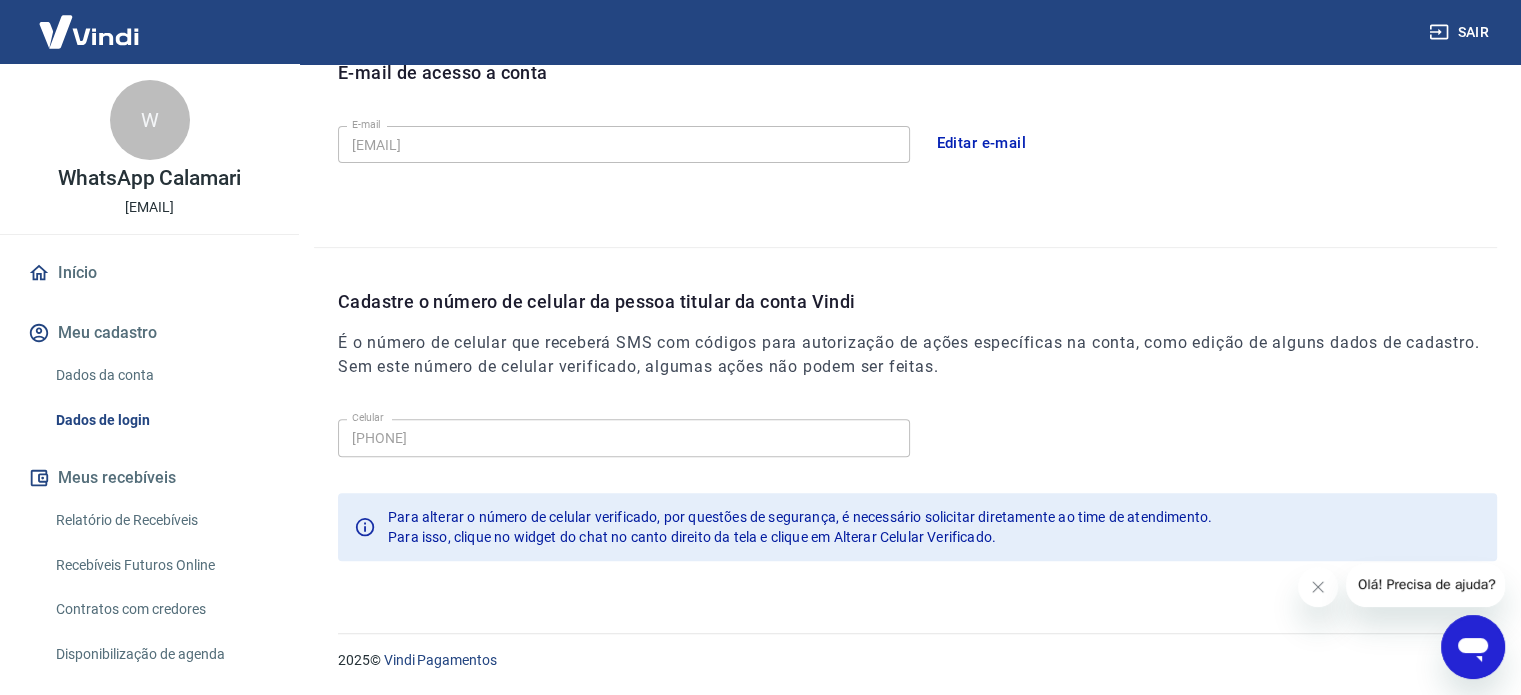 type on "(18) 99159-4309" 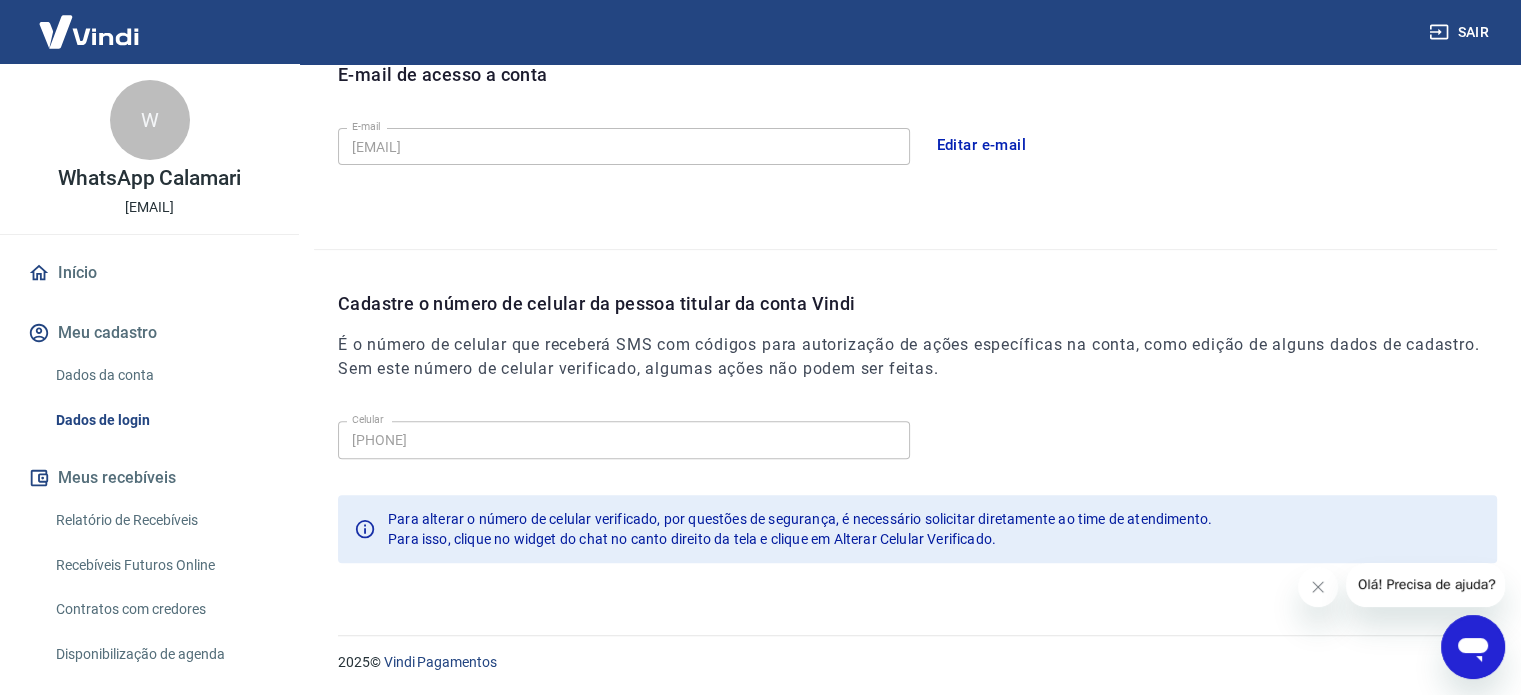 scroll, scrollTop: 98, scrollLeft: 0, axis: vertical 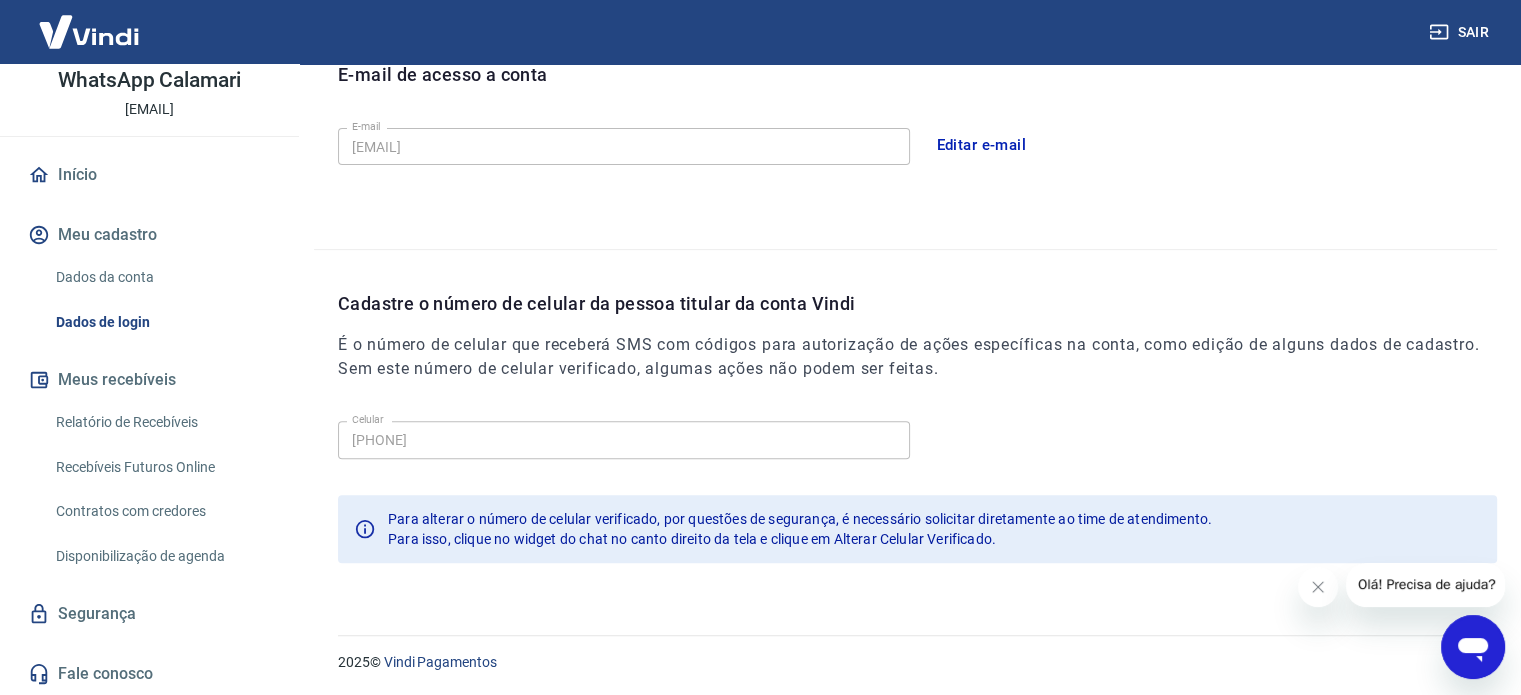 click on "Recebíveis Futuros Online" at bounding box center (161, 467) 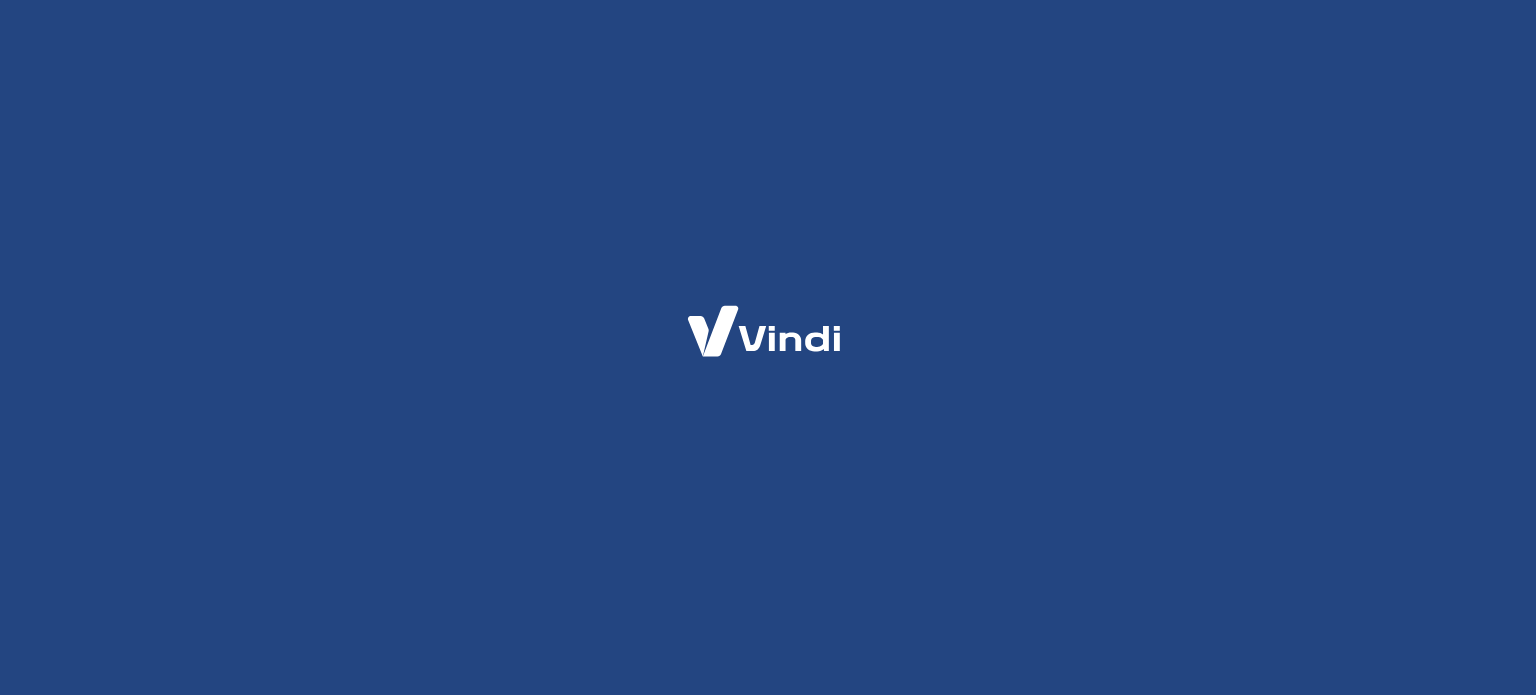 scroll, scrollTop: 0, scrollLeft: 0, axis: both 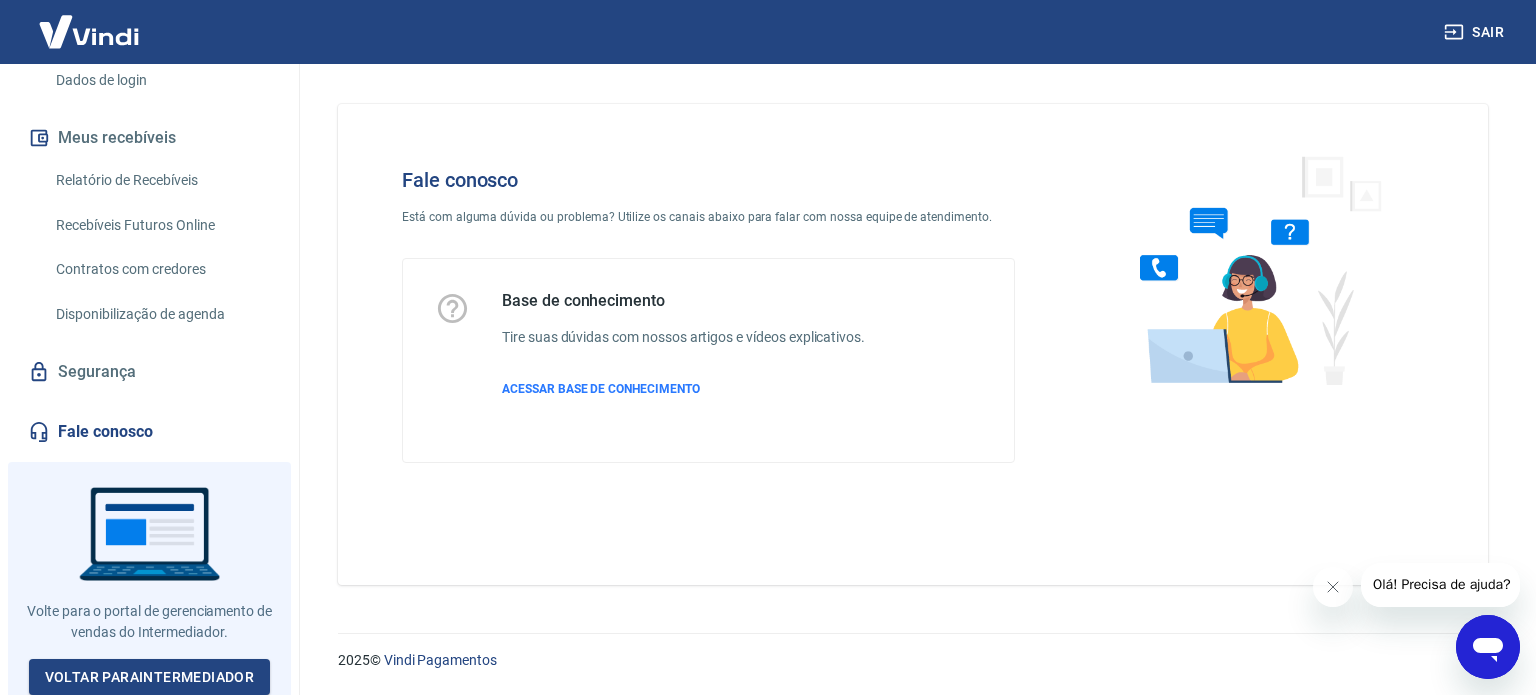 click on "Fale conosco Está com alguma dúvida ou problema? Utilize os canais abaixo para falar com nossa equipe de atendimento. Base de conhecimento Tire suas dúvidas com nossos artigos e vídeos explicativos. ACESSAR BASE DE CONHECIMENTO" at bounding box center [708, 315] 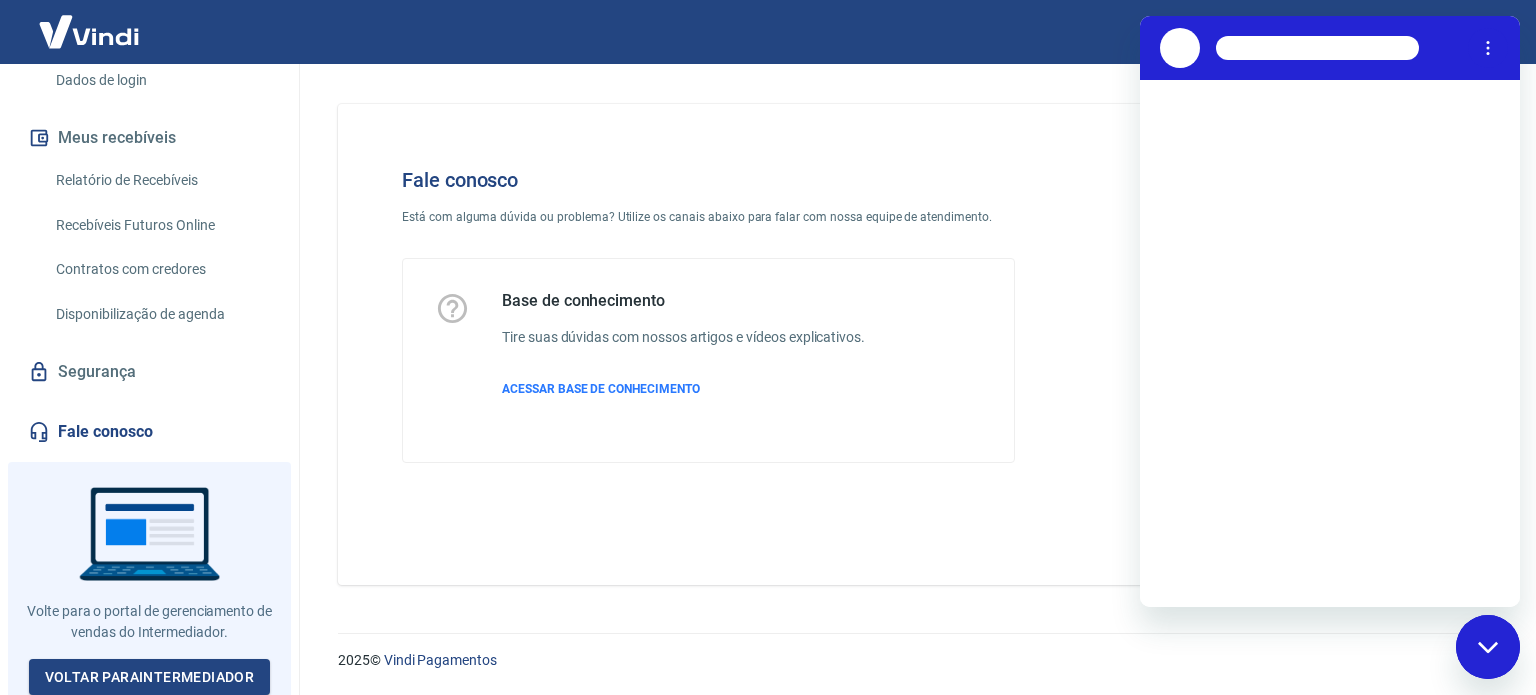 scroll, scrollTop: 0, scrollLeft: 0, axis: both 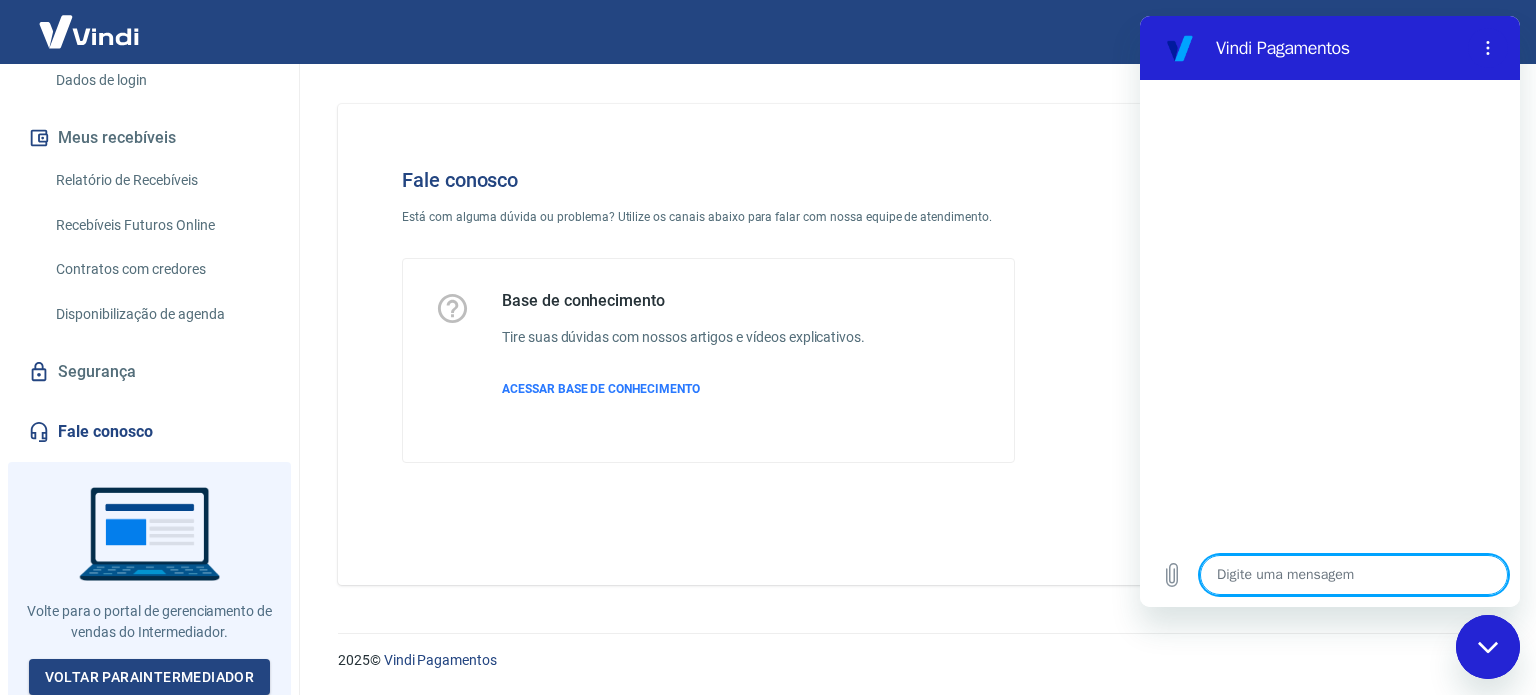 type on "B" 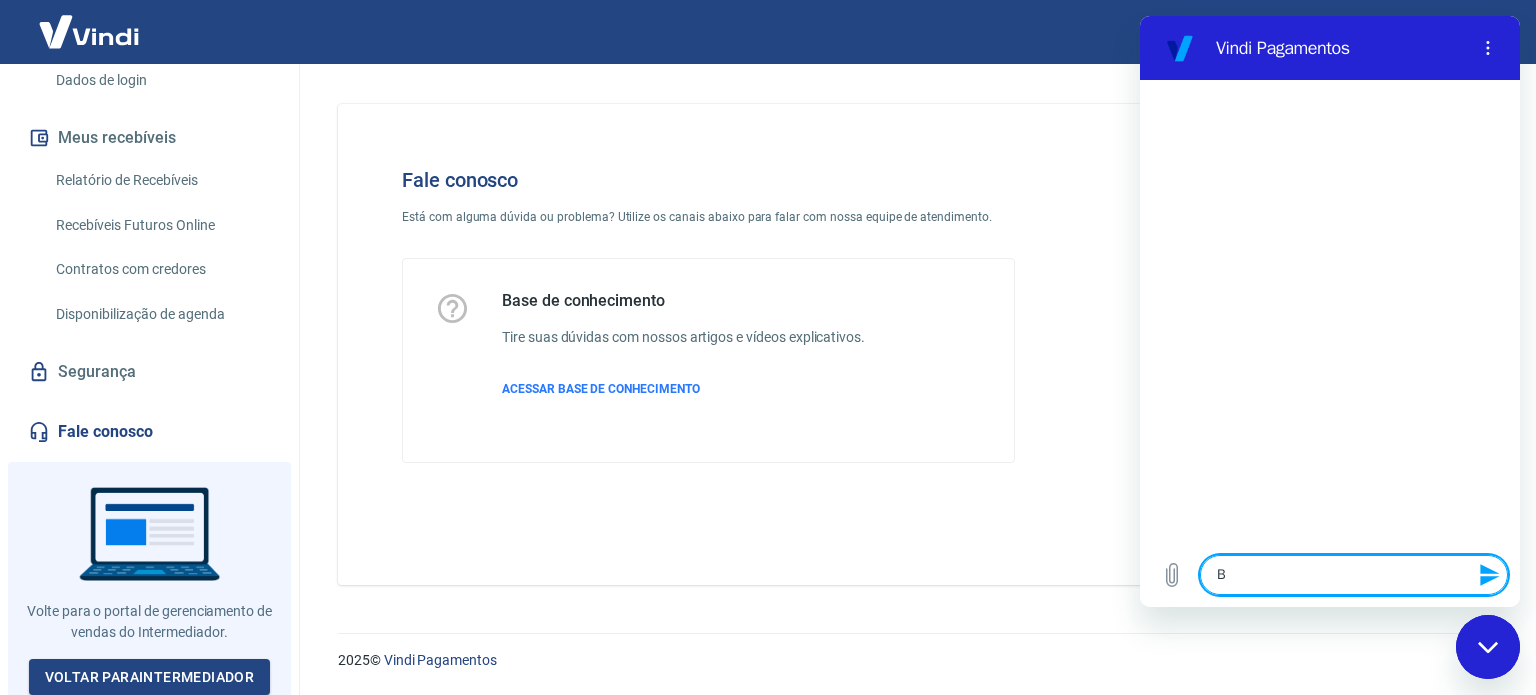 type on "Bo" 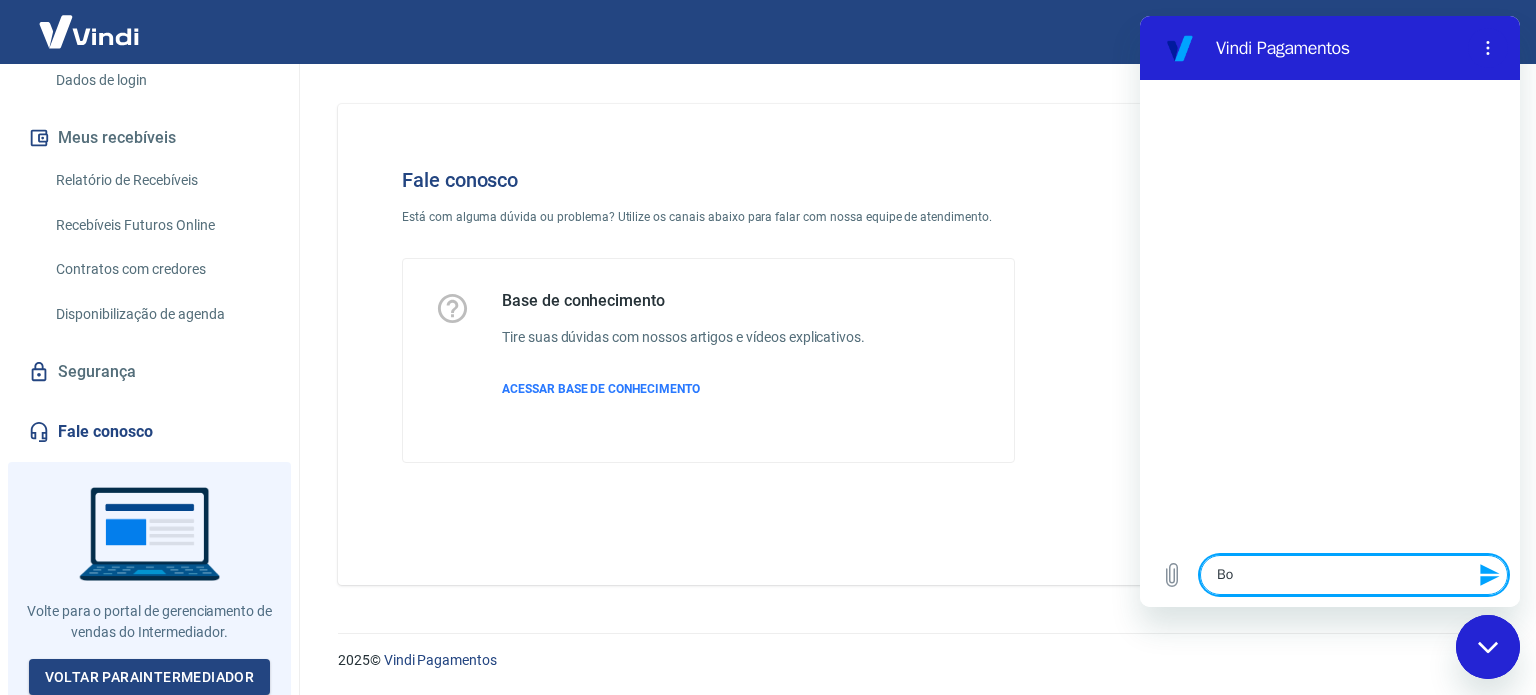 type on "Boa" 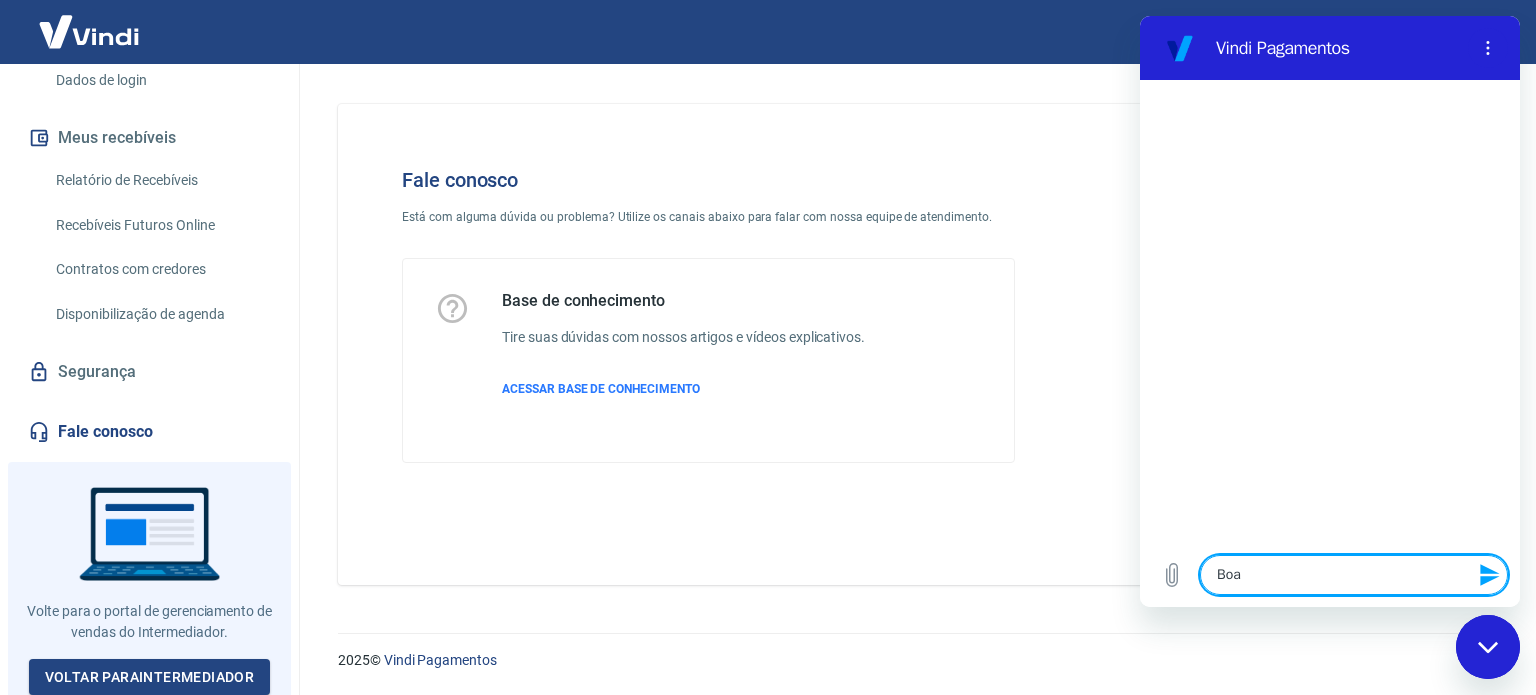 type on "Boa" 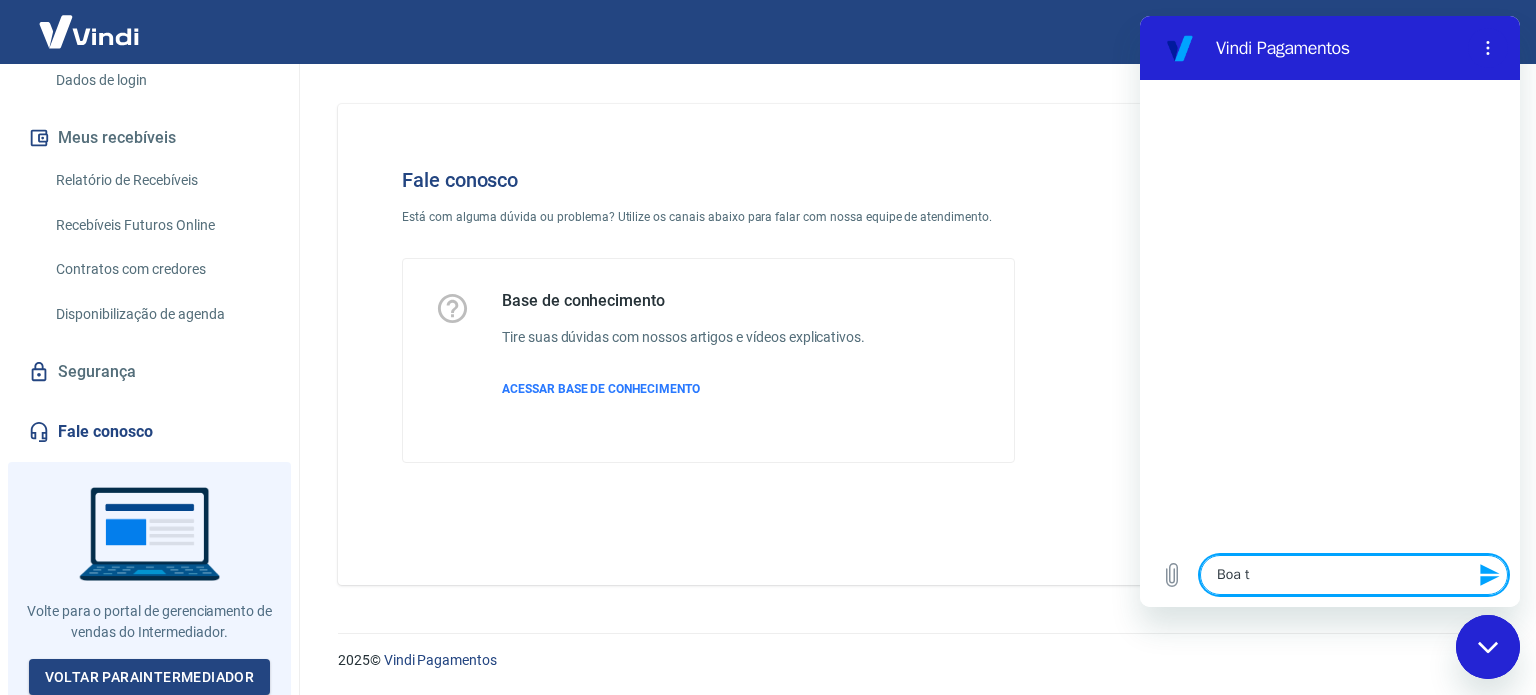type on "Boa ta" 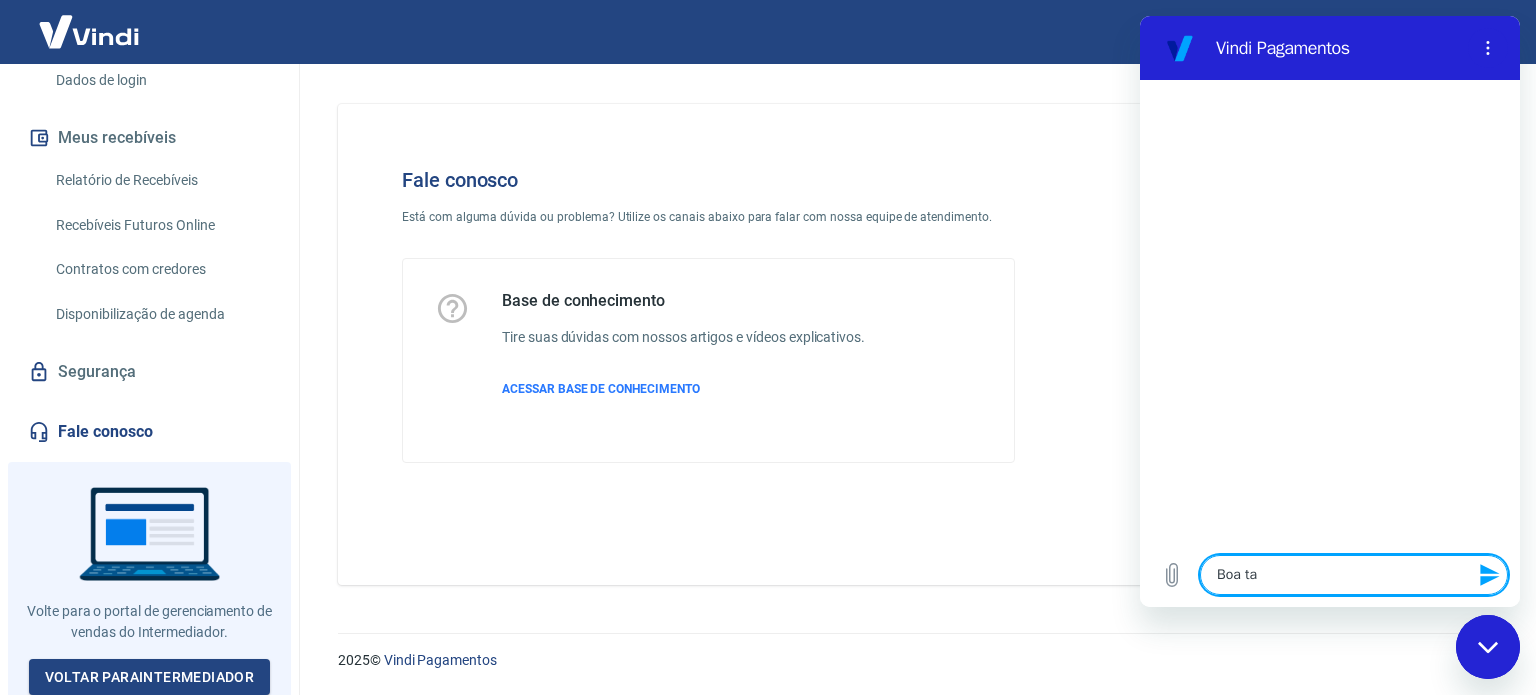 type on "Boa tar" 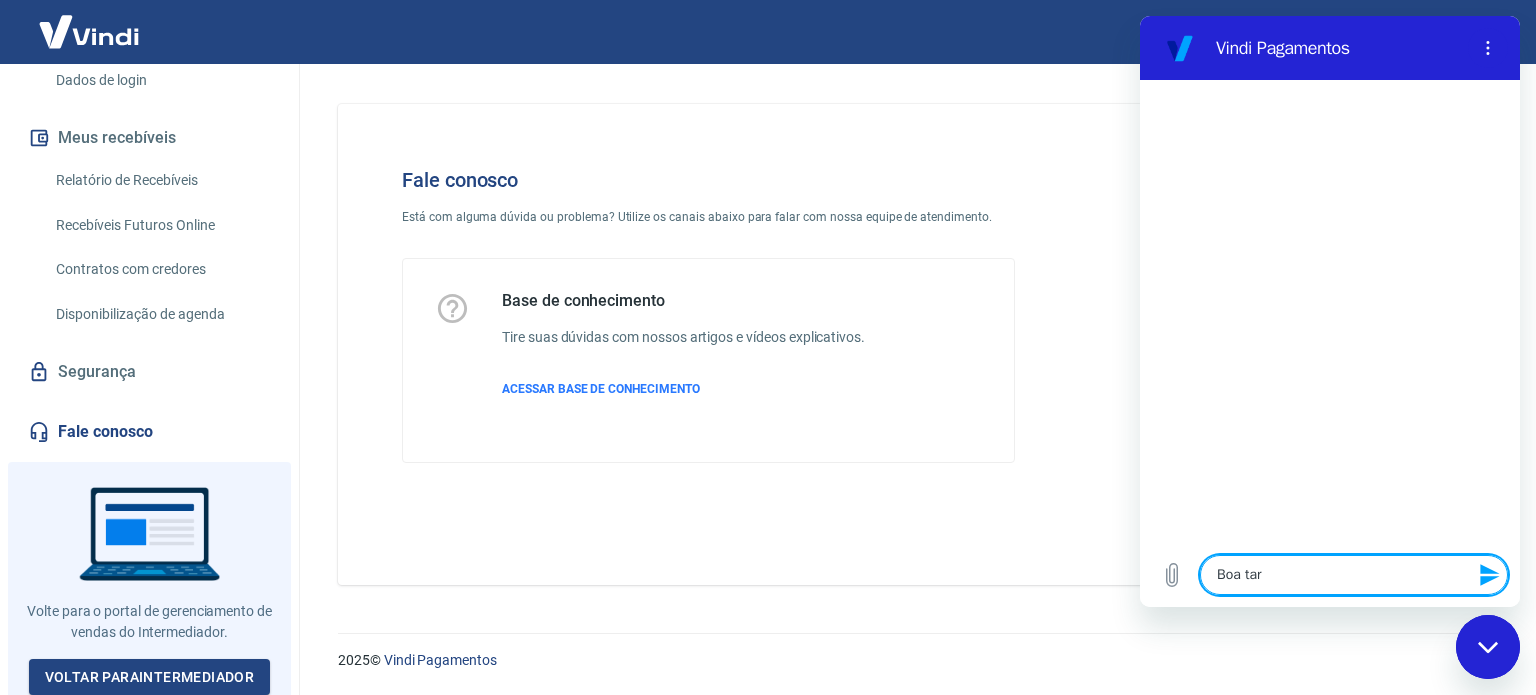 type on "Boa tard" 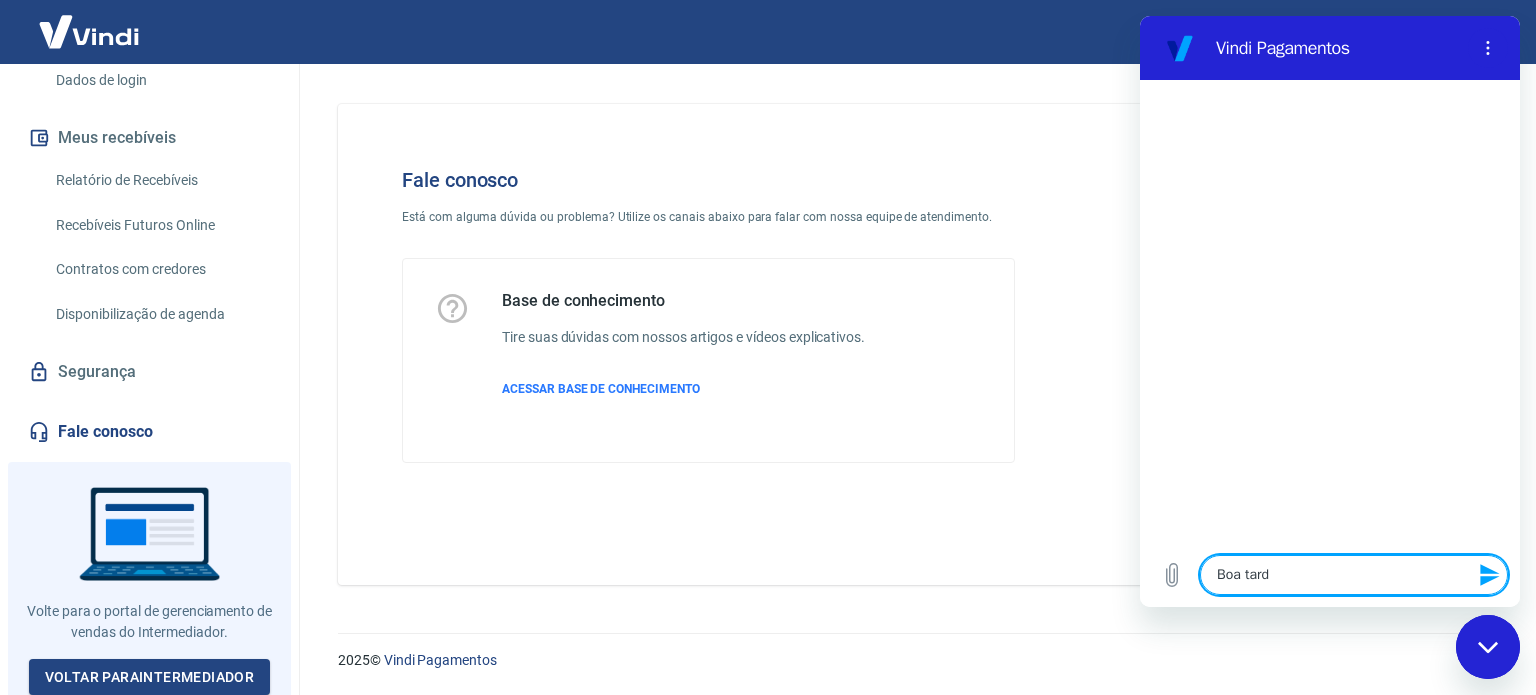 type on "Boa tarde" 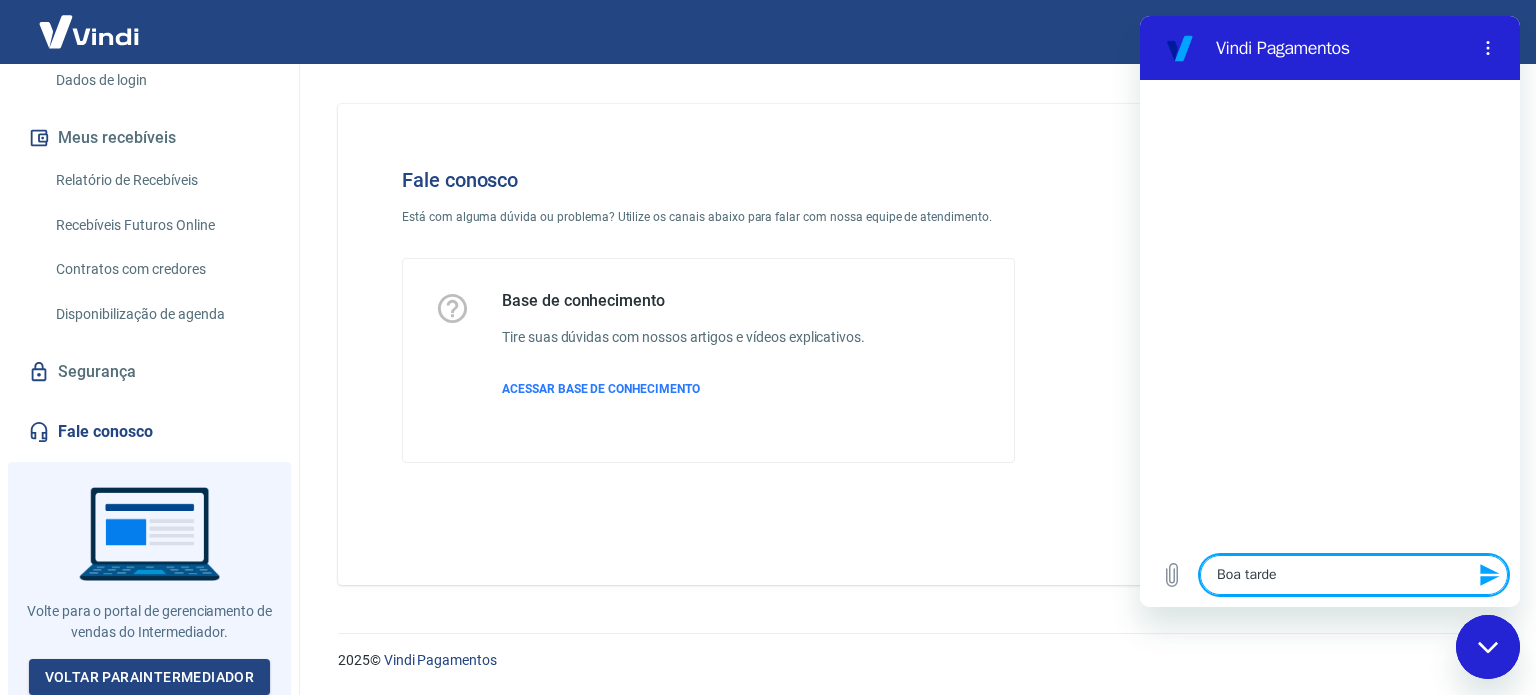 type 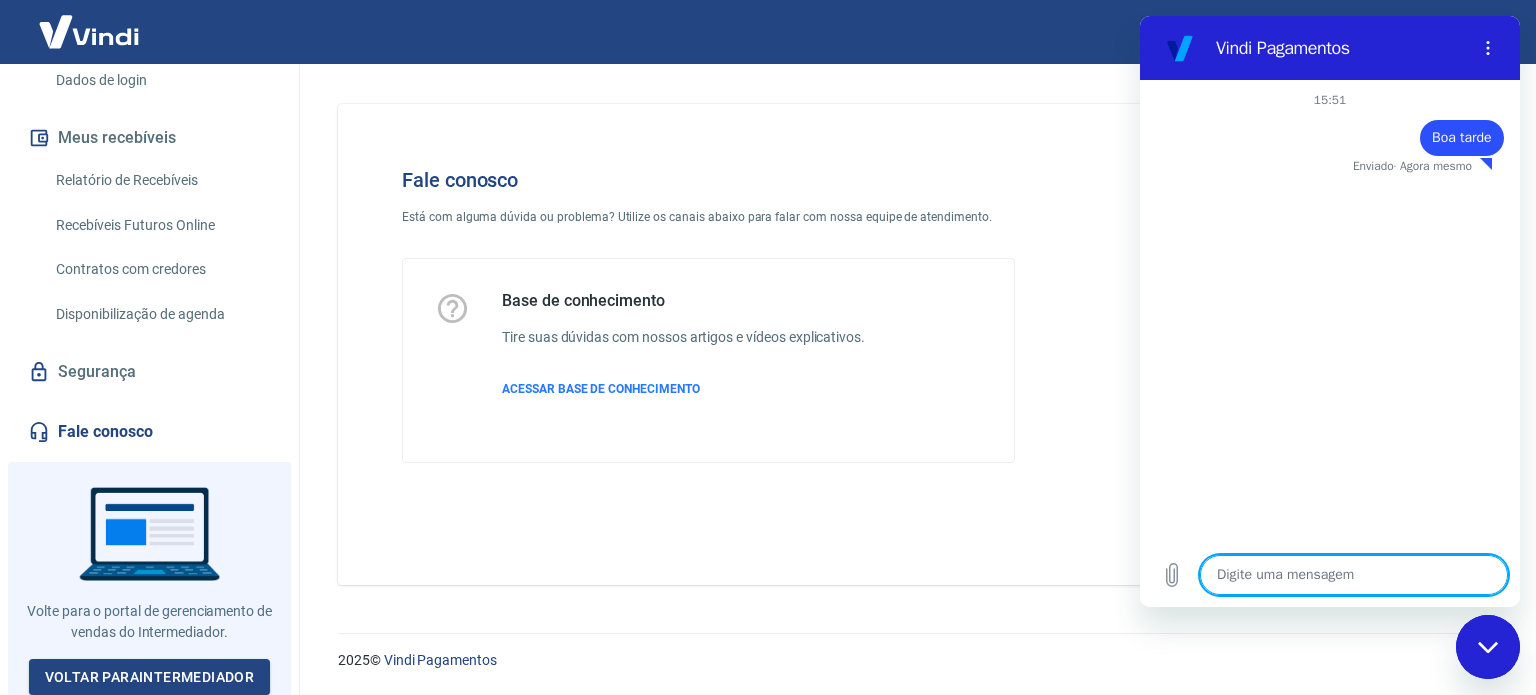 type on "x" 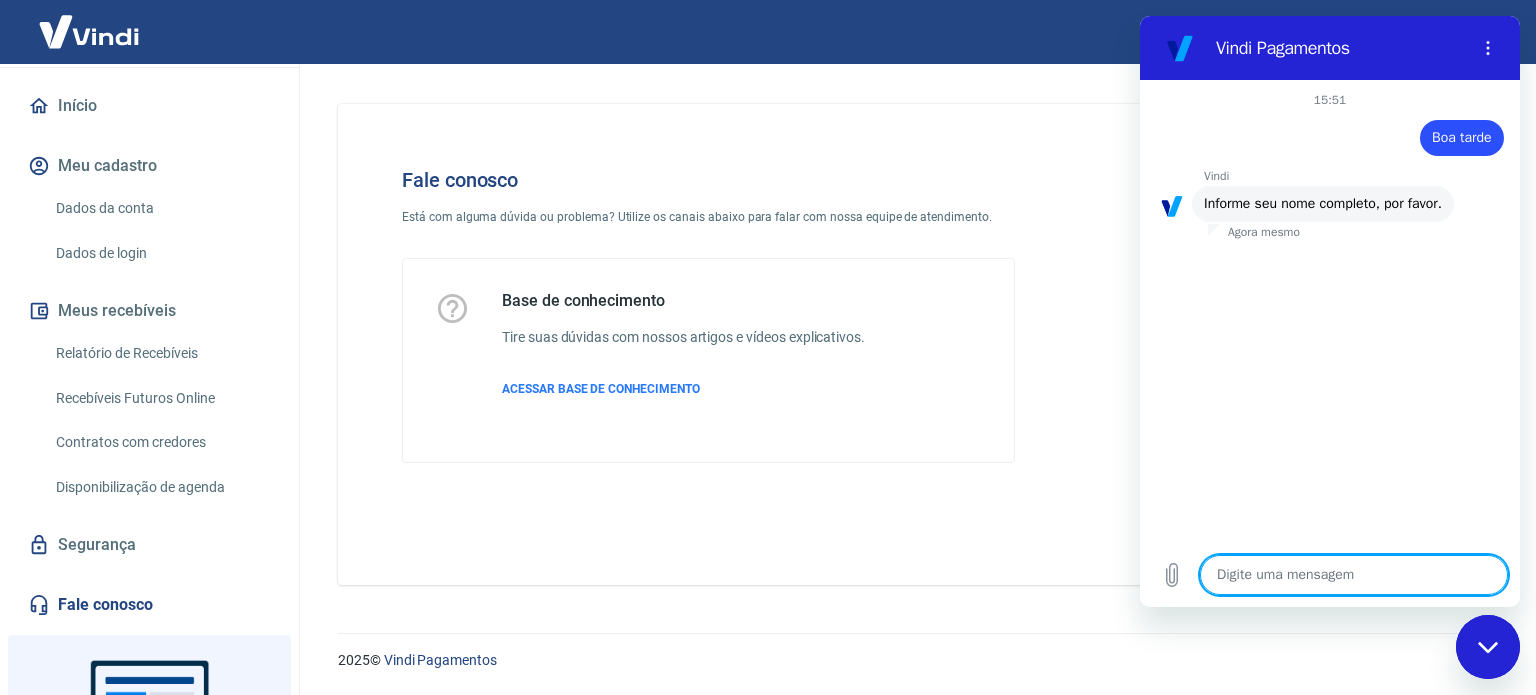 scroll, scrollTop: 0, scrollLeft: 0, axis: both 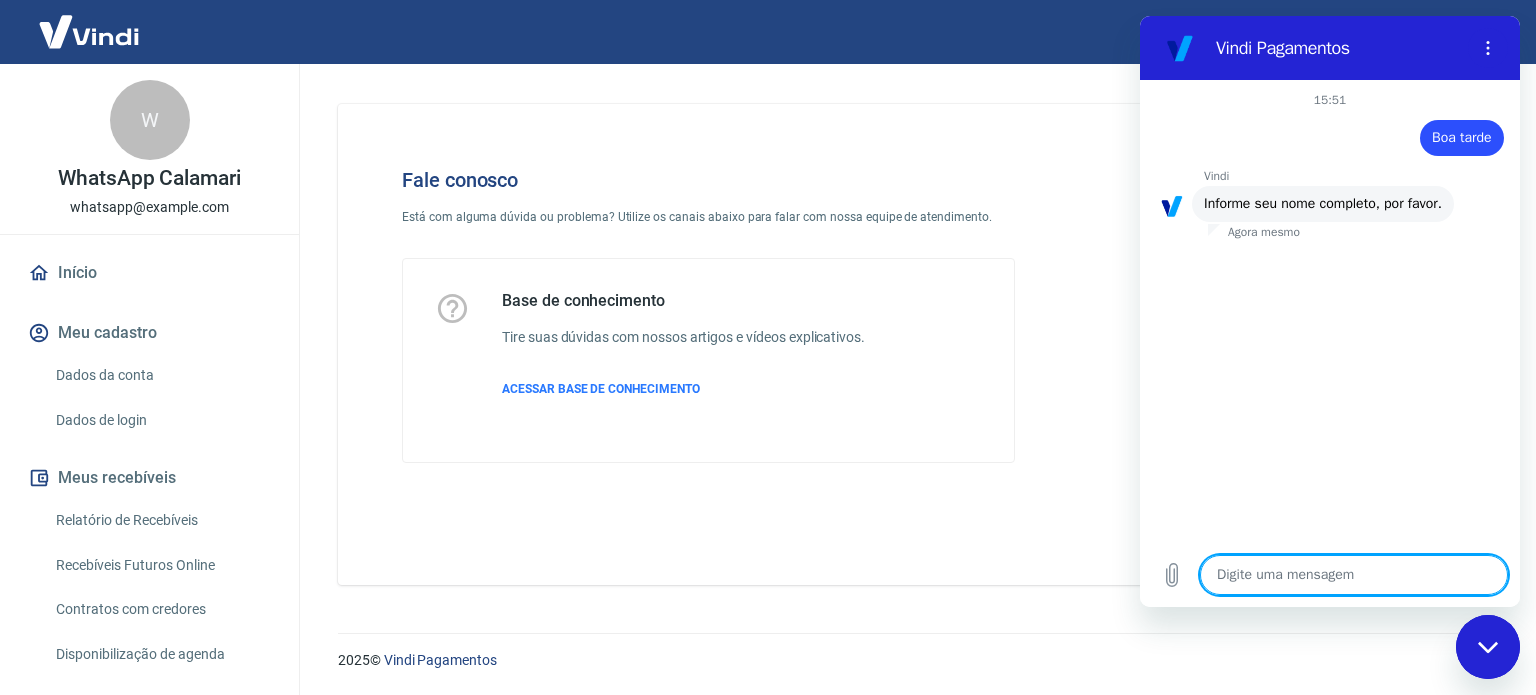 type on "L" 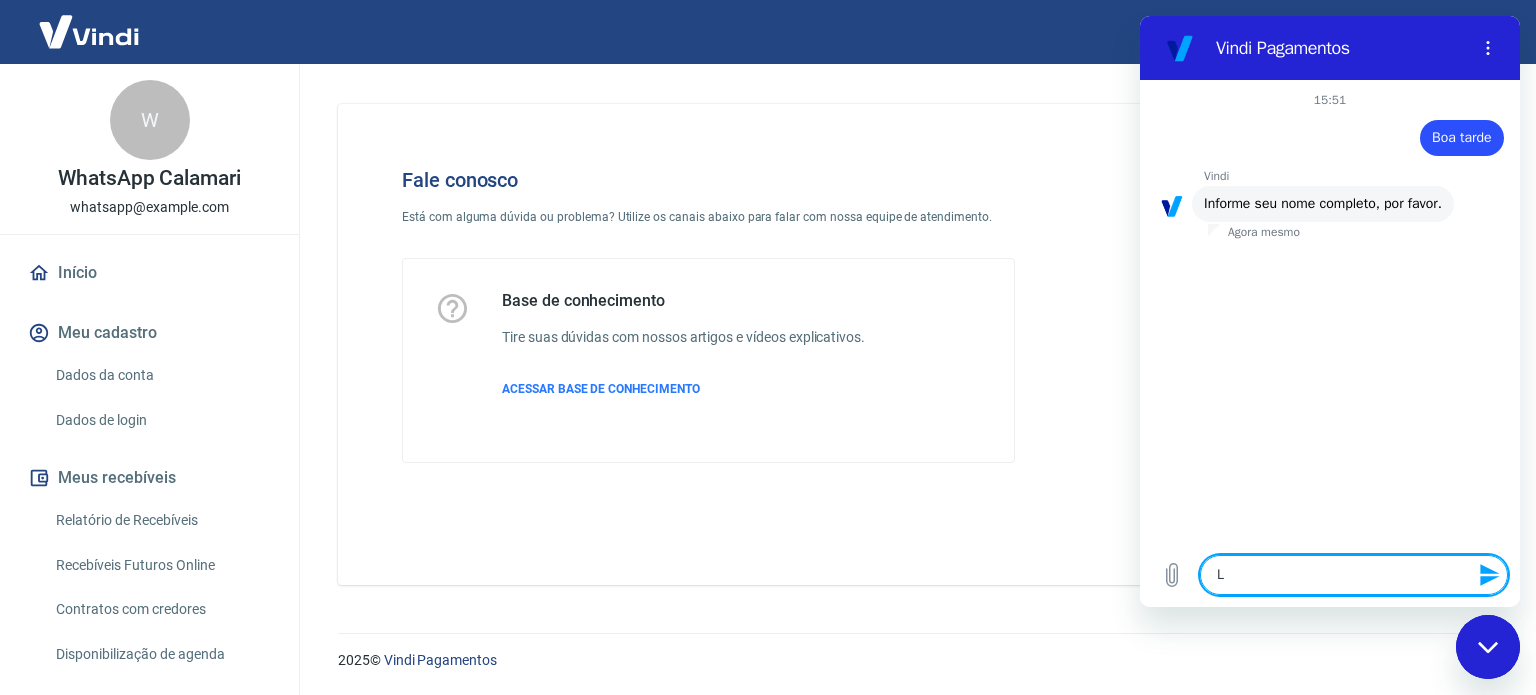 type on "Lo" 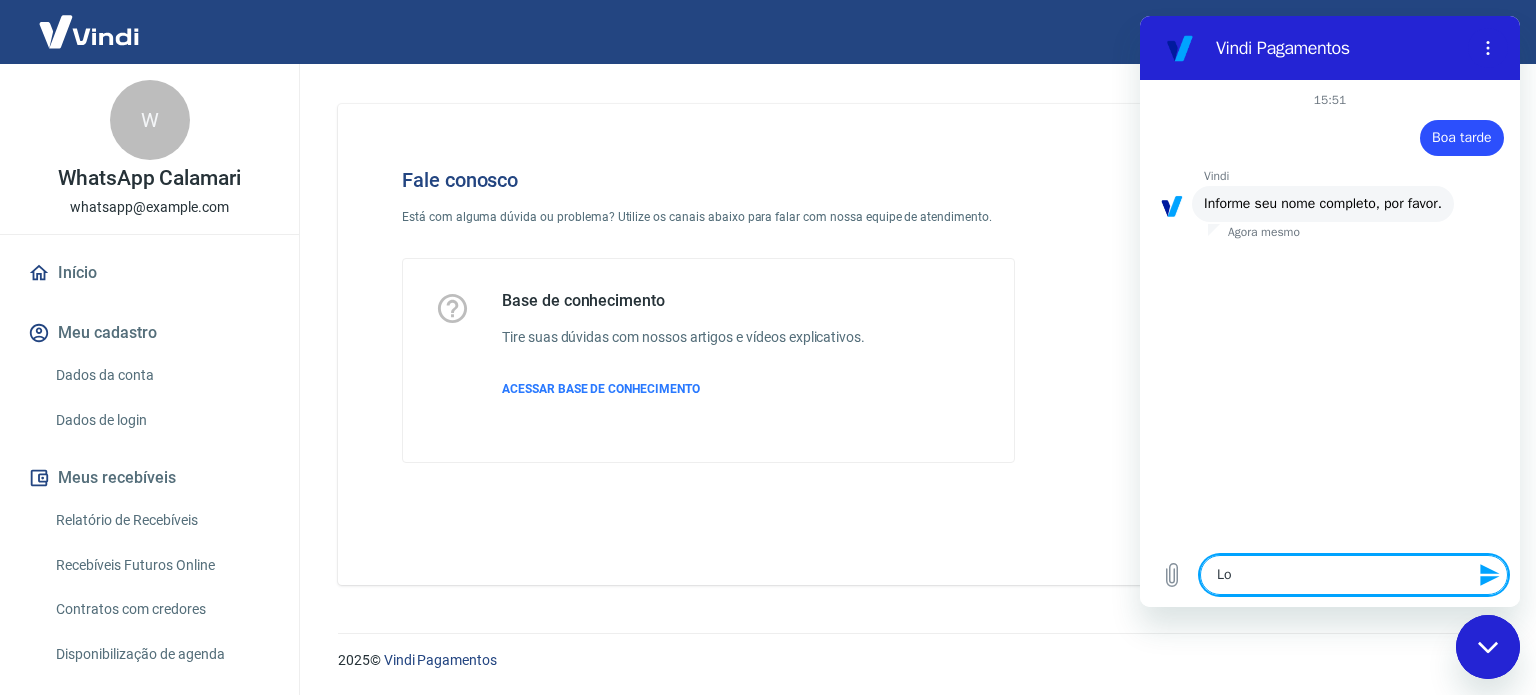 type on "Loa" 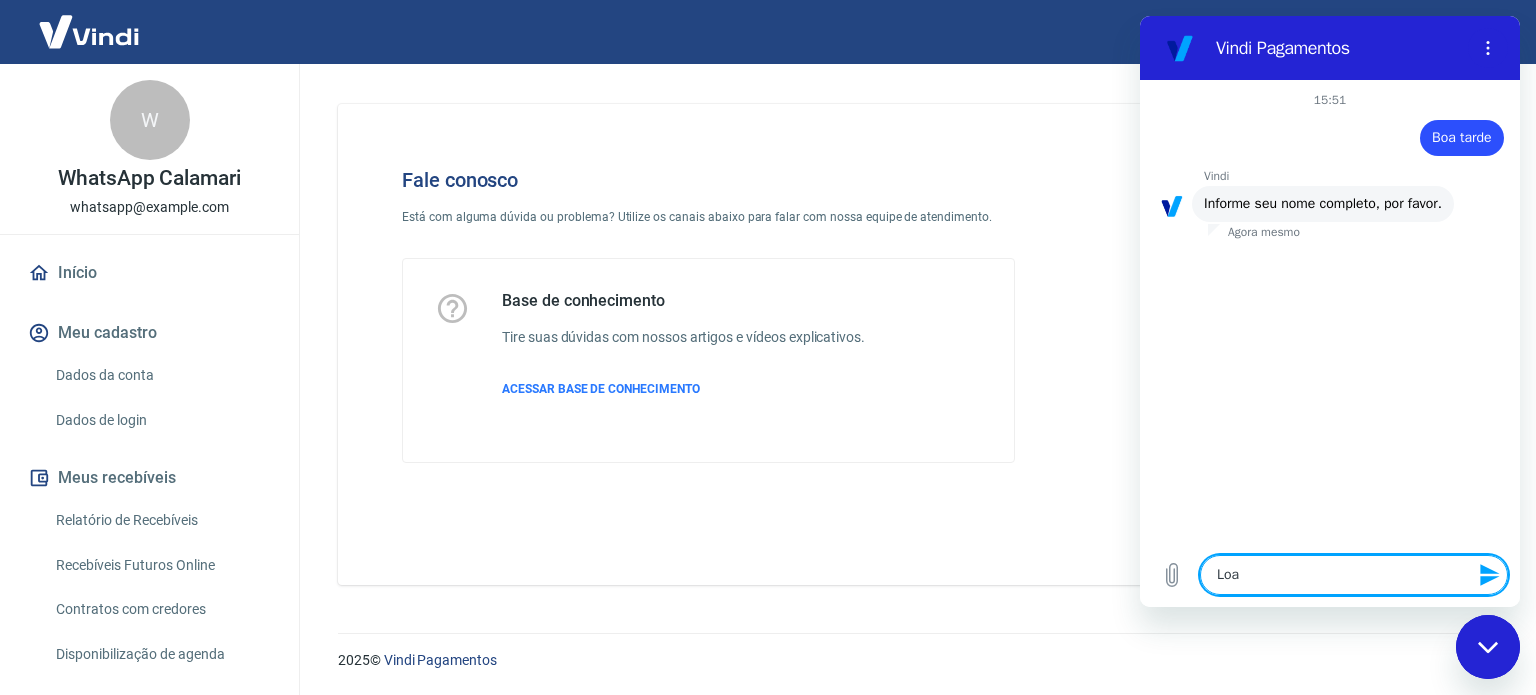 type on "Loaj" 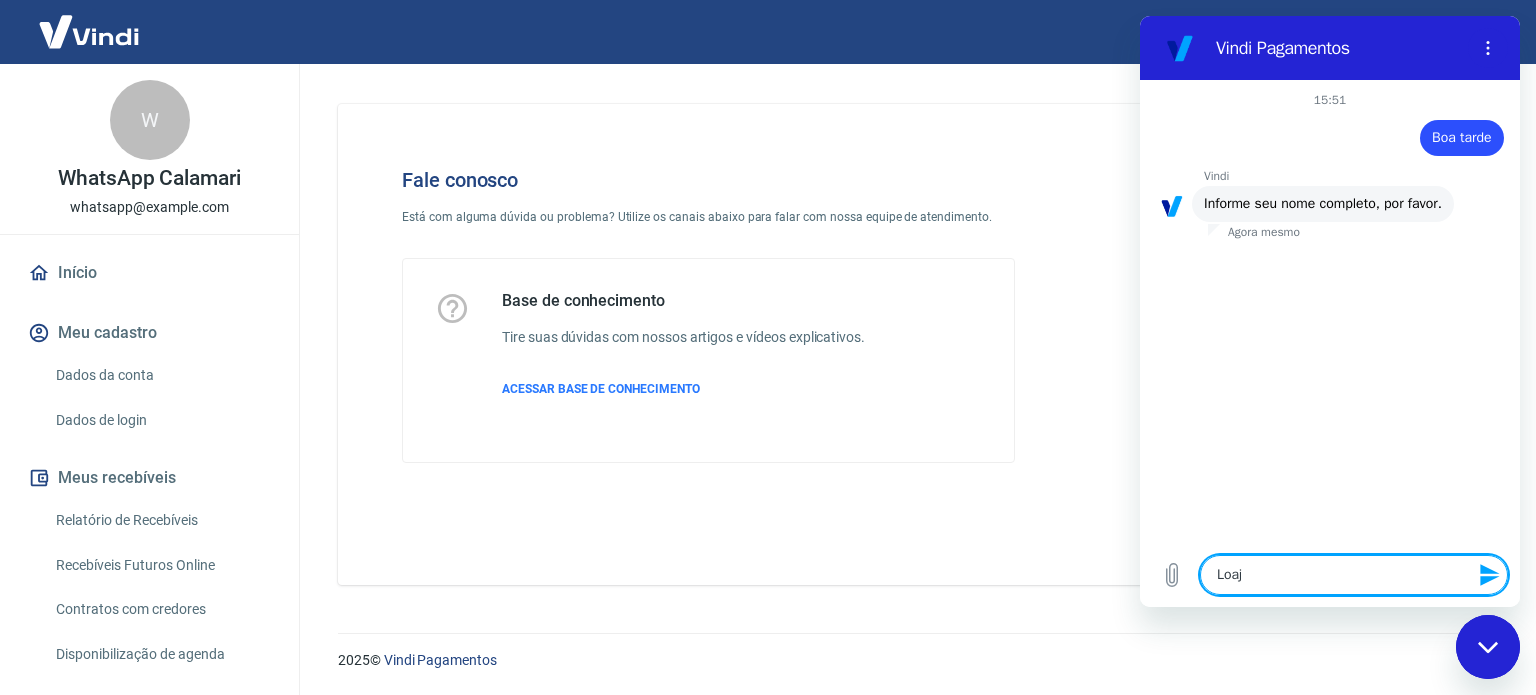 type on "Loaj" 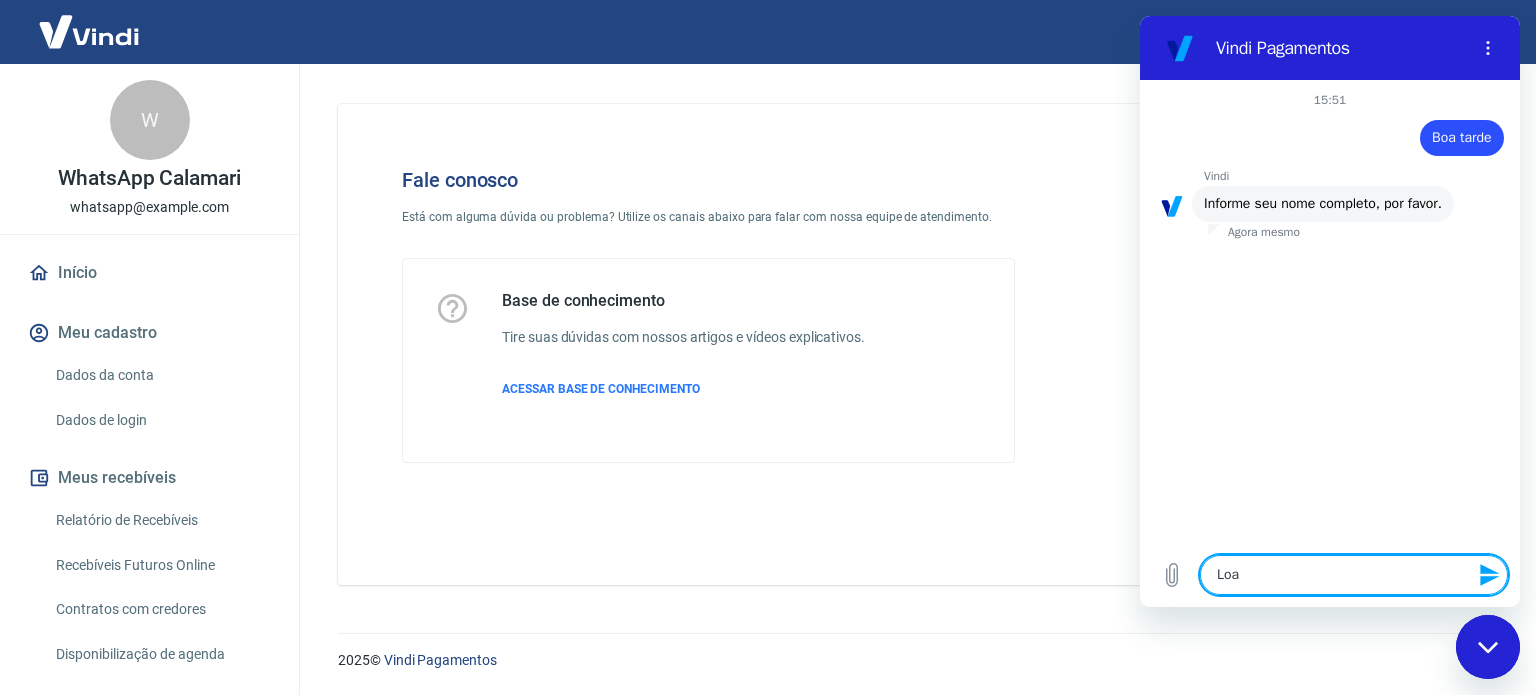 type on "Lo" 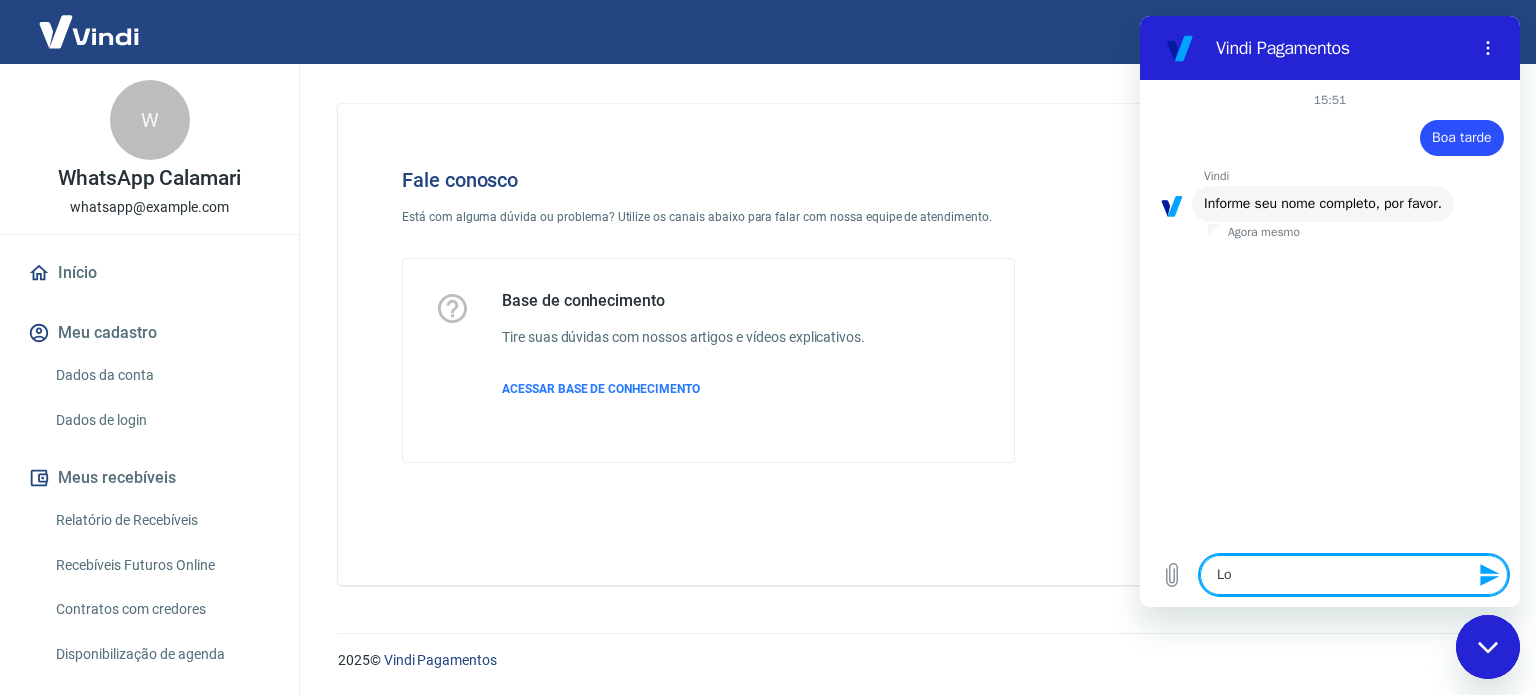 type on "Loj" 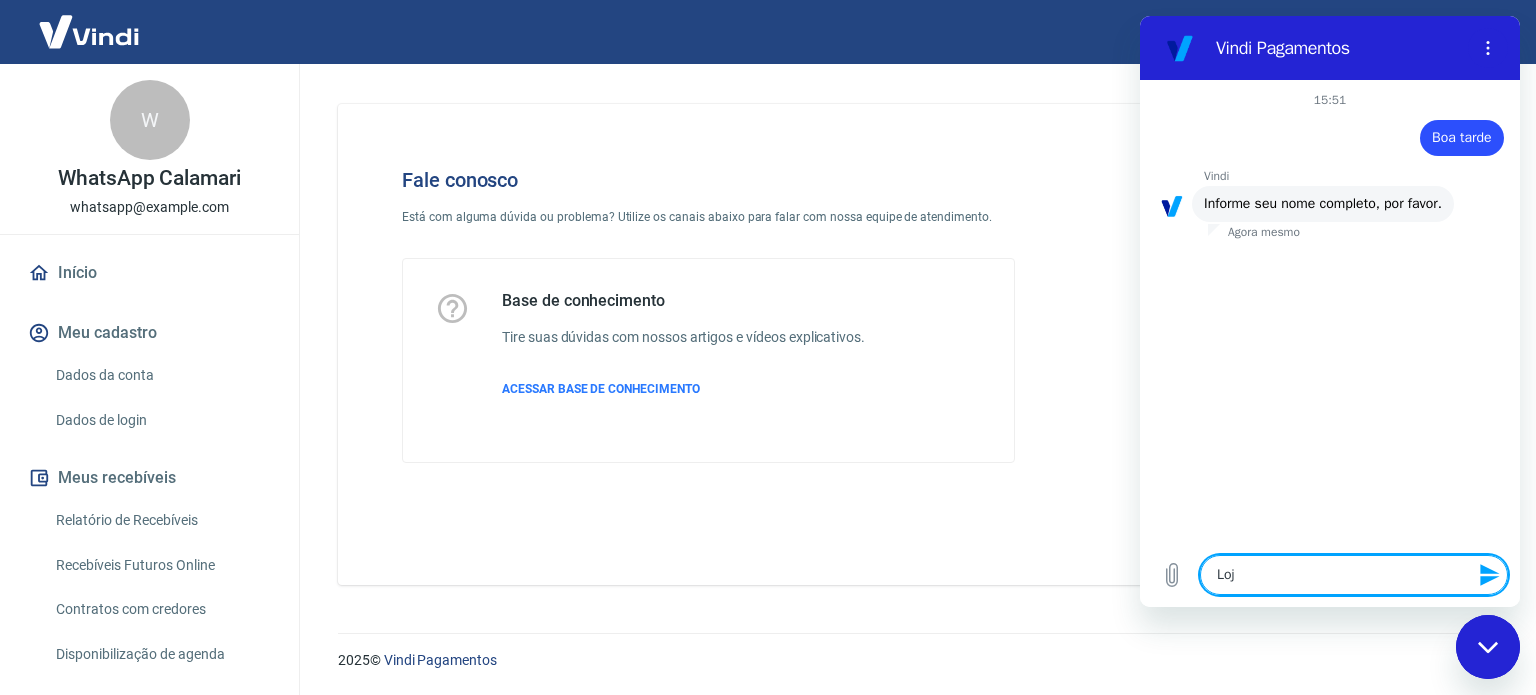 type on "Loja" 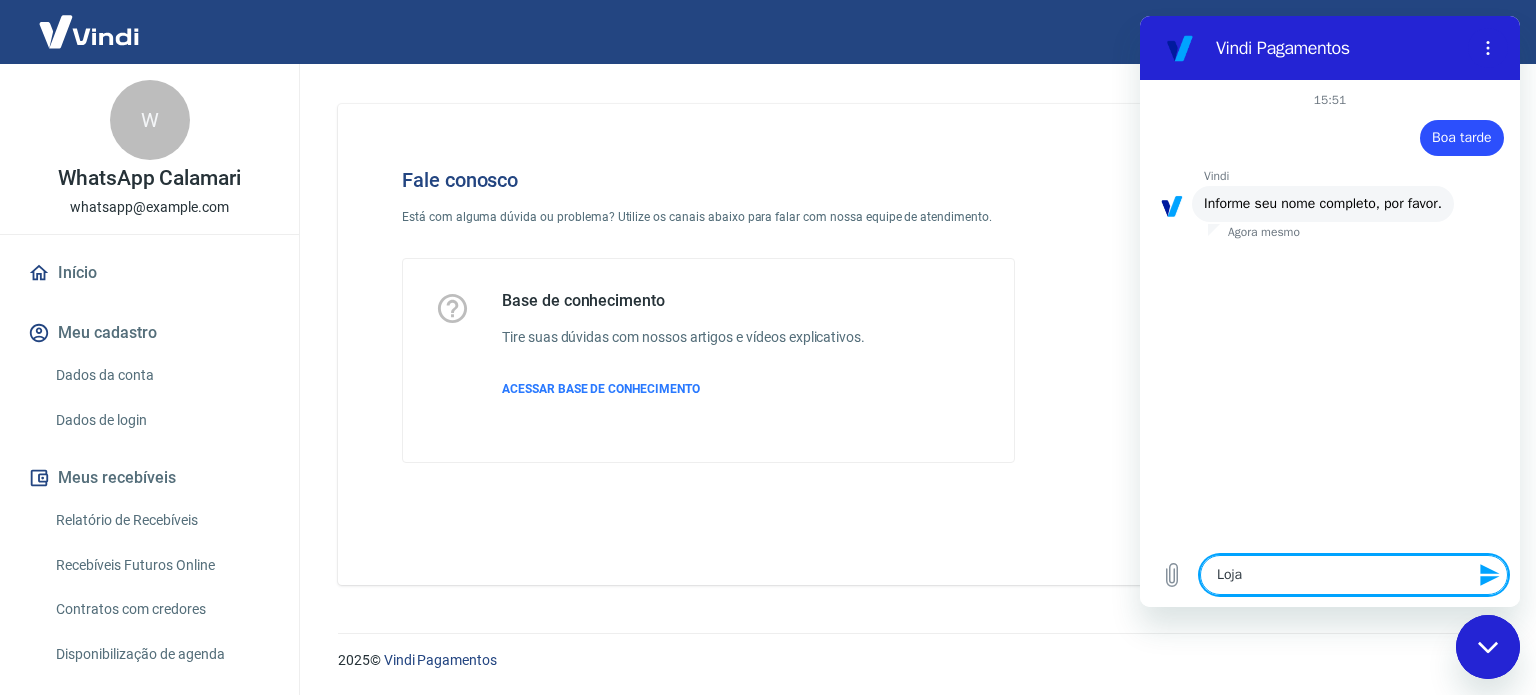 type on "Loja" 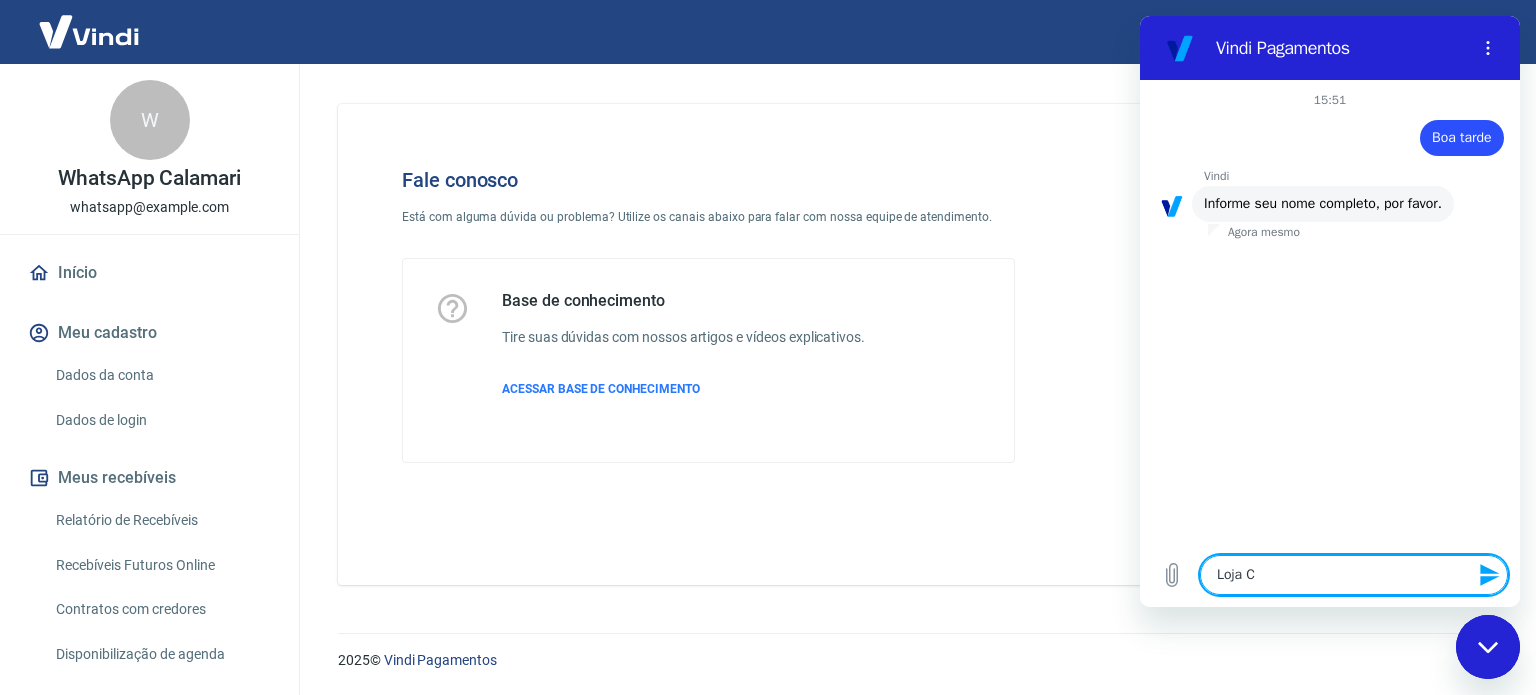 type on "Loja" 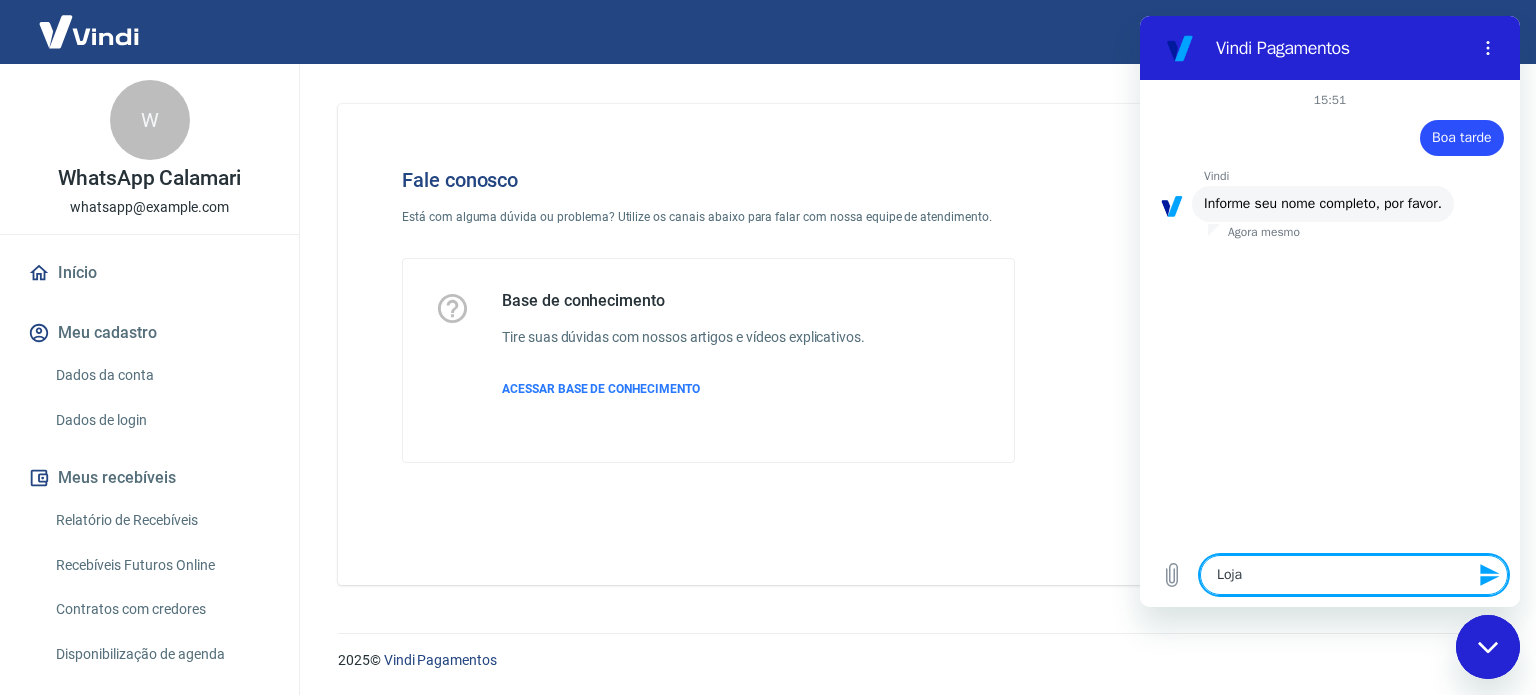type on "Loja" 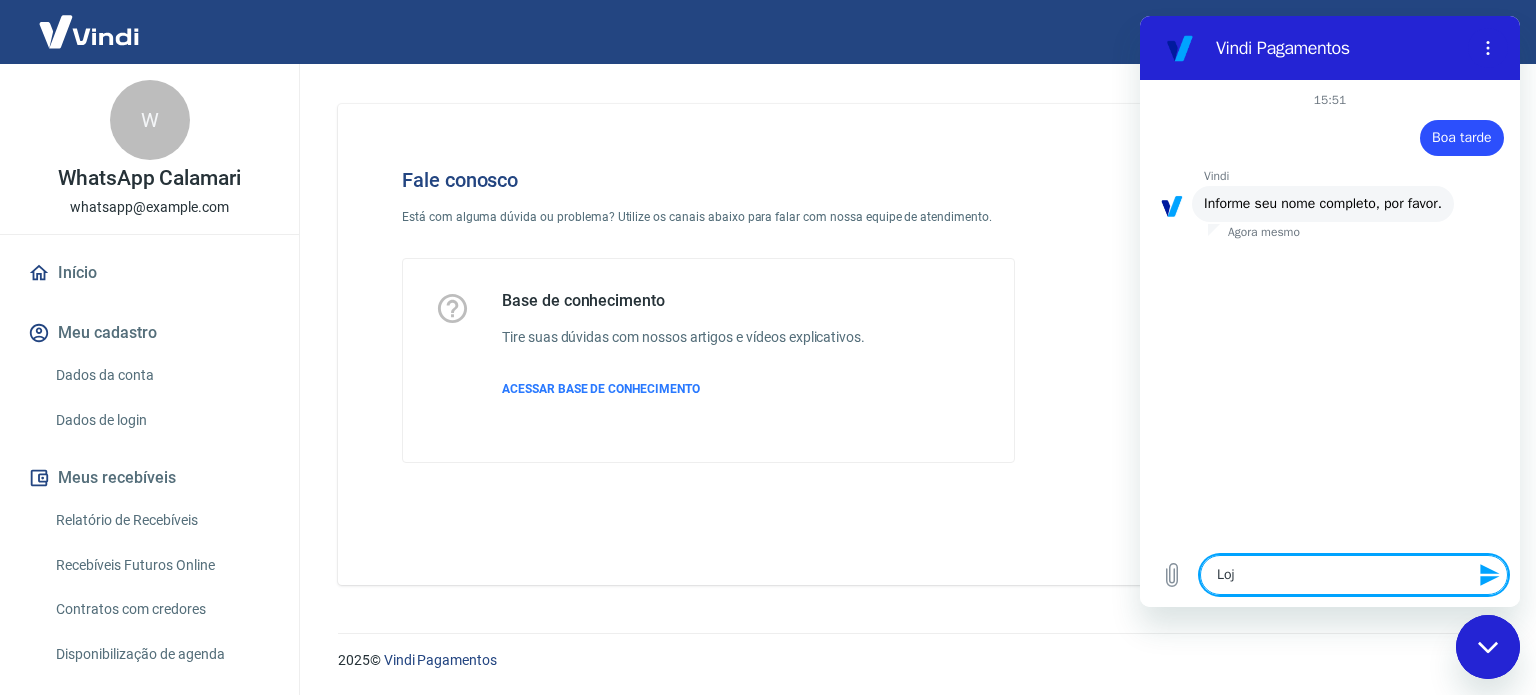 type on "Lo" 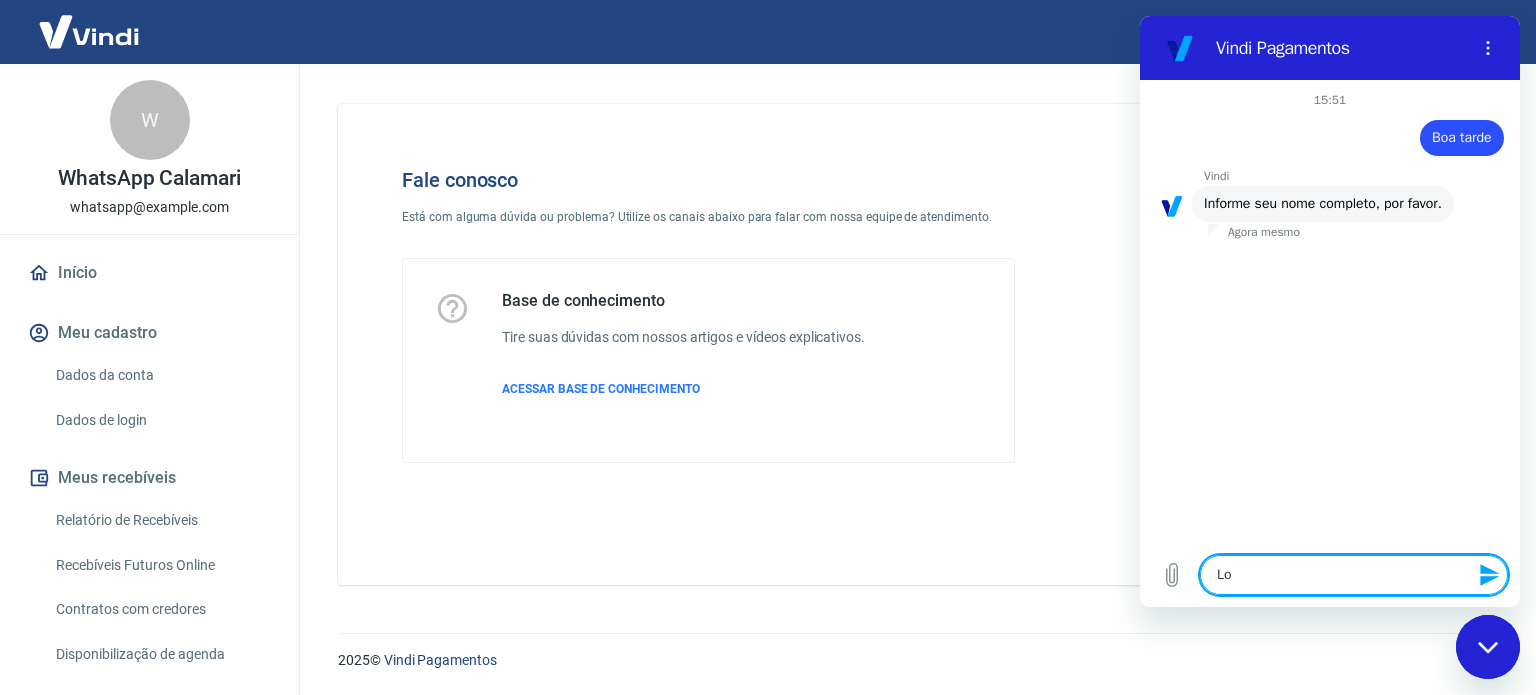 type on "L" 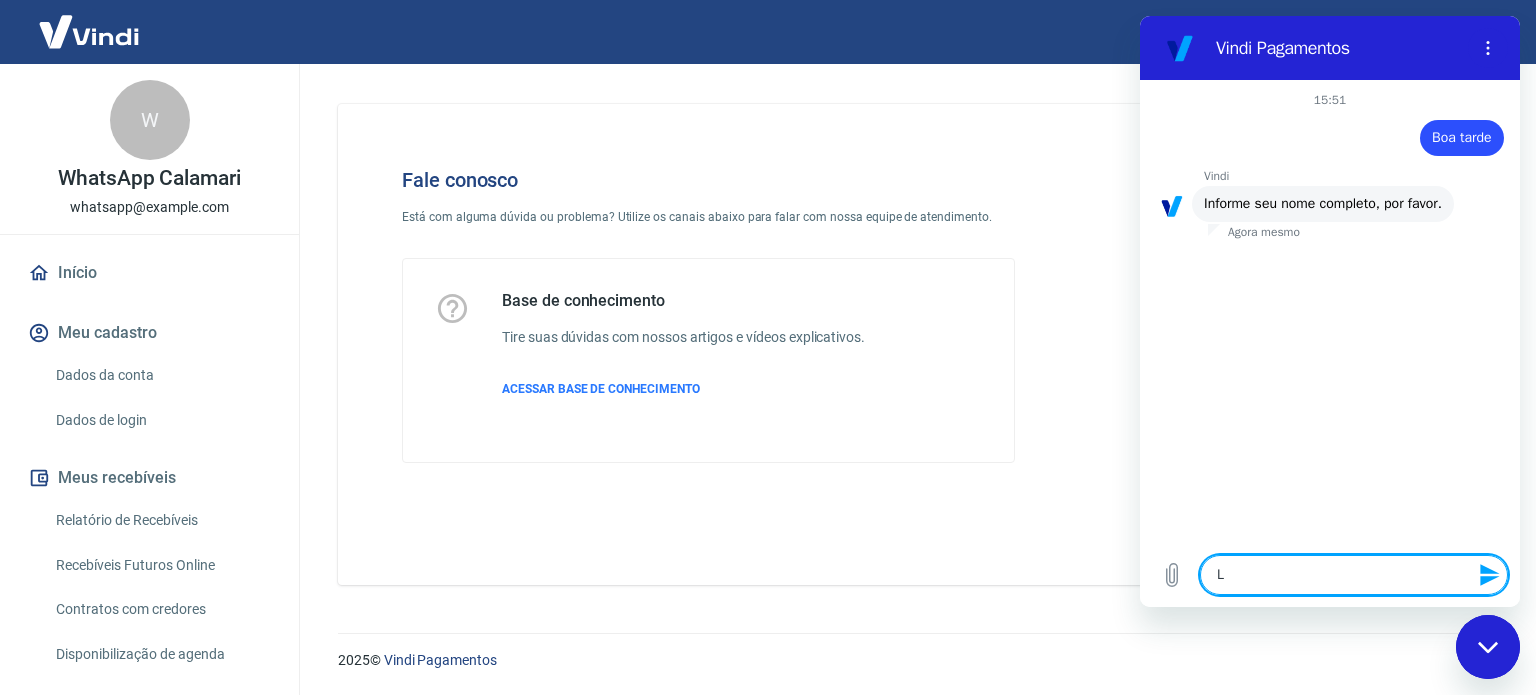 type 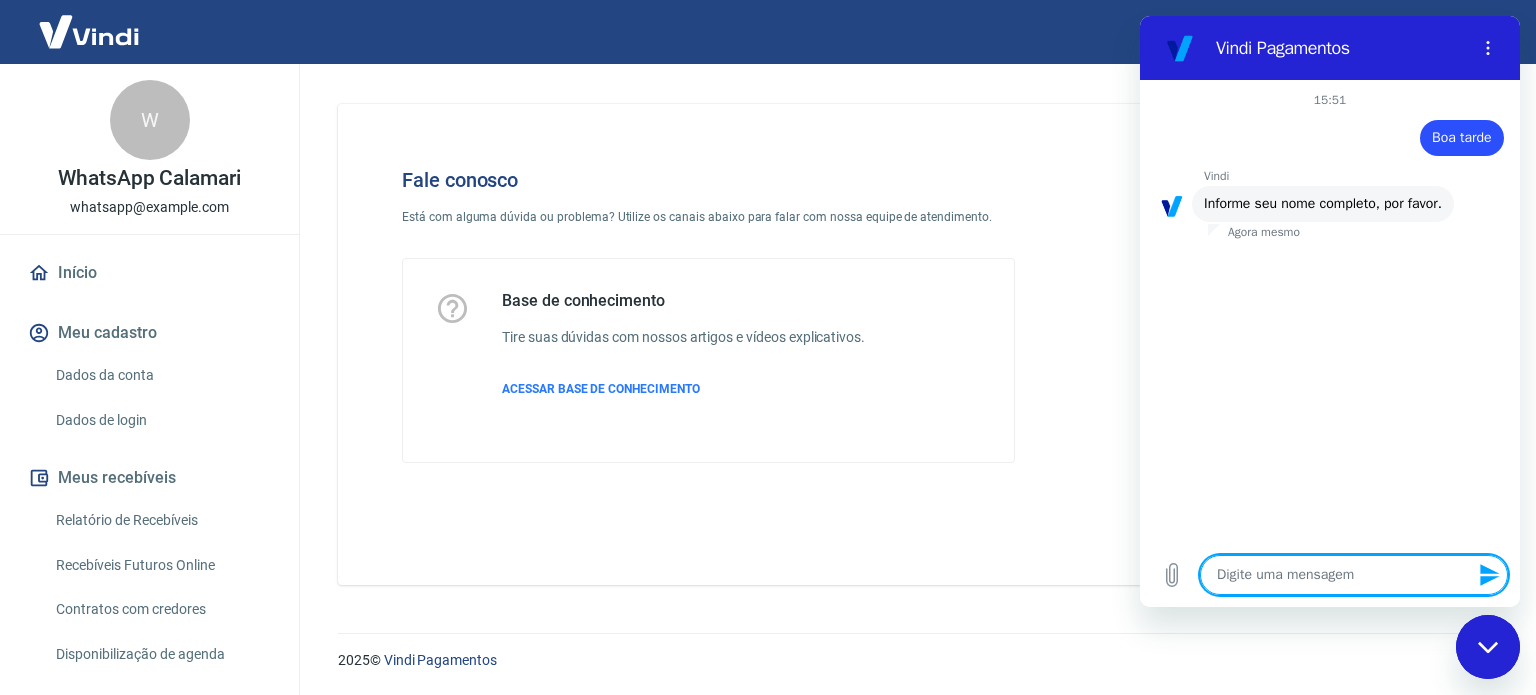 type on "s" 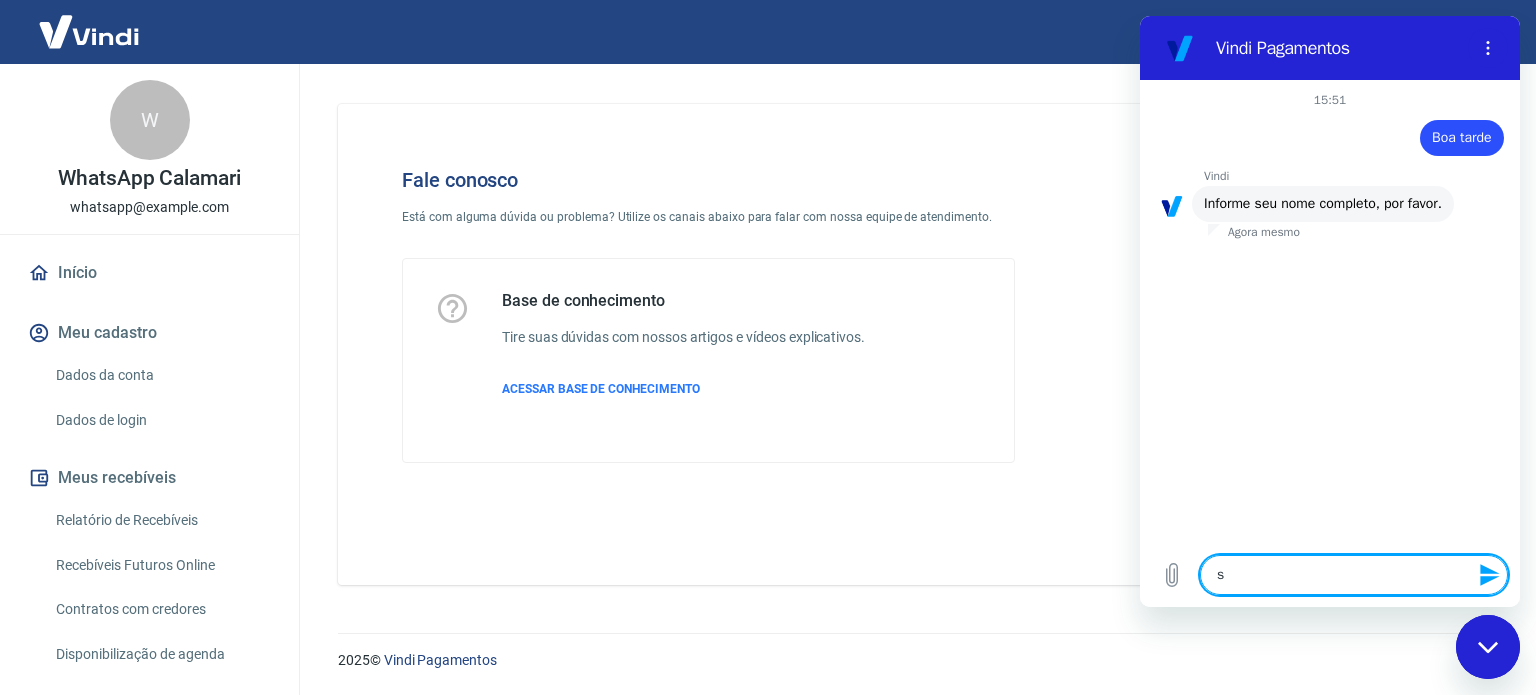 type 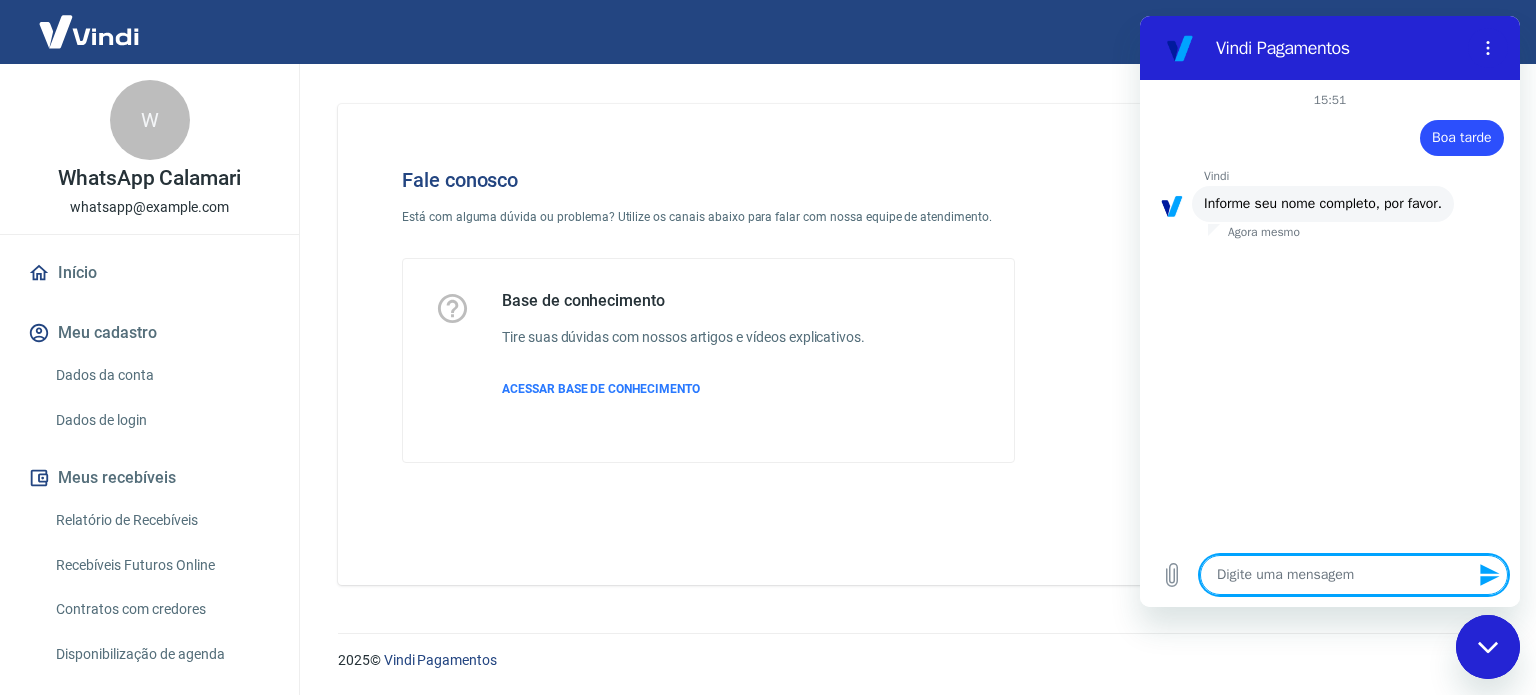 type on "x" 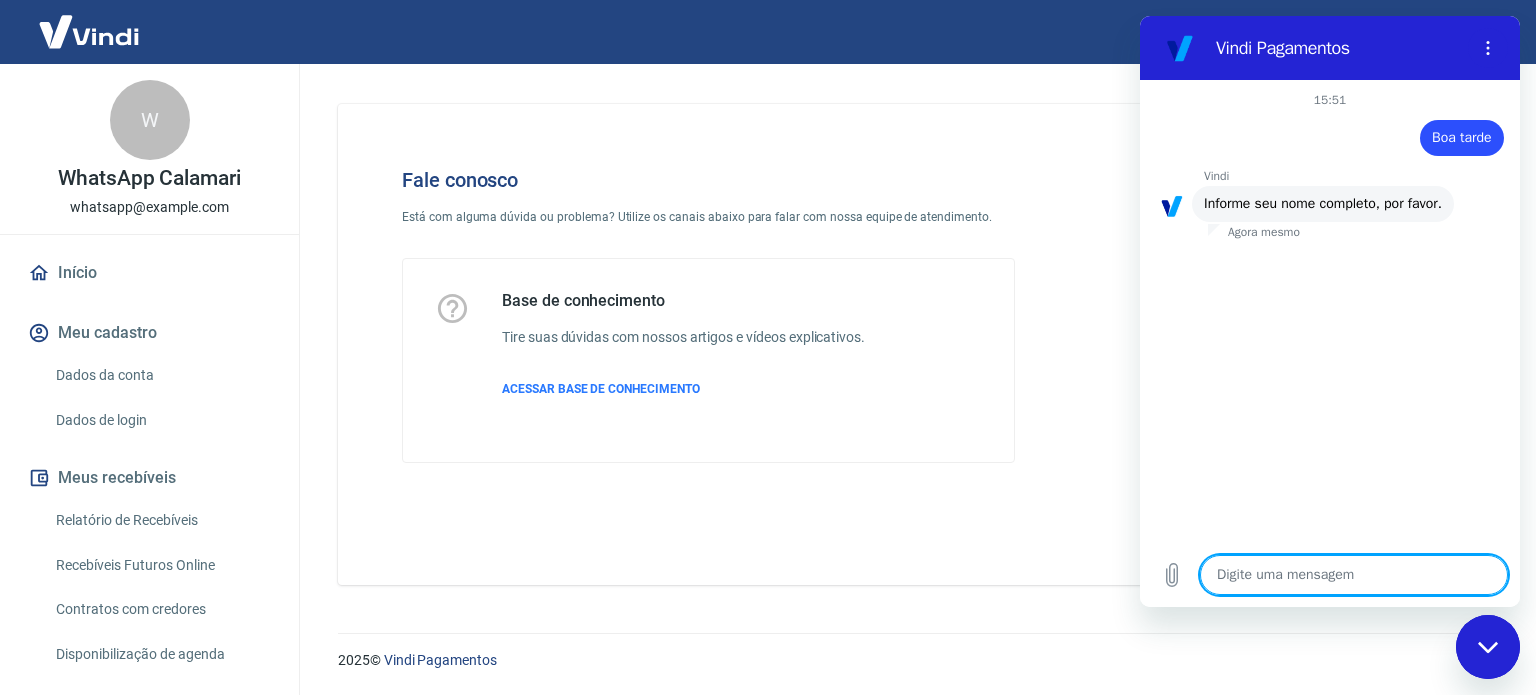type on "S" 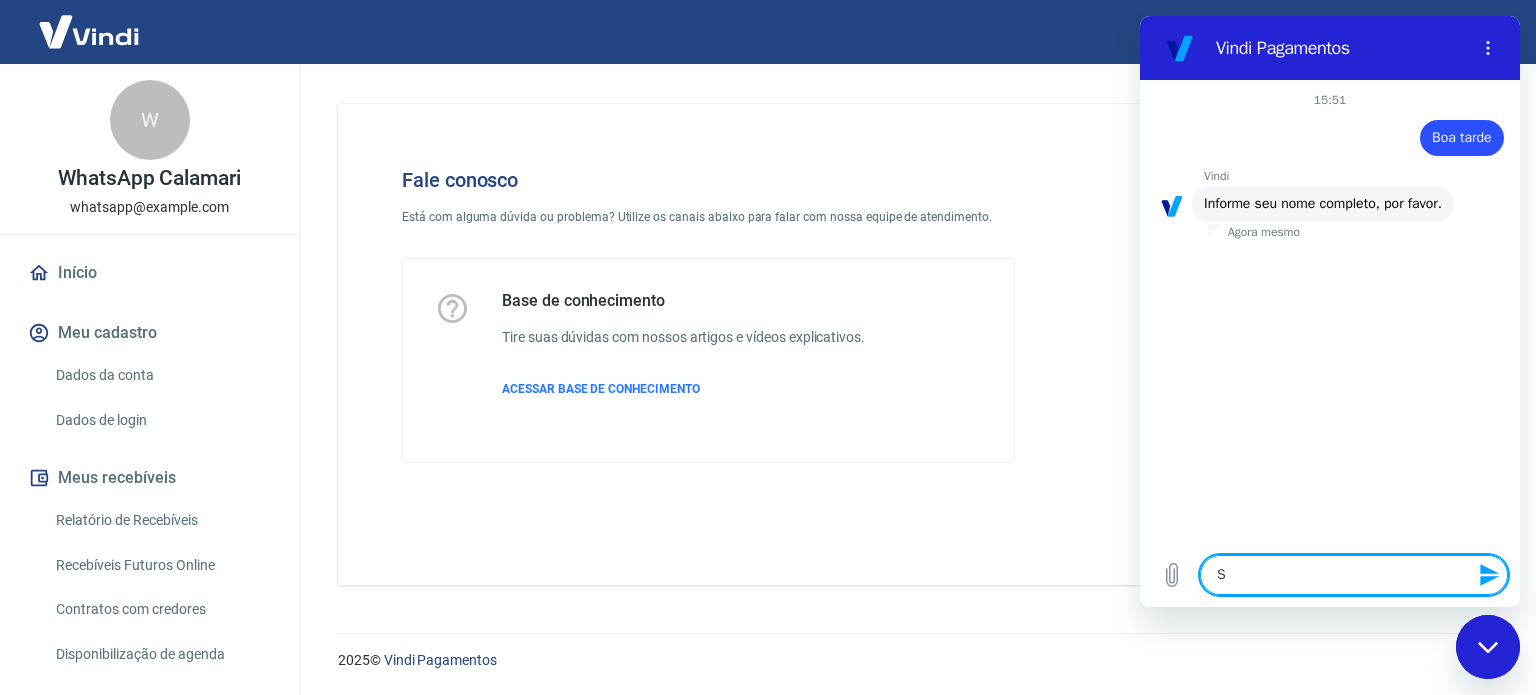 type on "Su" 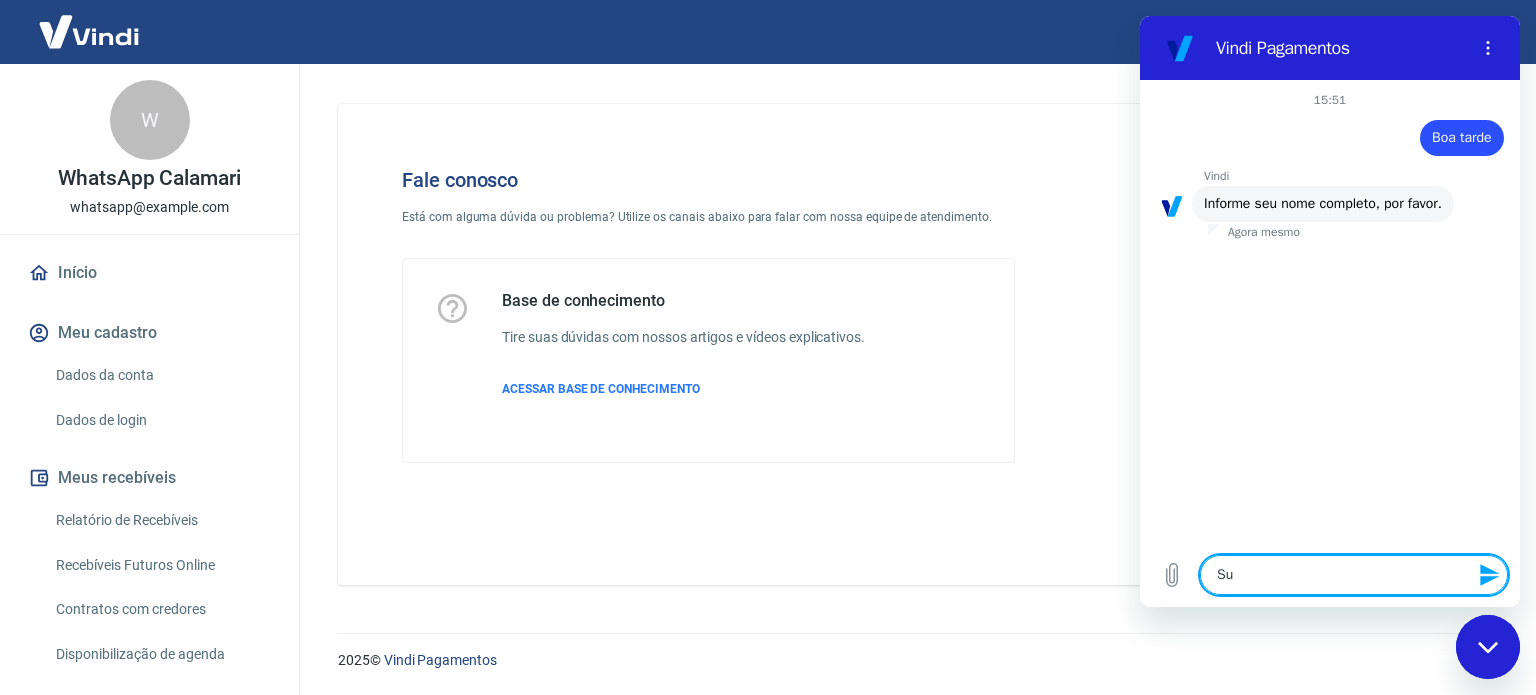type on "Sup" 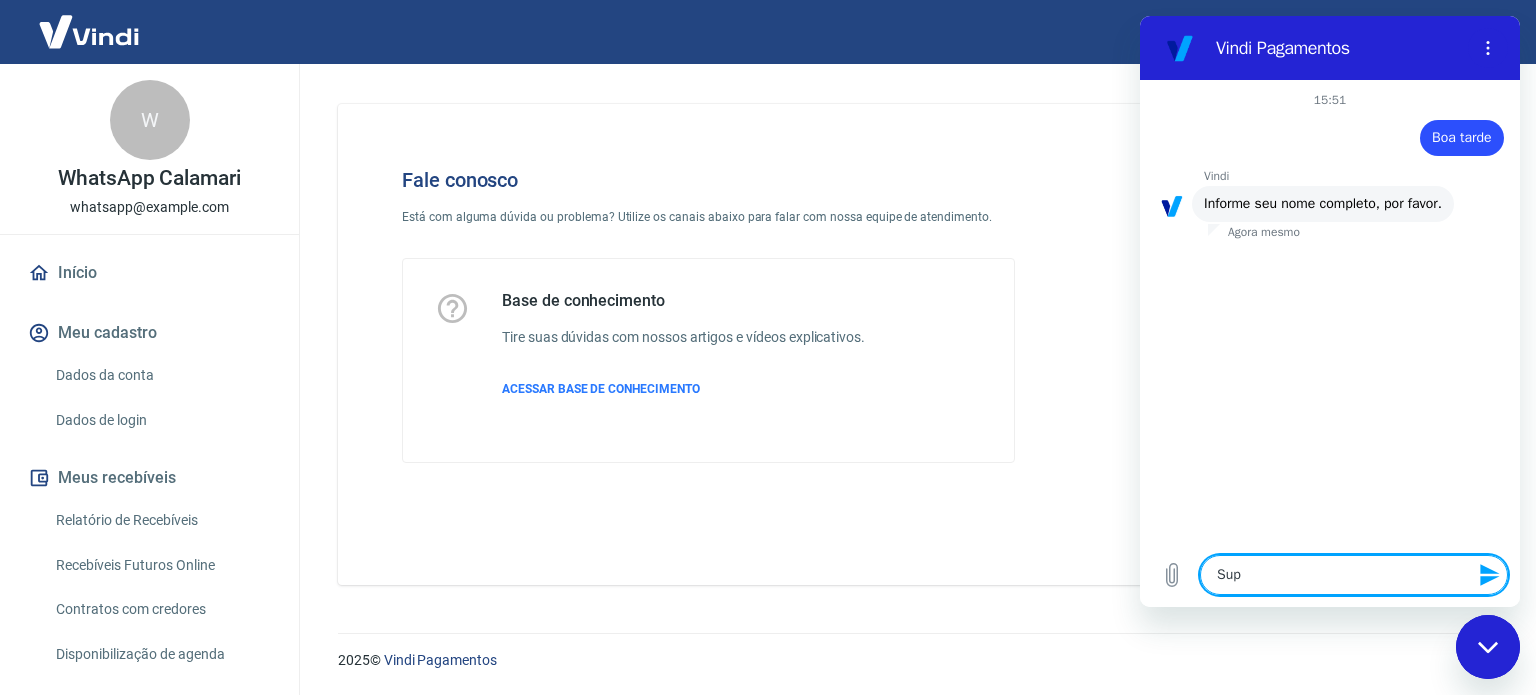 type on "Supo" 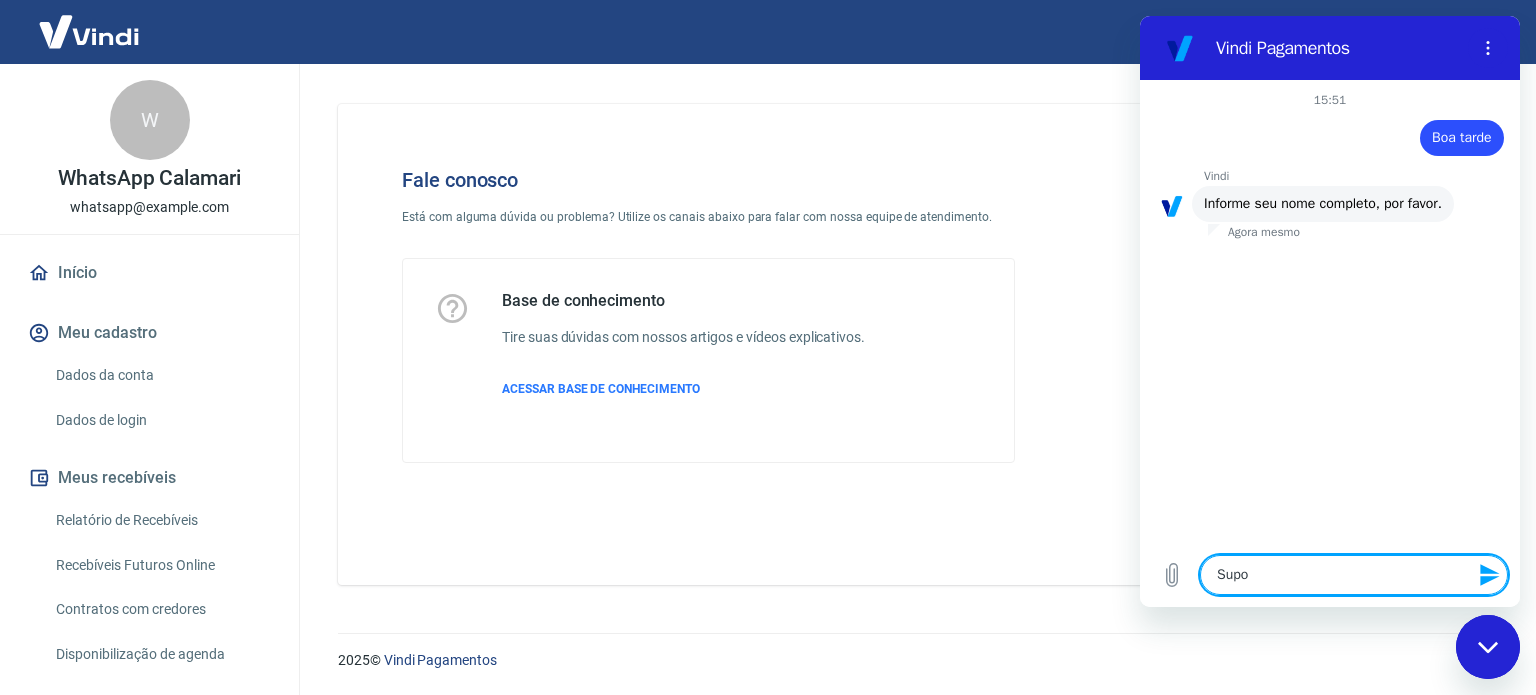 type on "x" 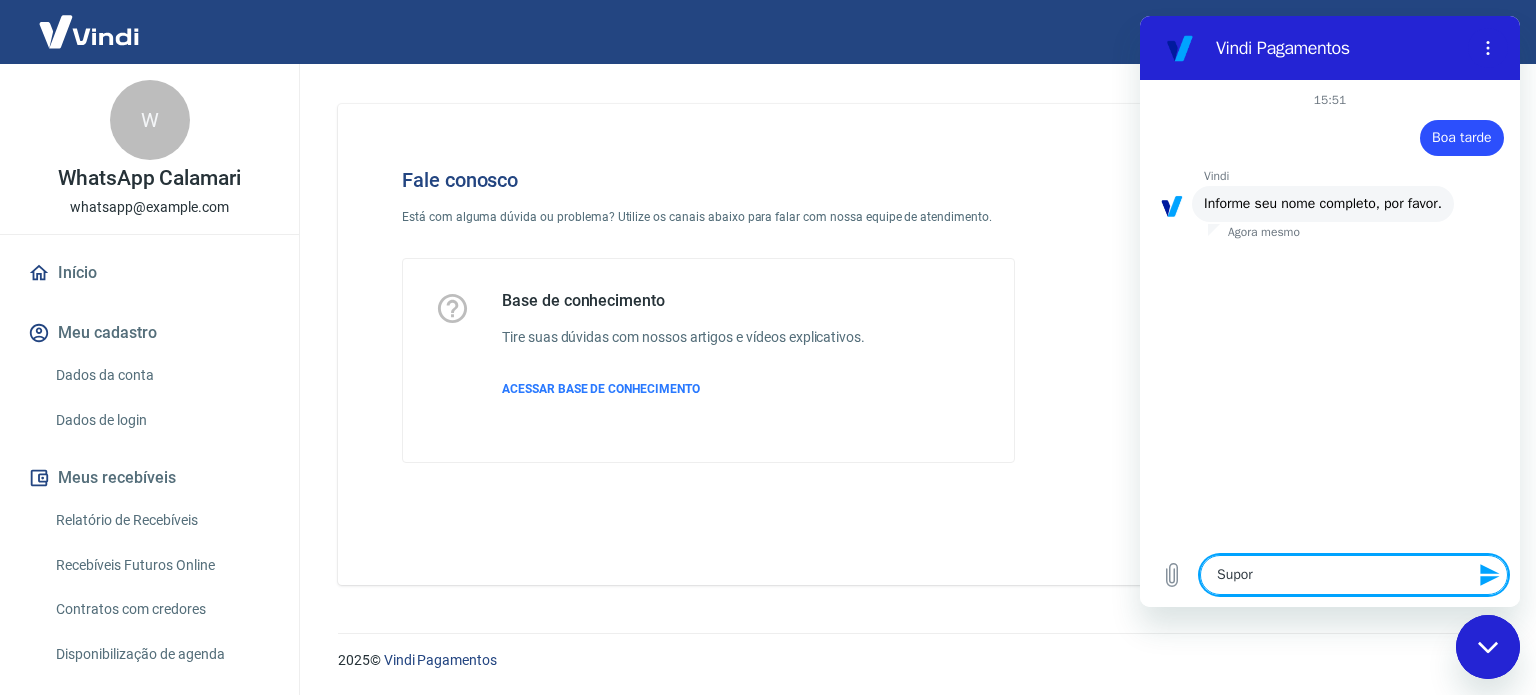 type on "Suport" 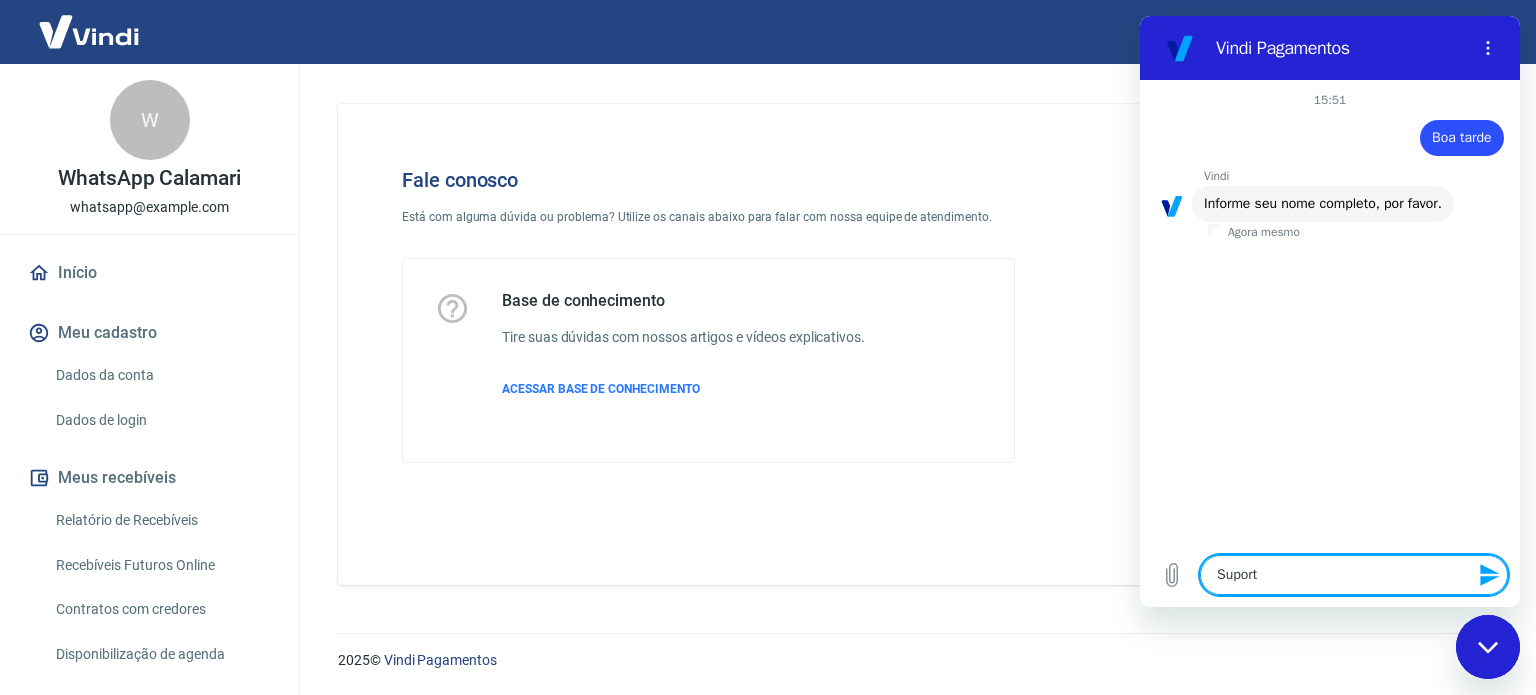 type on "Suporte" 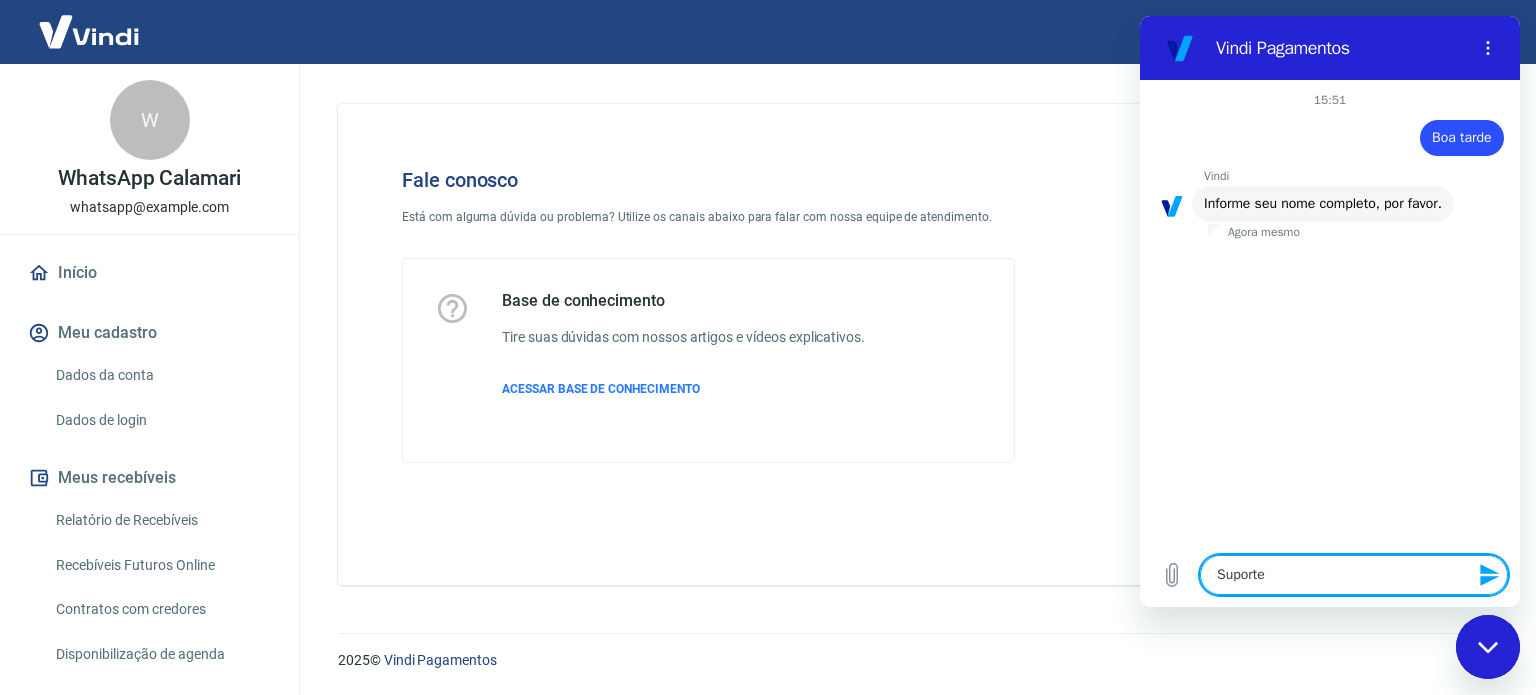 type on "Suporte" 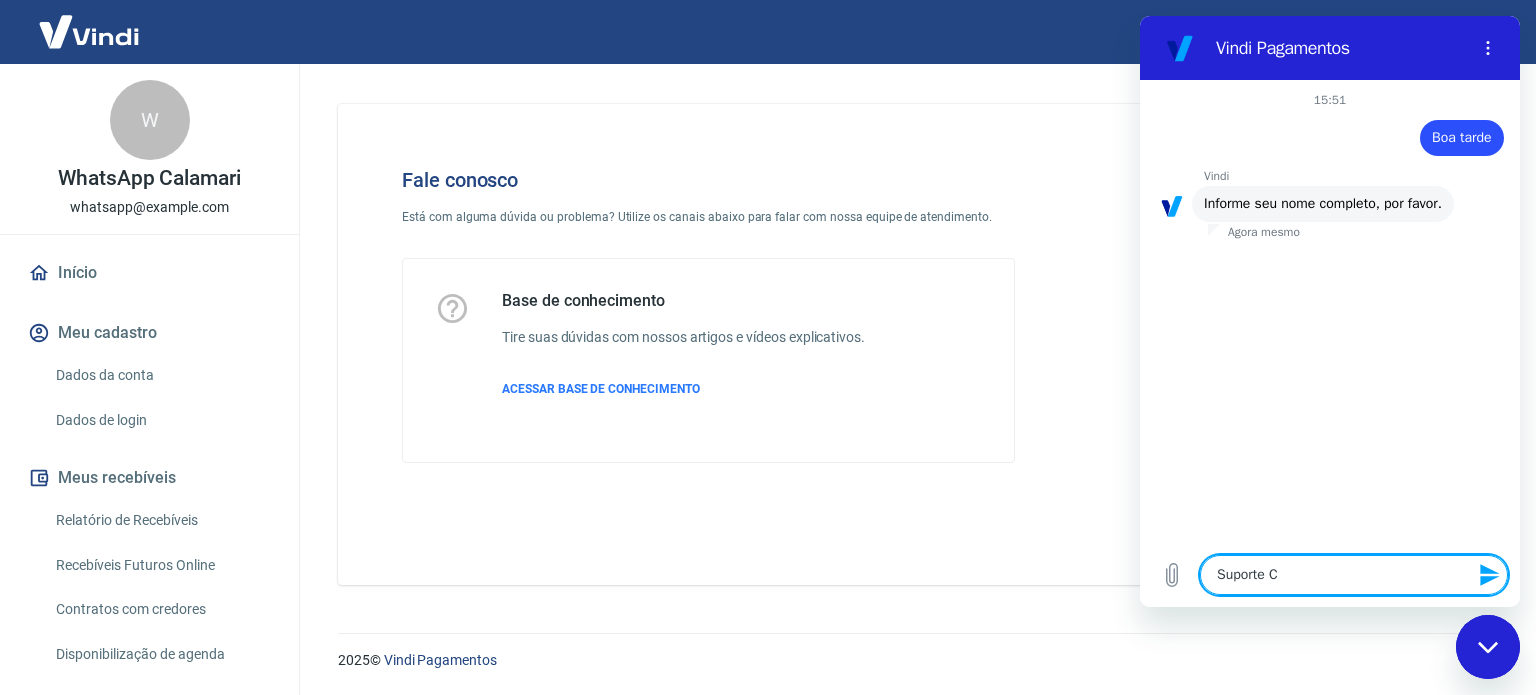 type on "Suporte Ca" 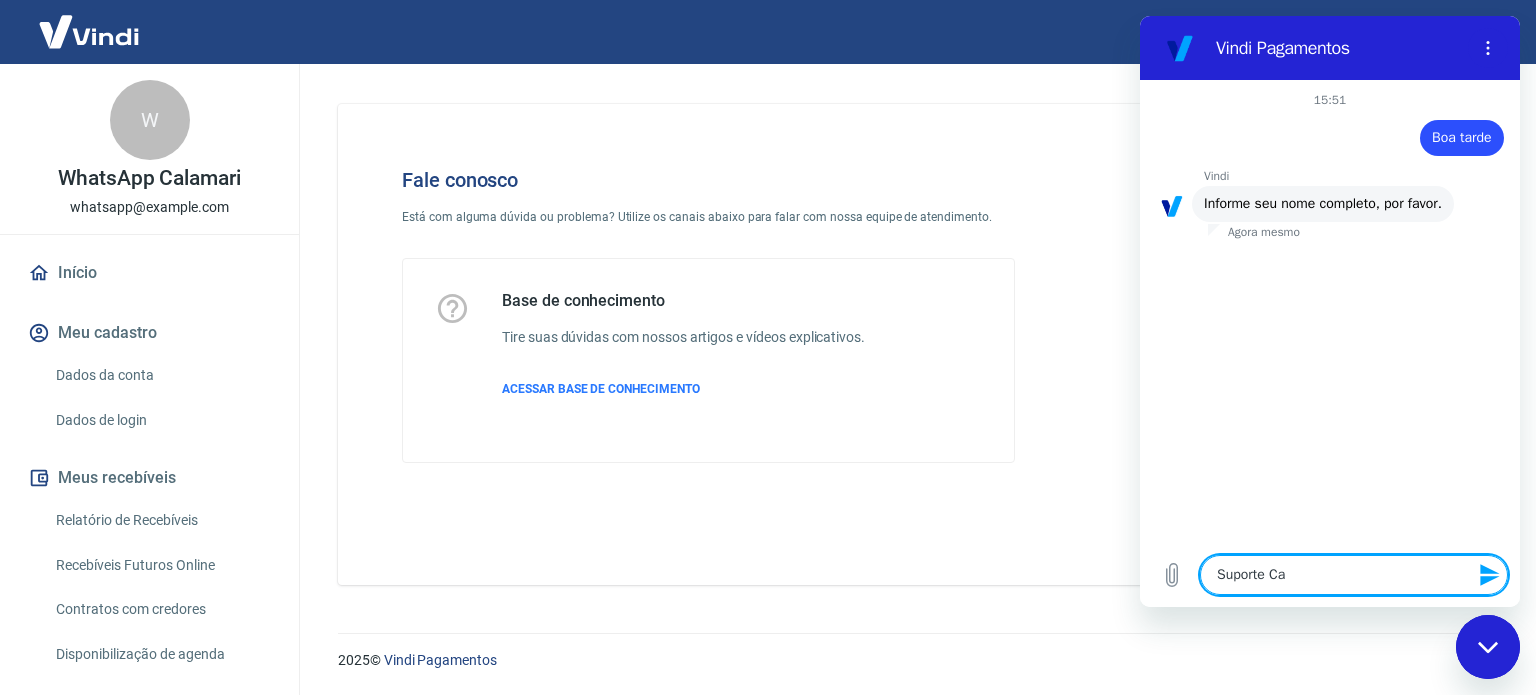 type on "Suporte Cal" 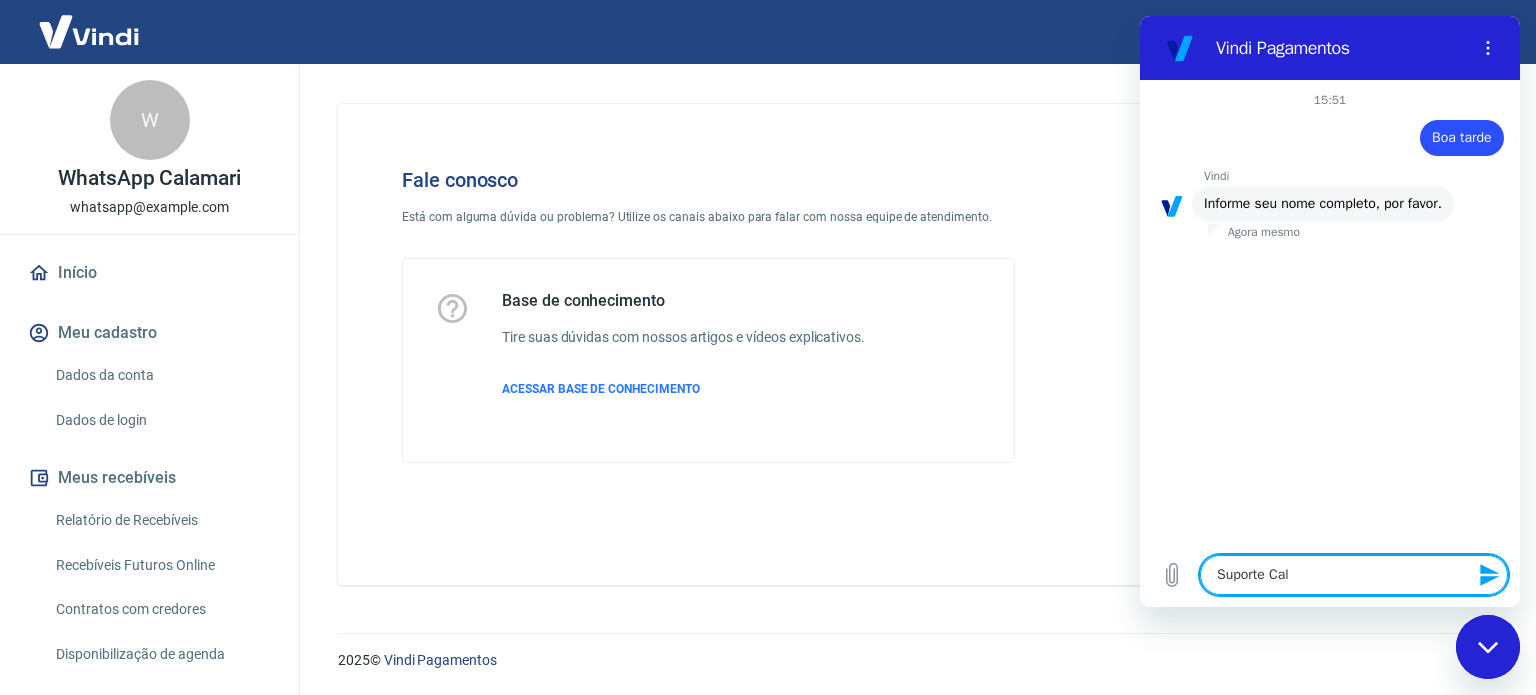 type on "Suporte Cala" 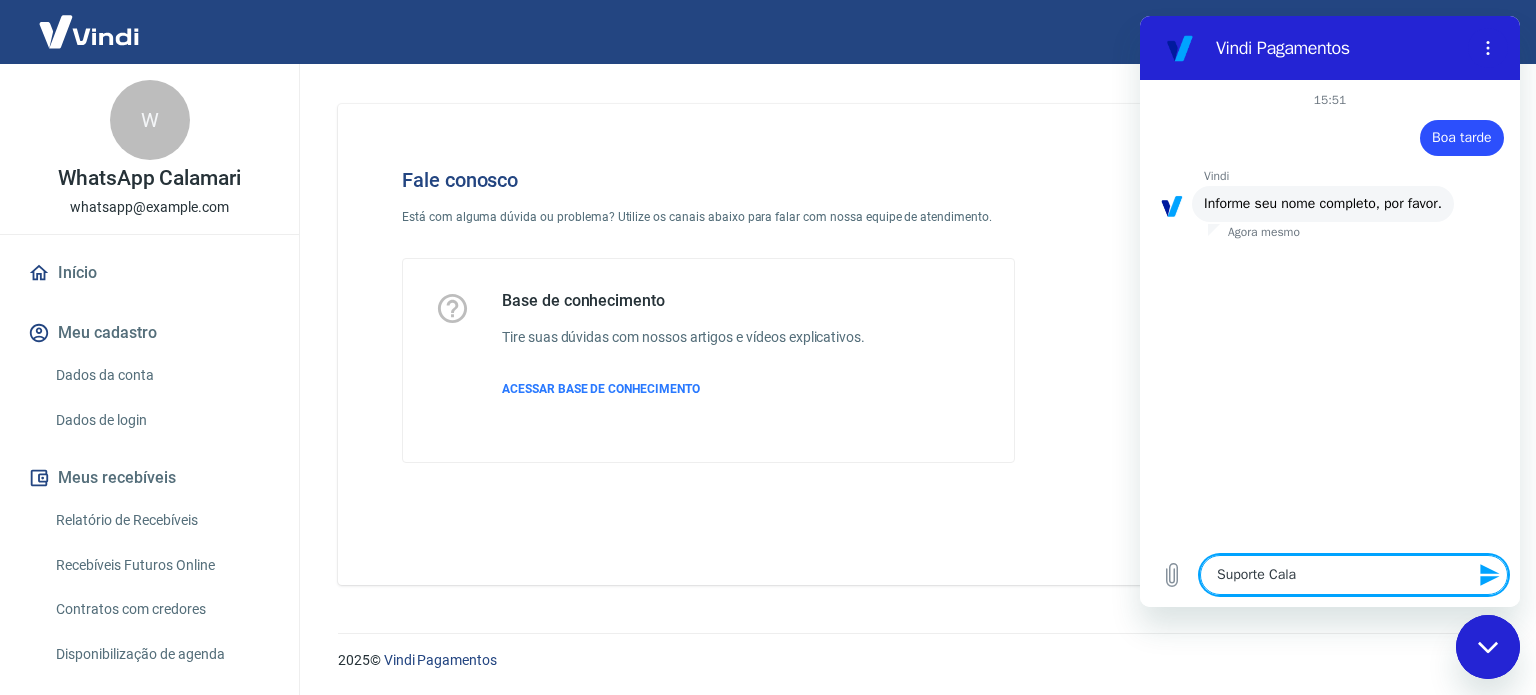 type on "Suporte Calam" 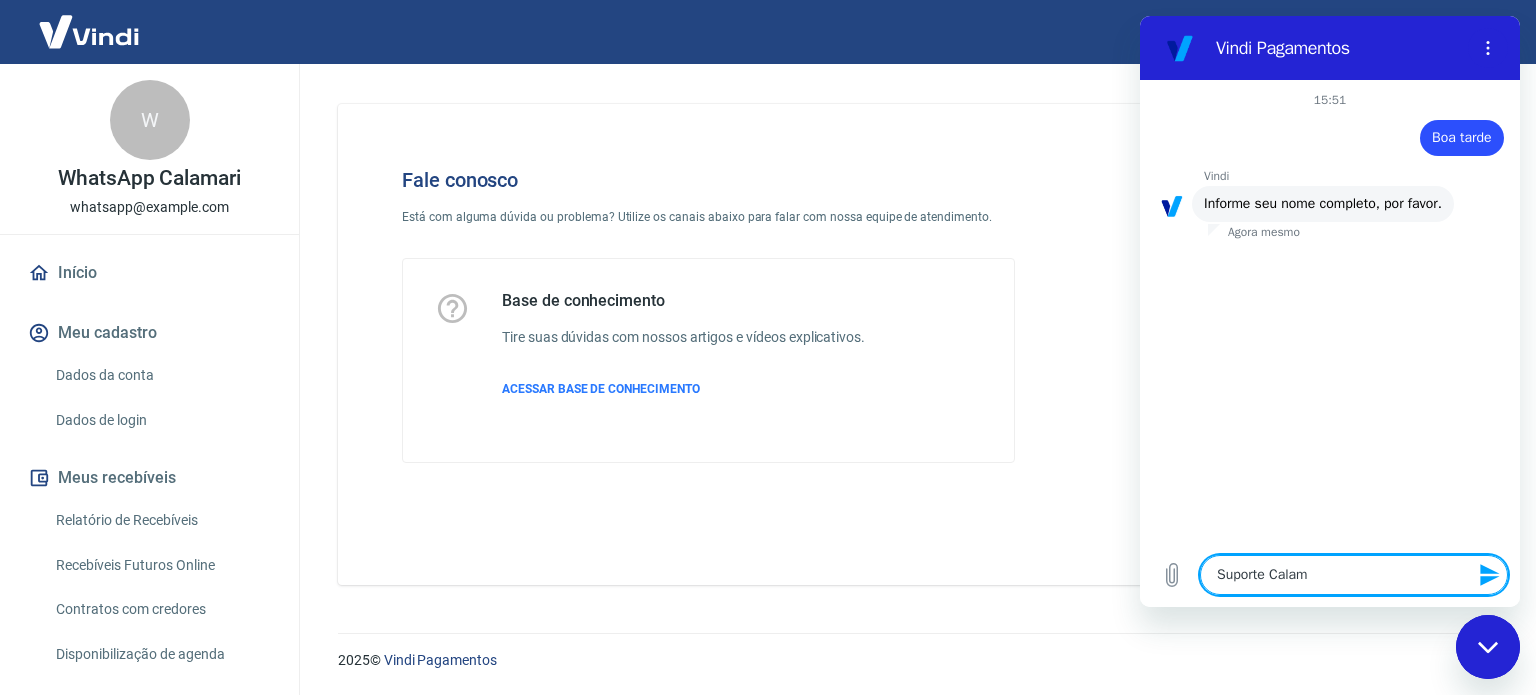 type on "Suporte Calama" 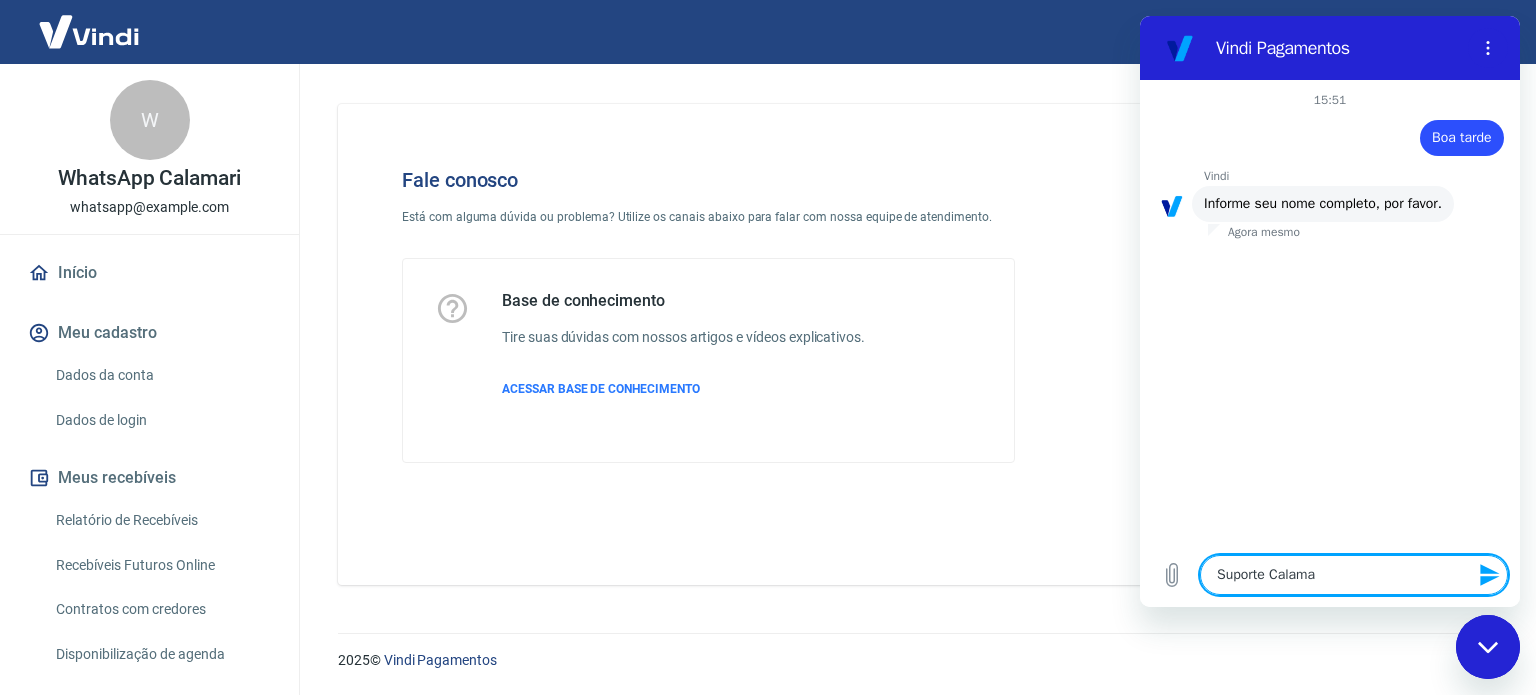 type on "Suporte Calamar" 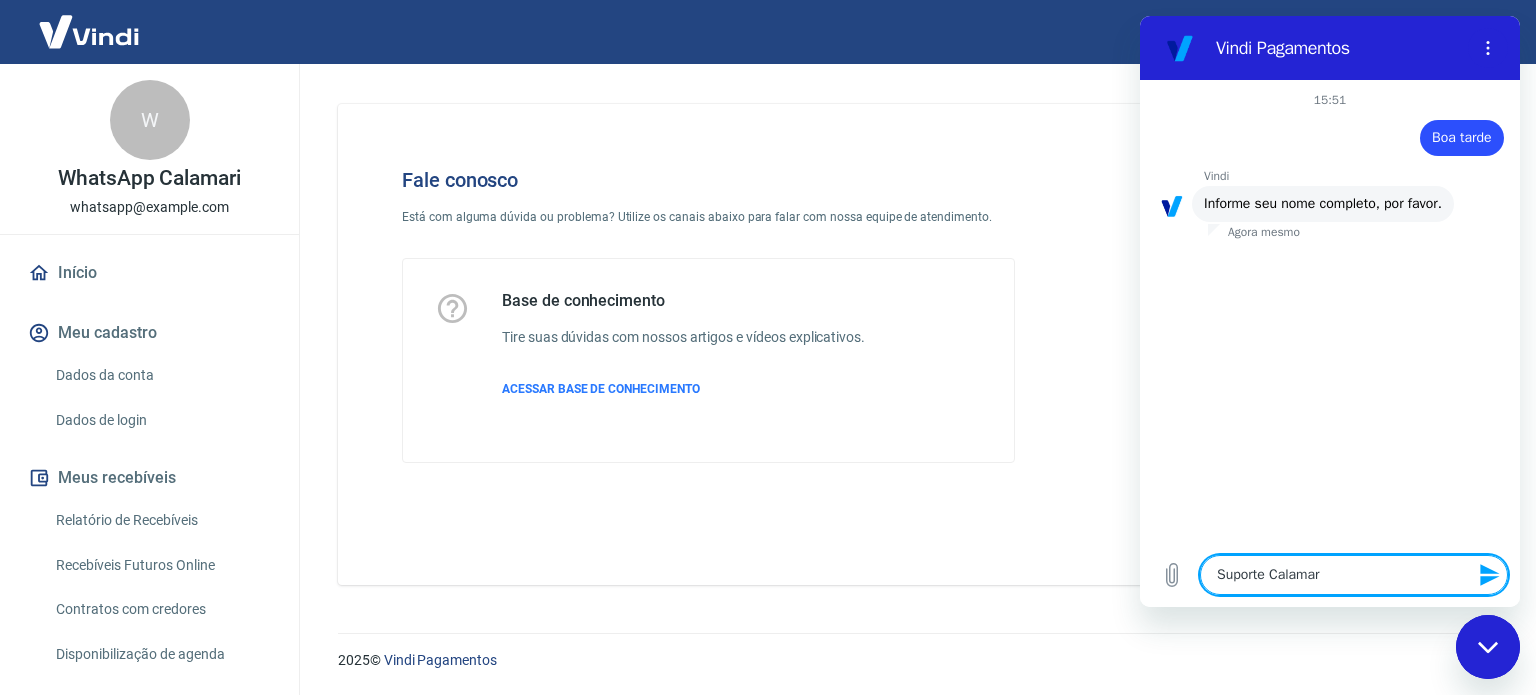type on "Suporte Calamari" 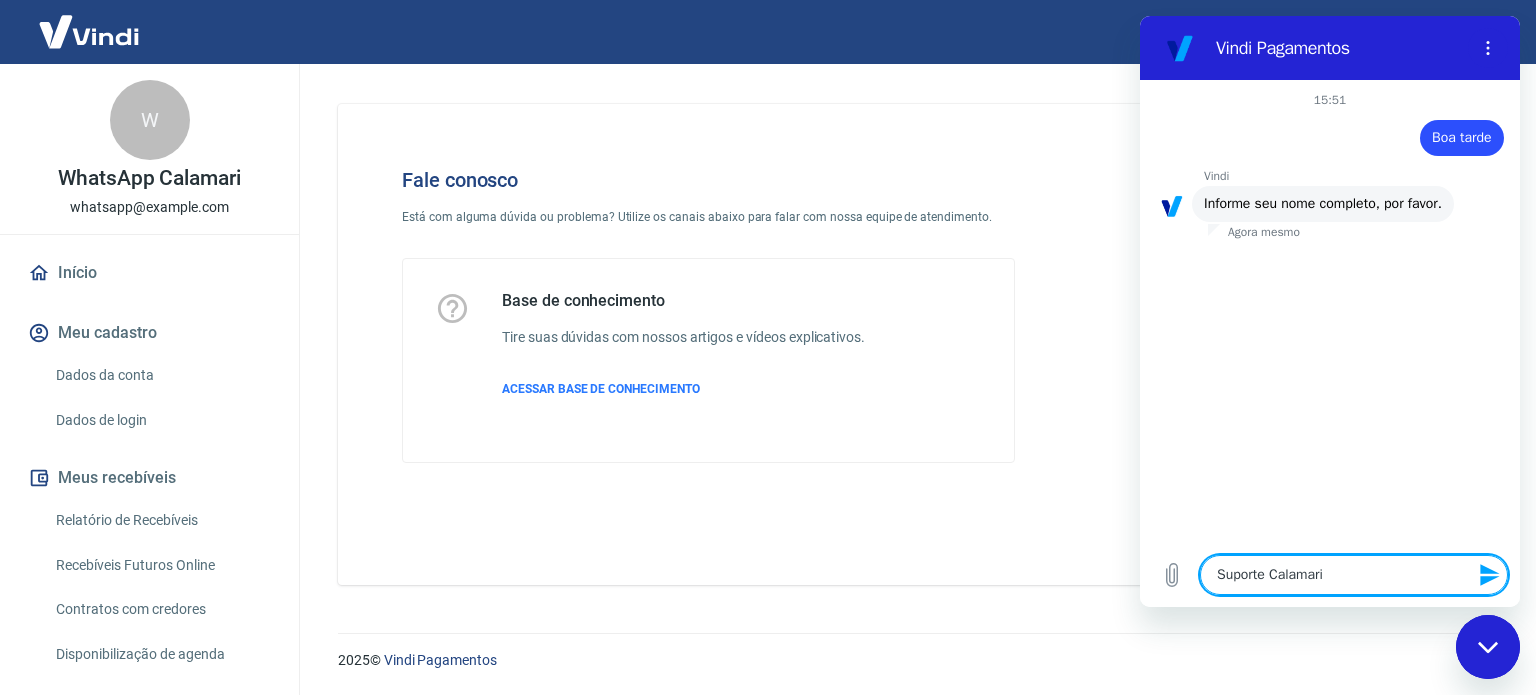 type 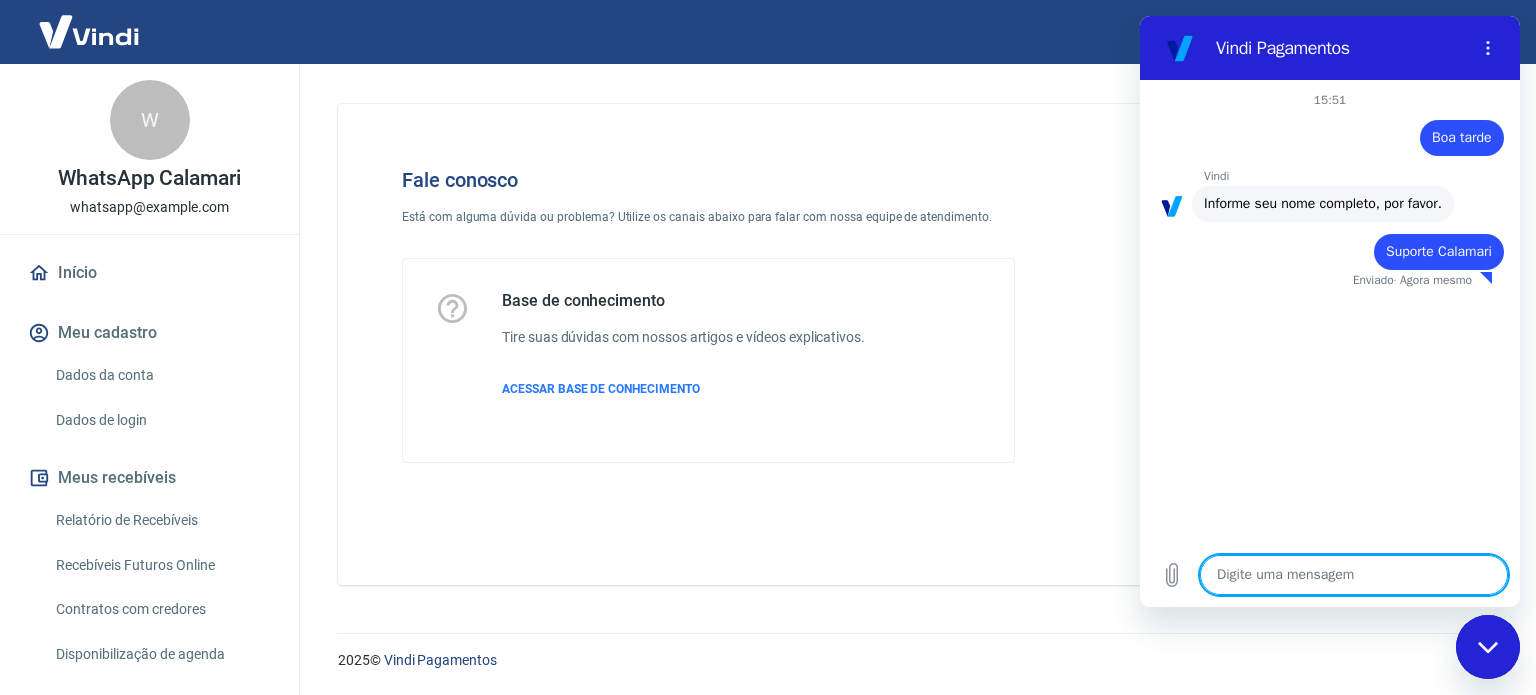 type on "x" 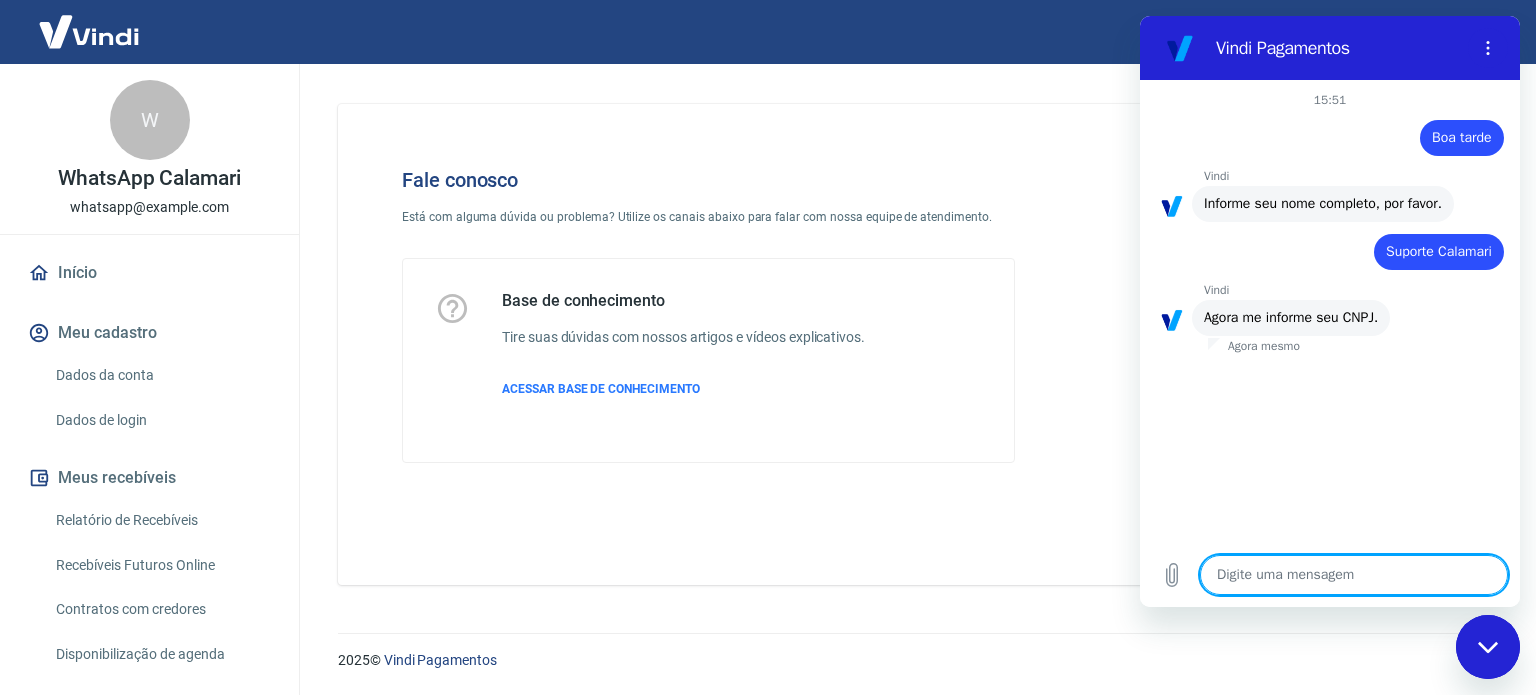 click at bounding box center [1354, 575] 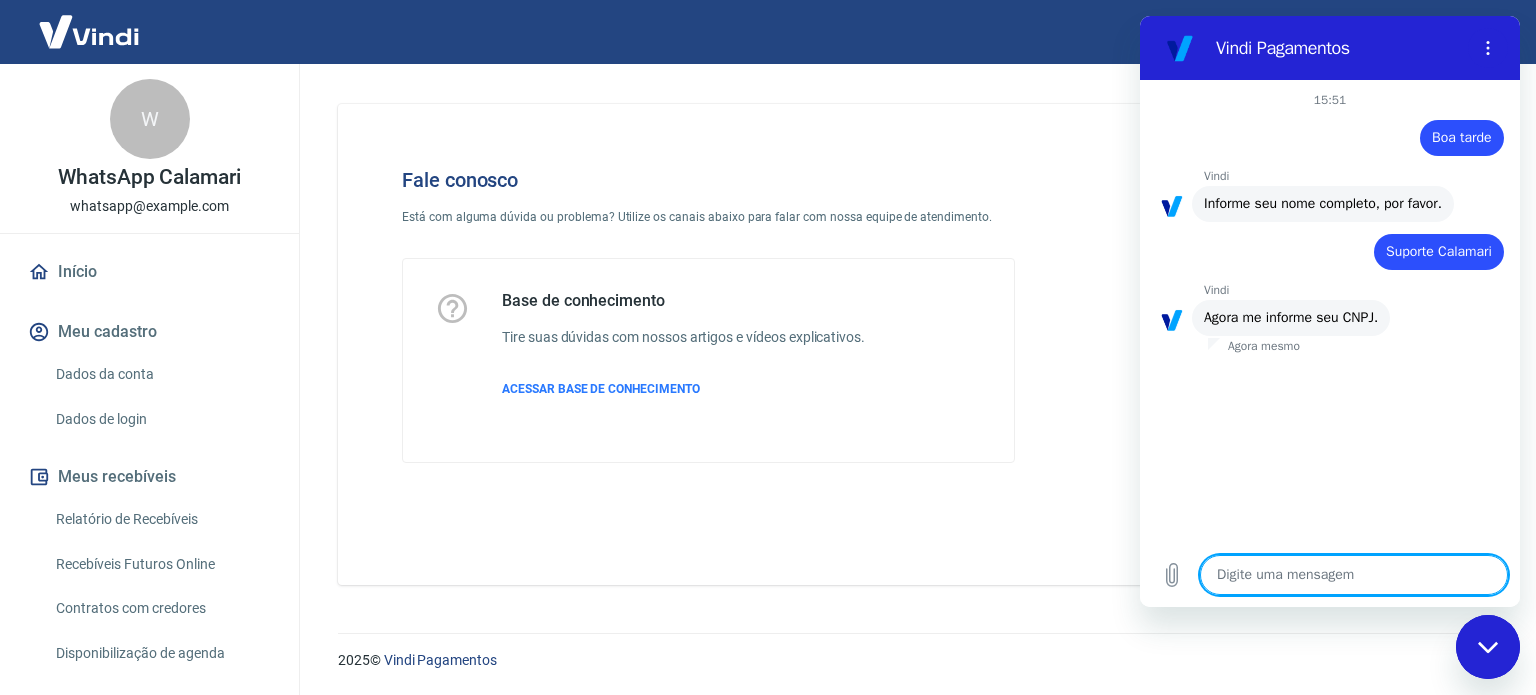 scroll, scrollTop: 0, scrollLeft: 0, axis: both 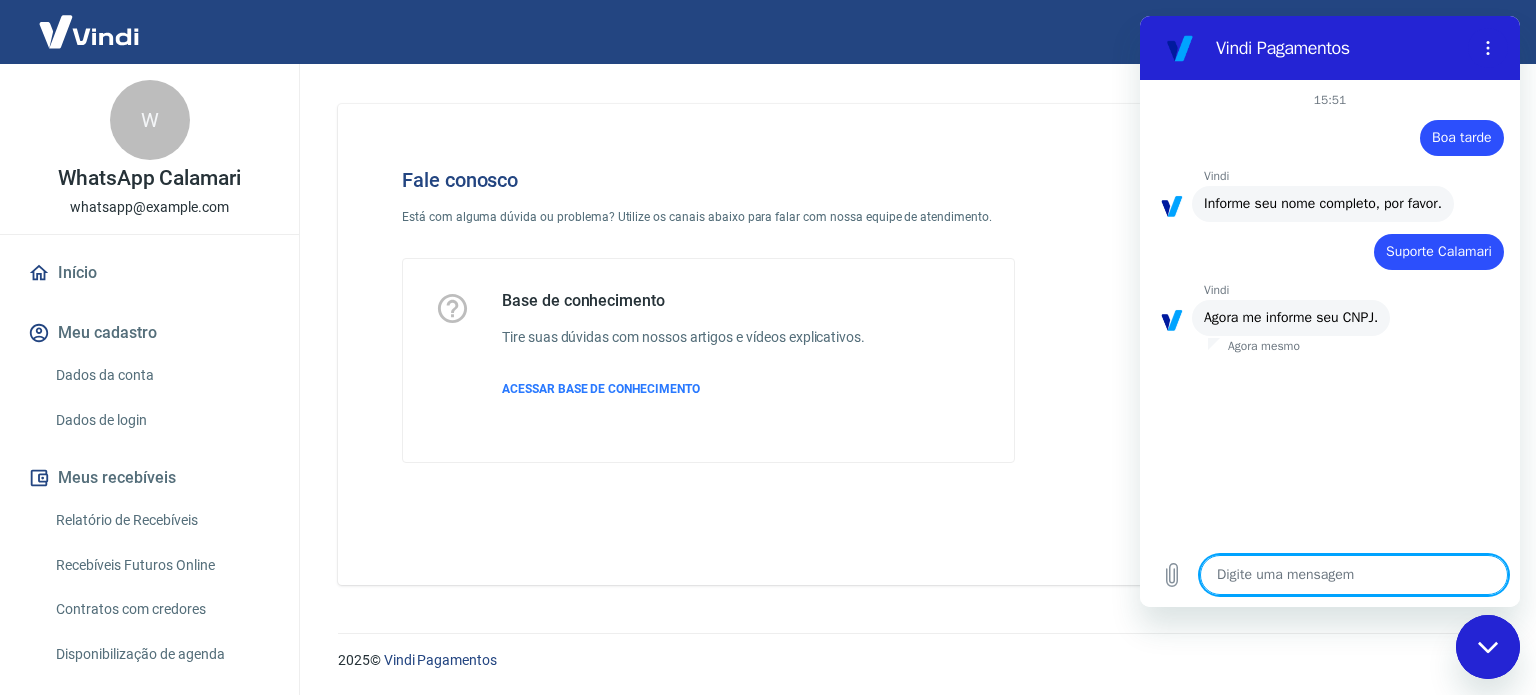click at bounding box center (1354, 575) 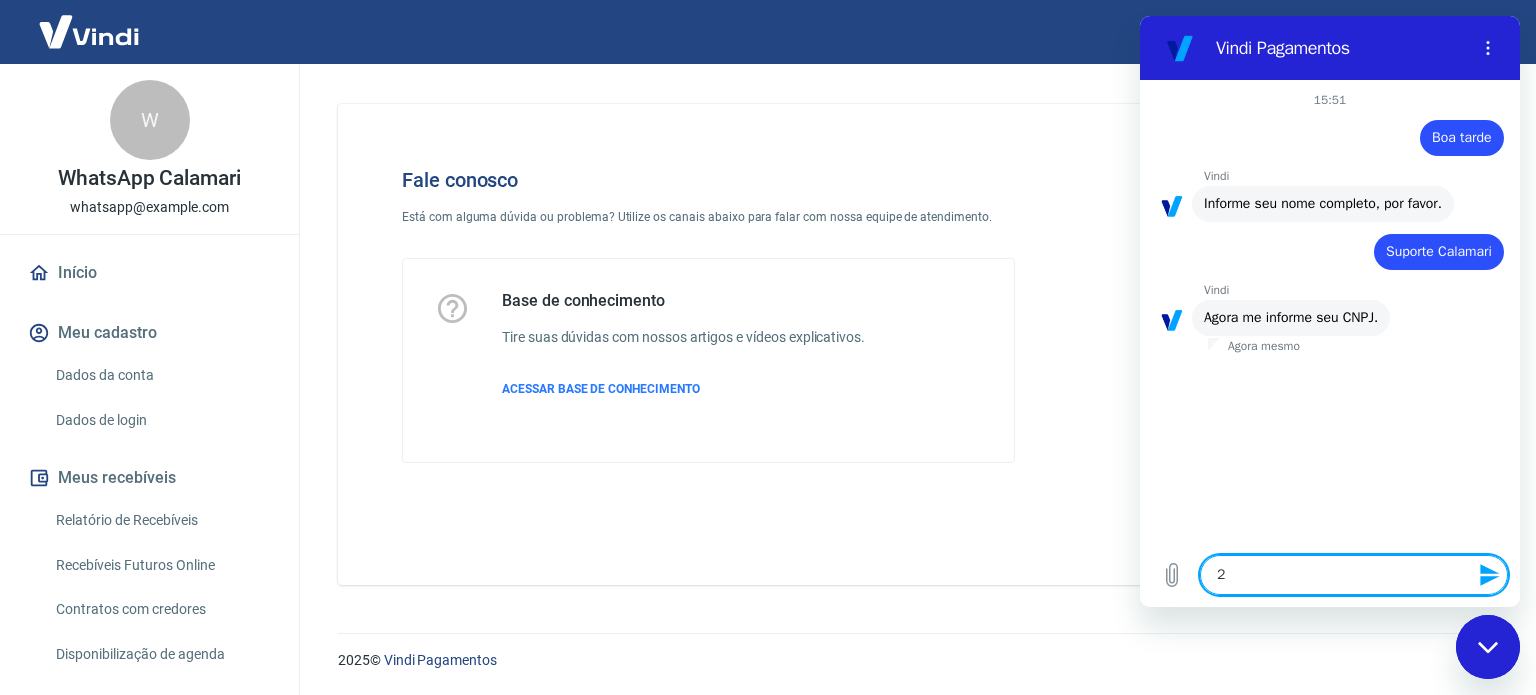 type on "24" 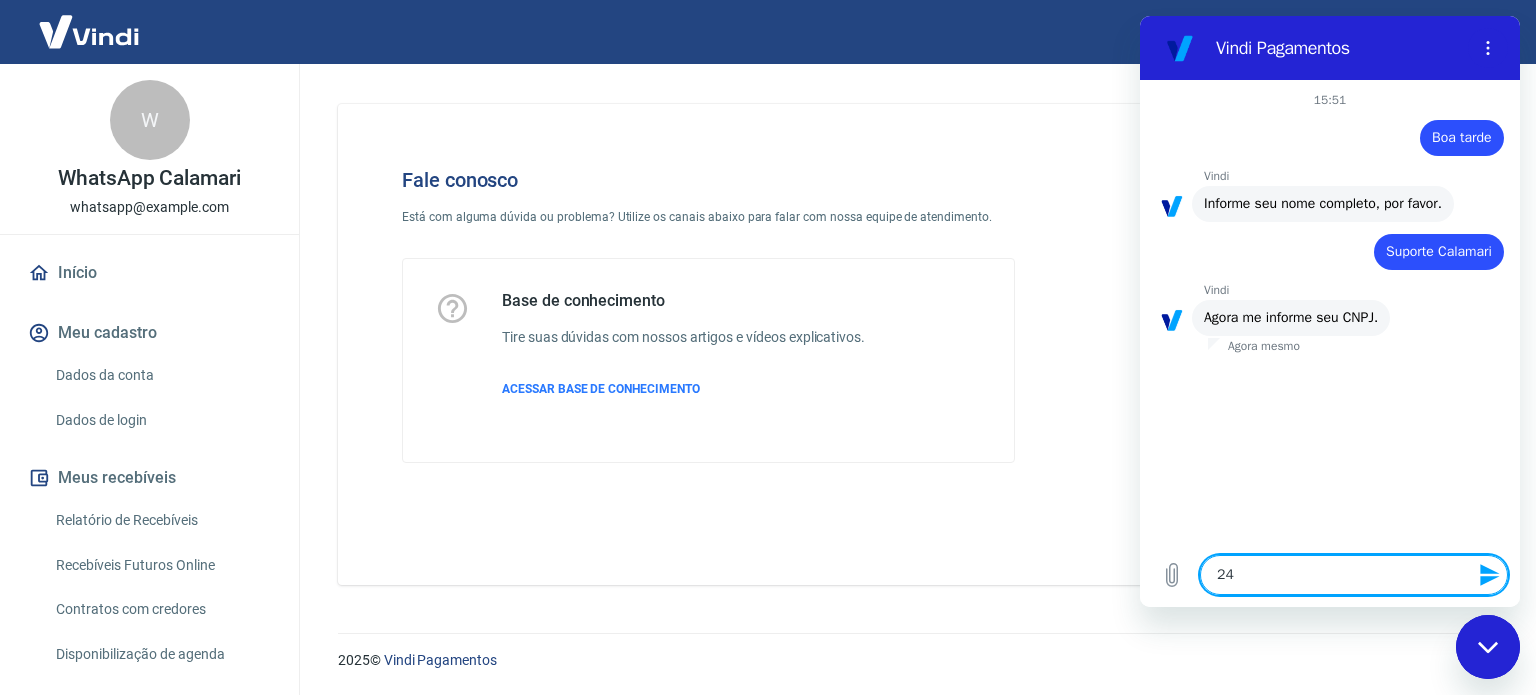 type on "247" 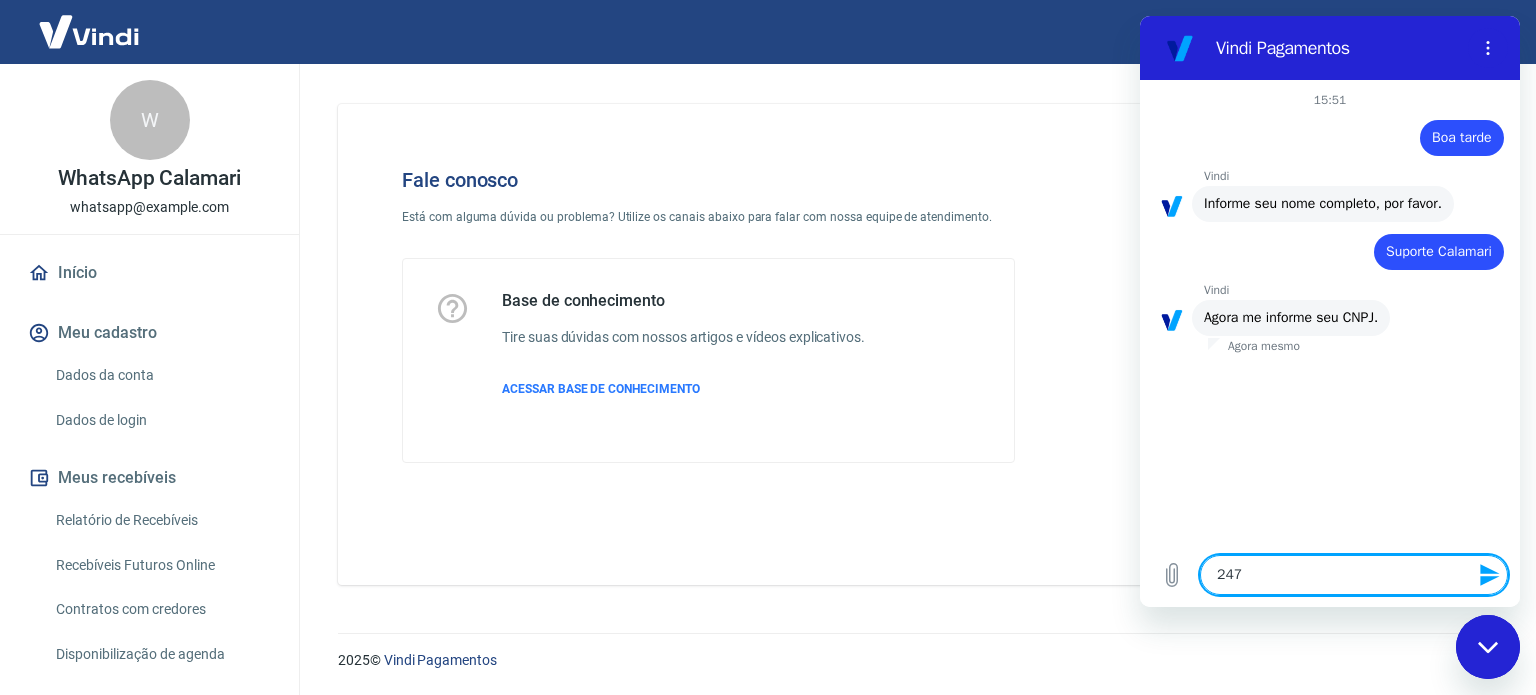 type on "2475" 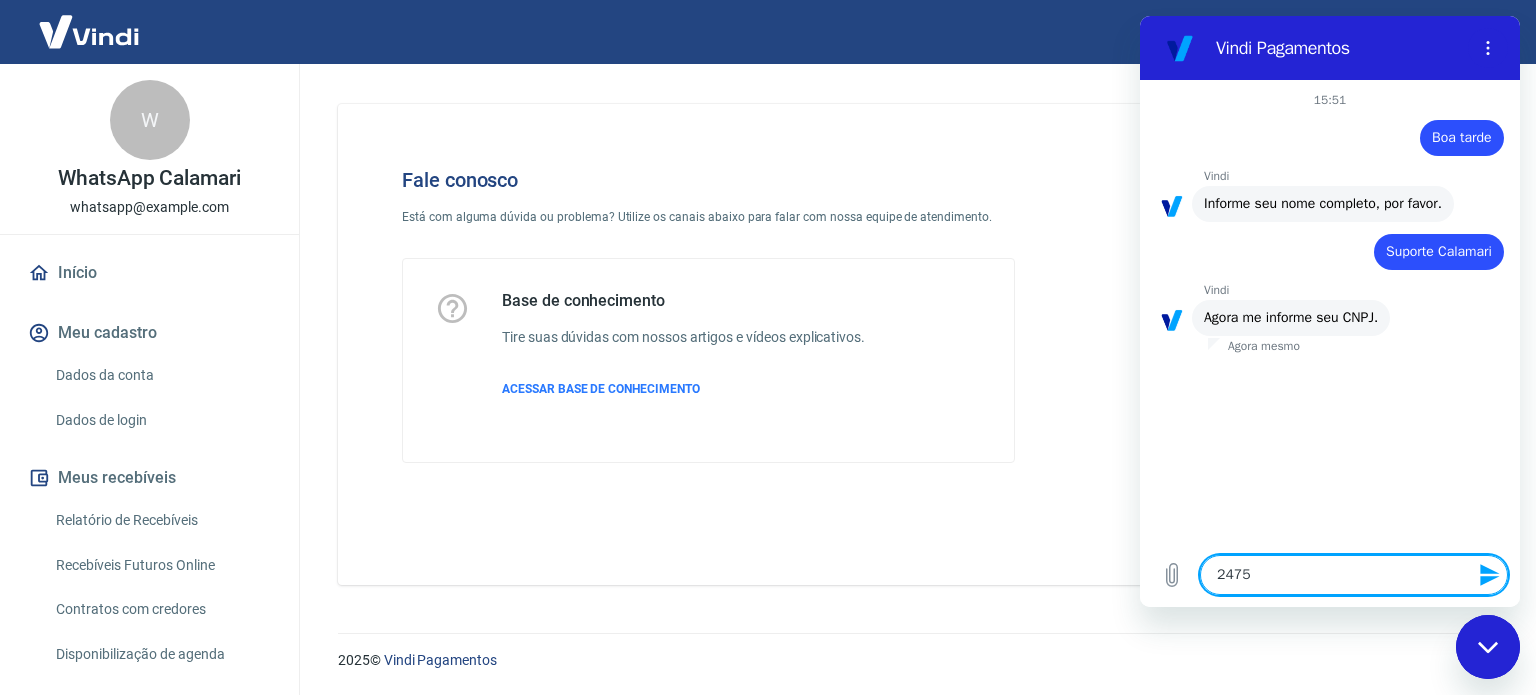 type on "24757" 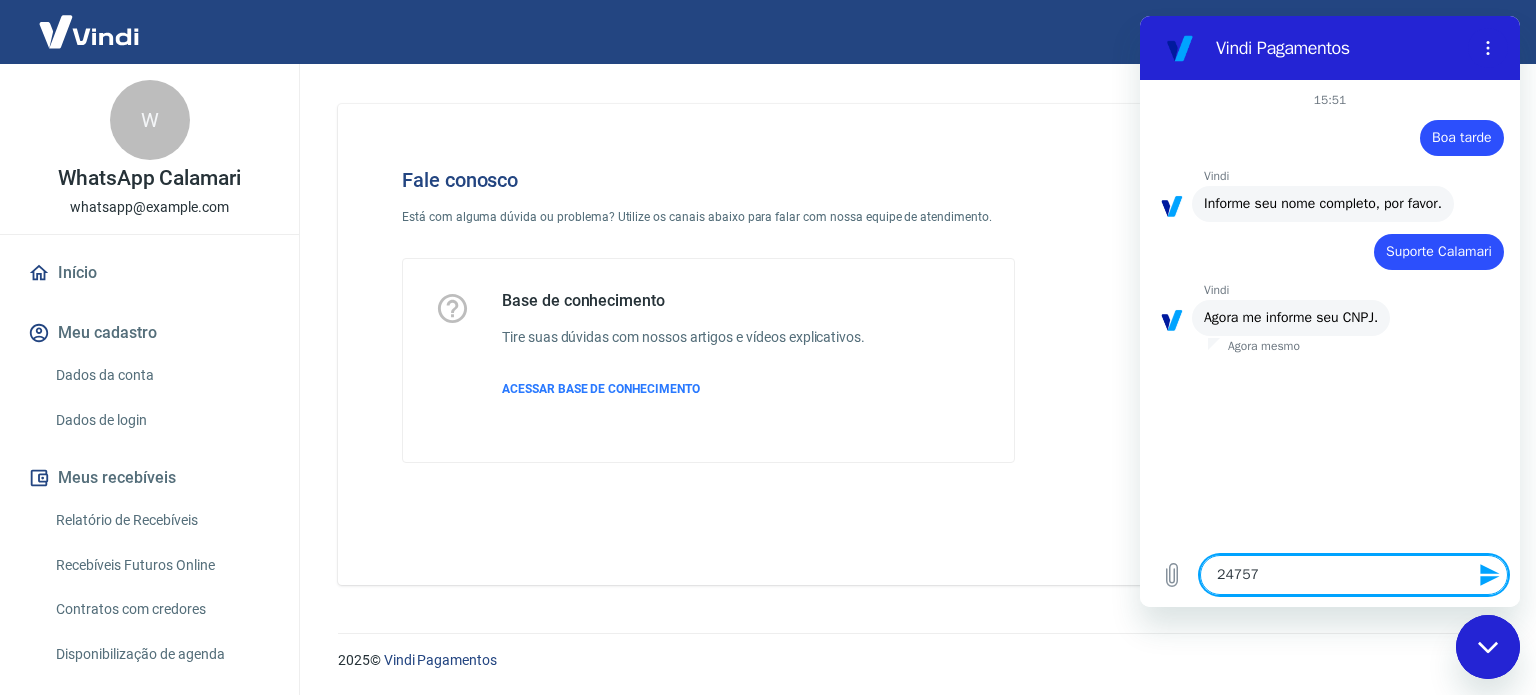 type on "[PHONE]" 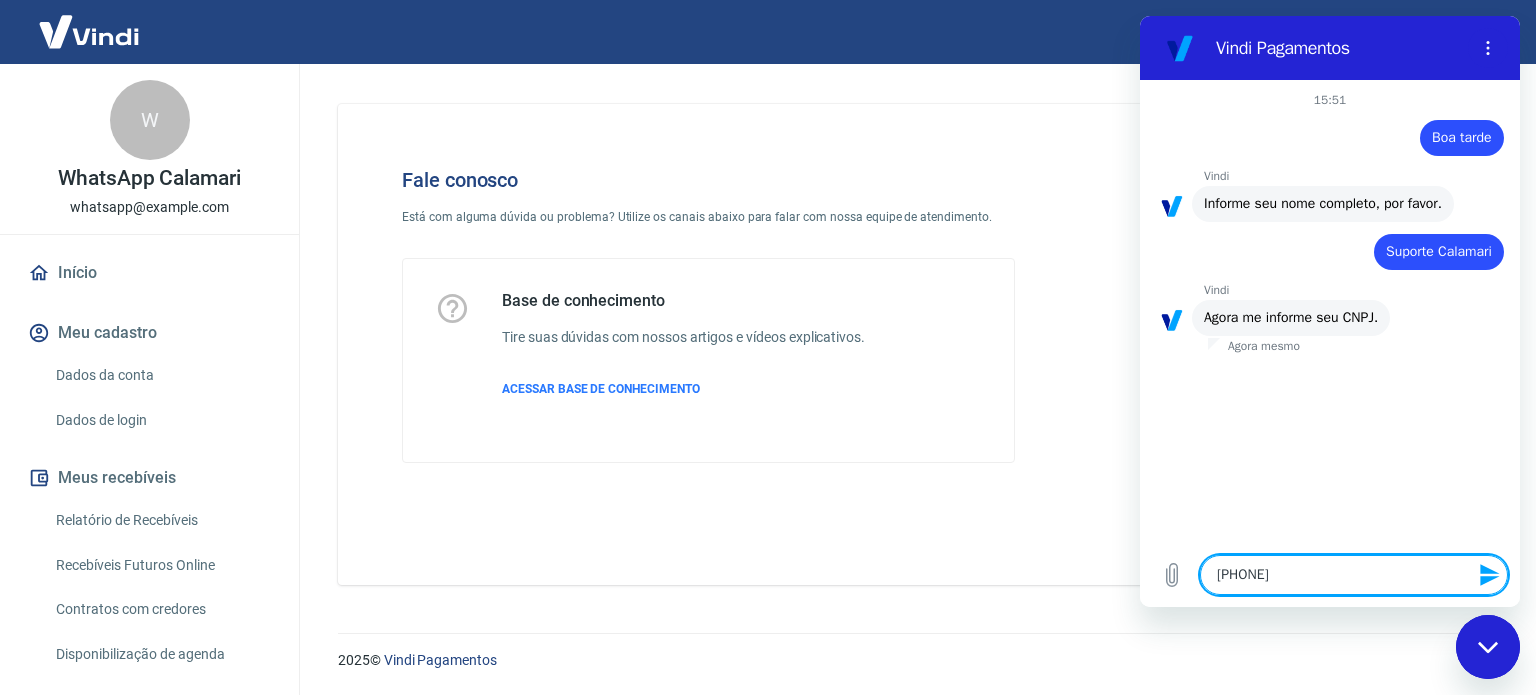 type on "[PHONE]" 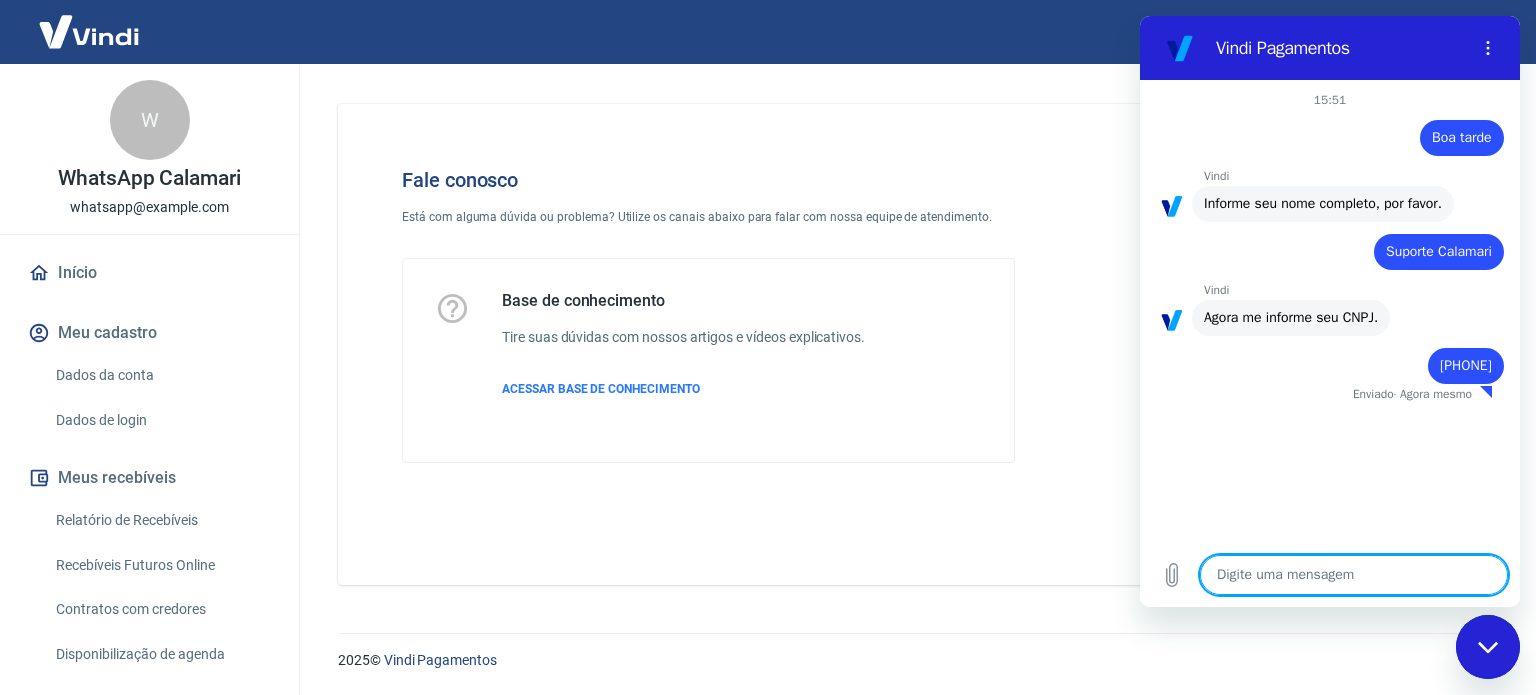 type on "x" 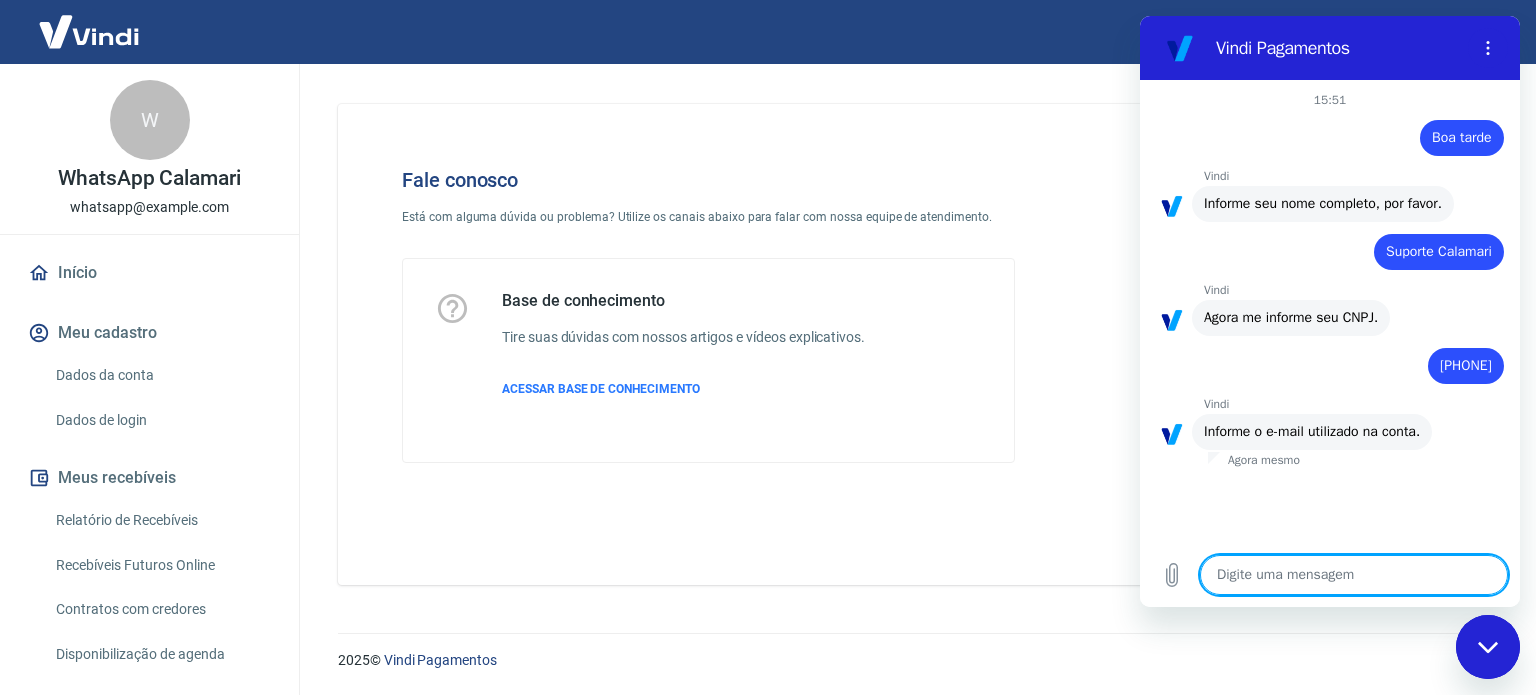 click at bounding box center (1354, 575) 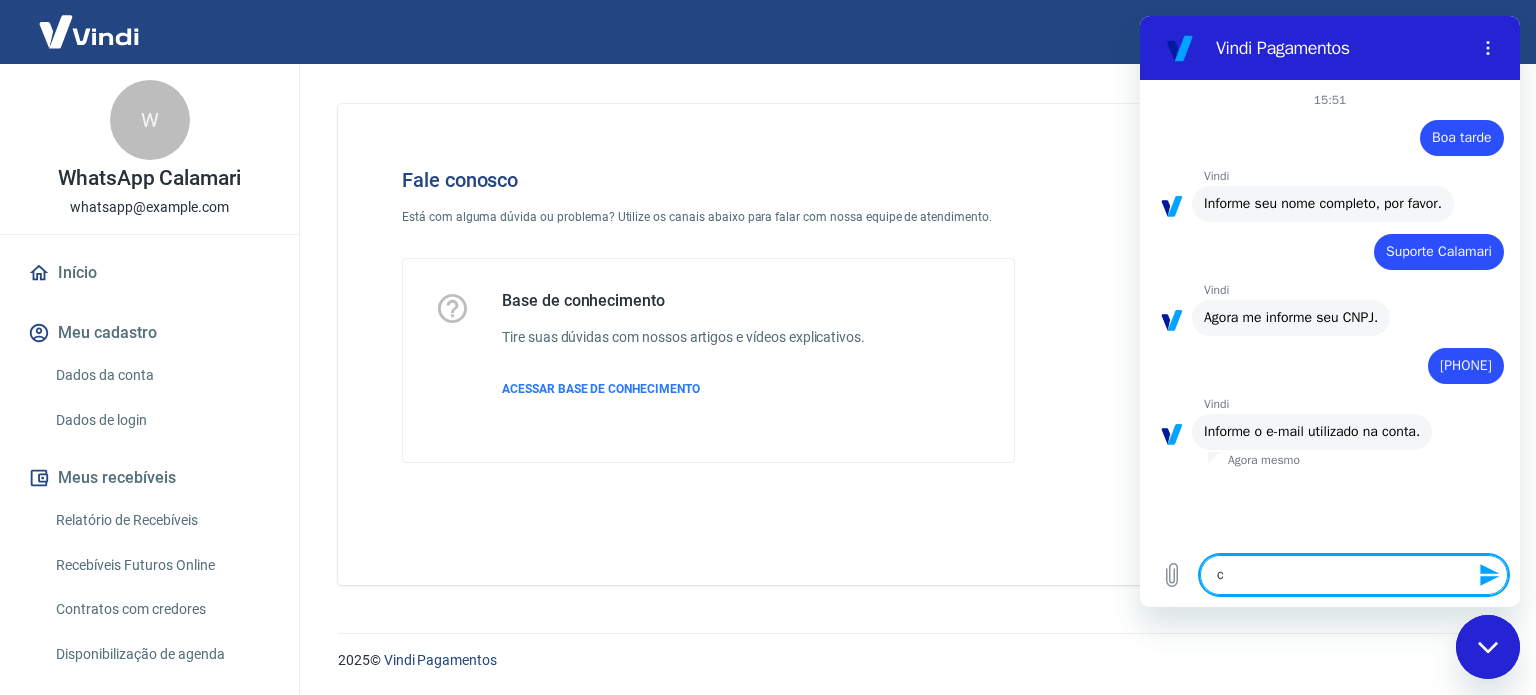 type on "co" 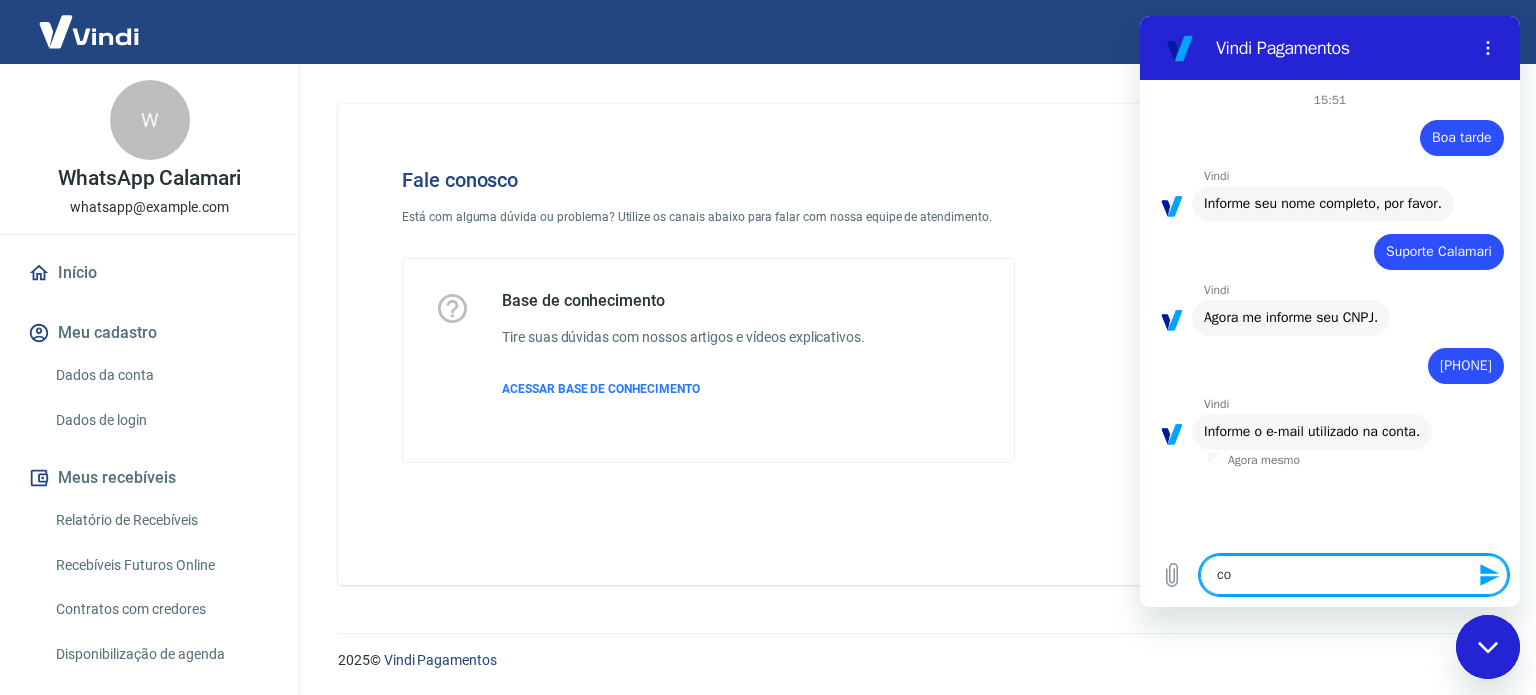type on "con" 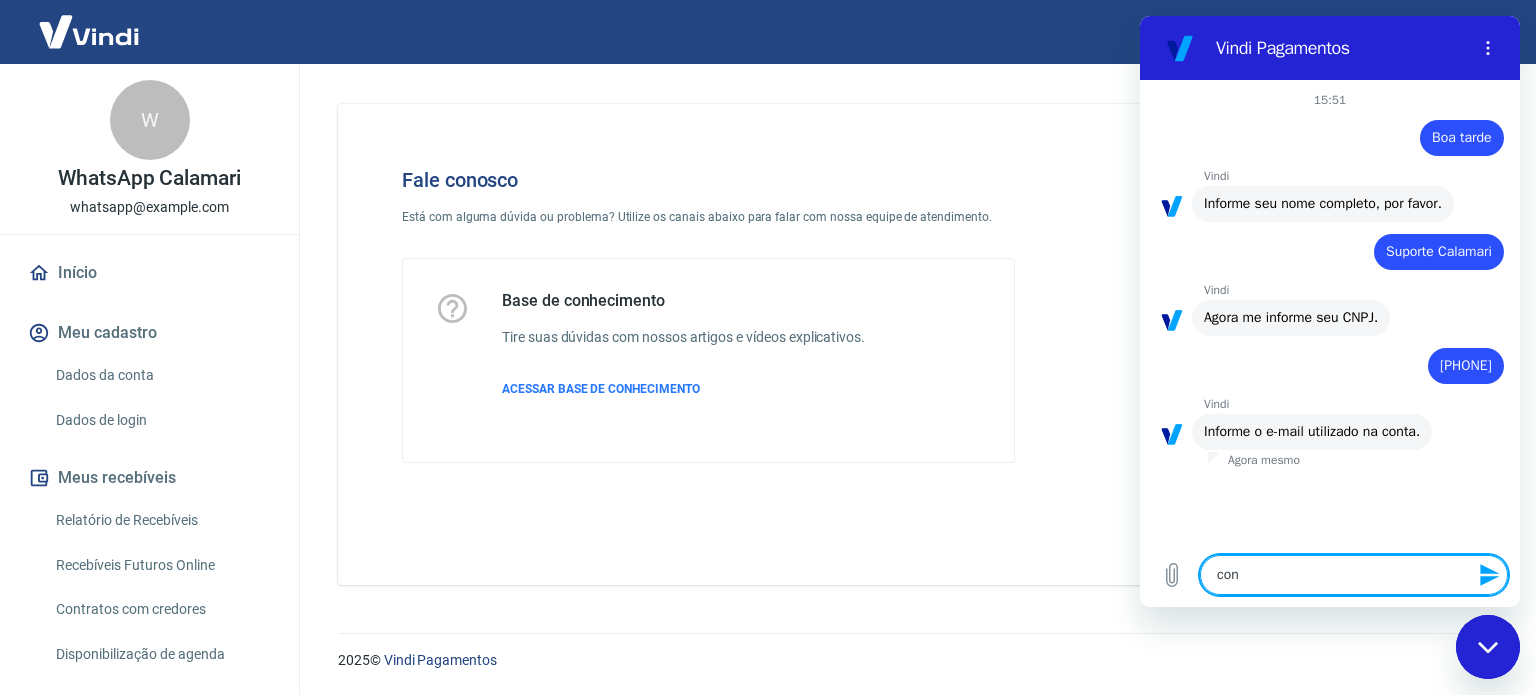 type on "cont" 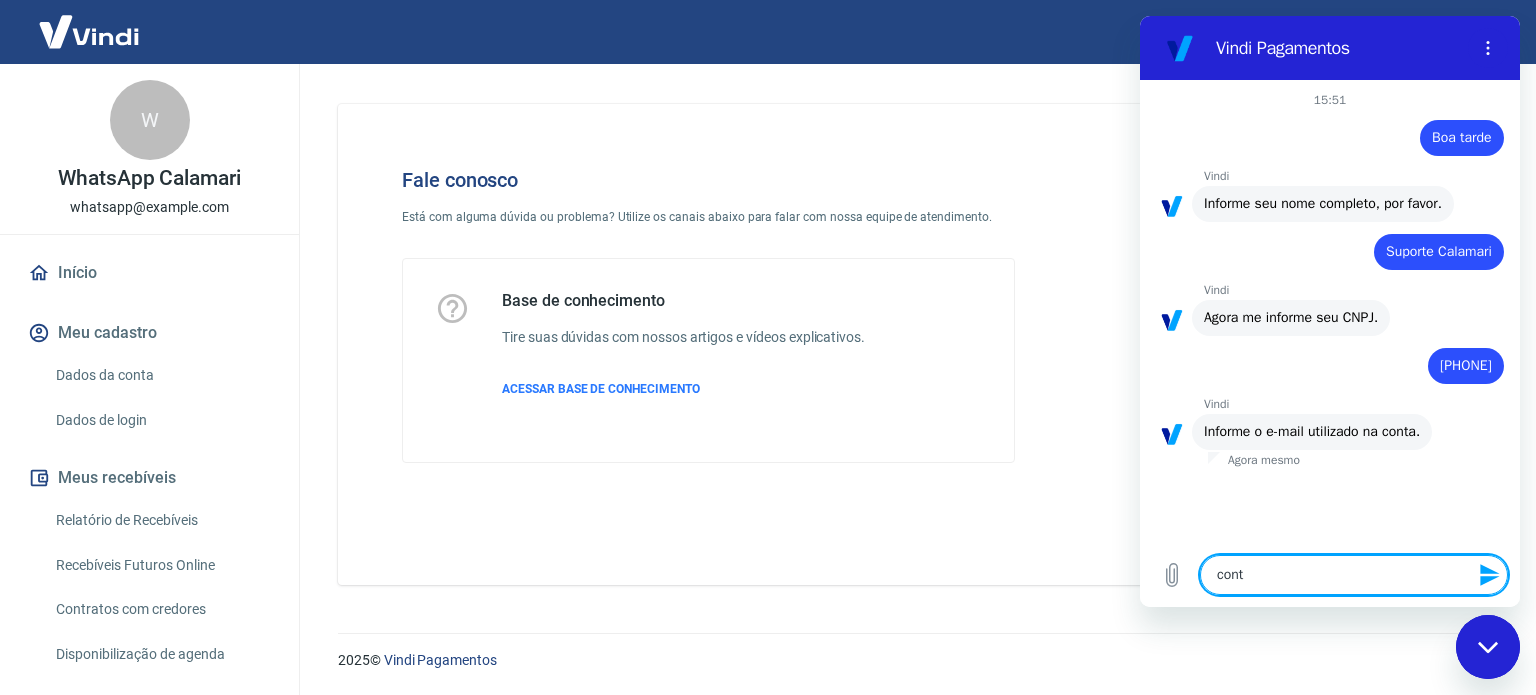 type on "conta" 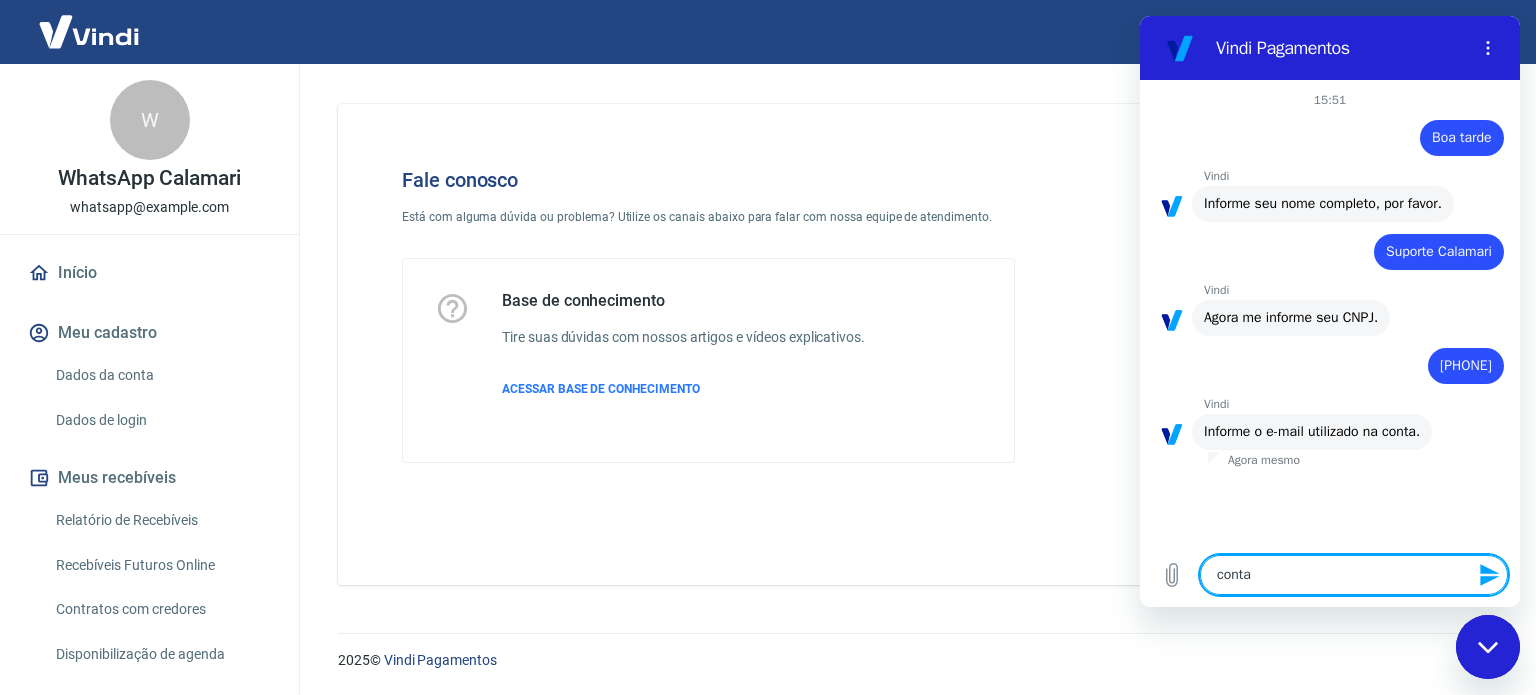 type on "contat" 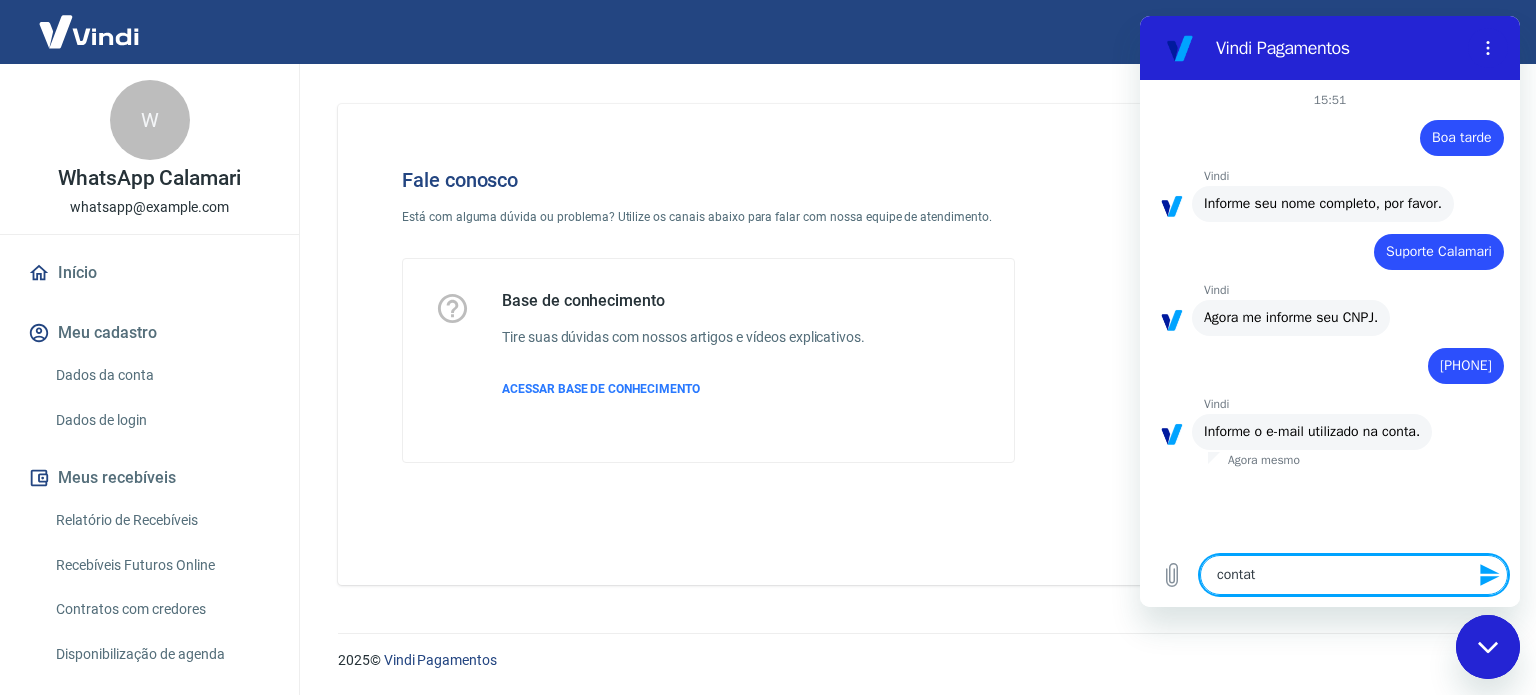type on "contato" 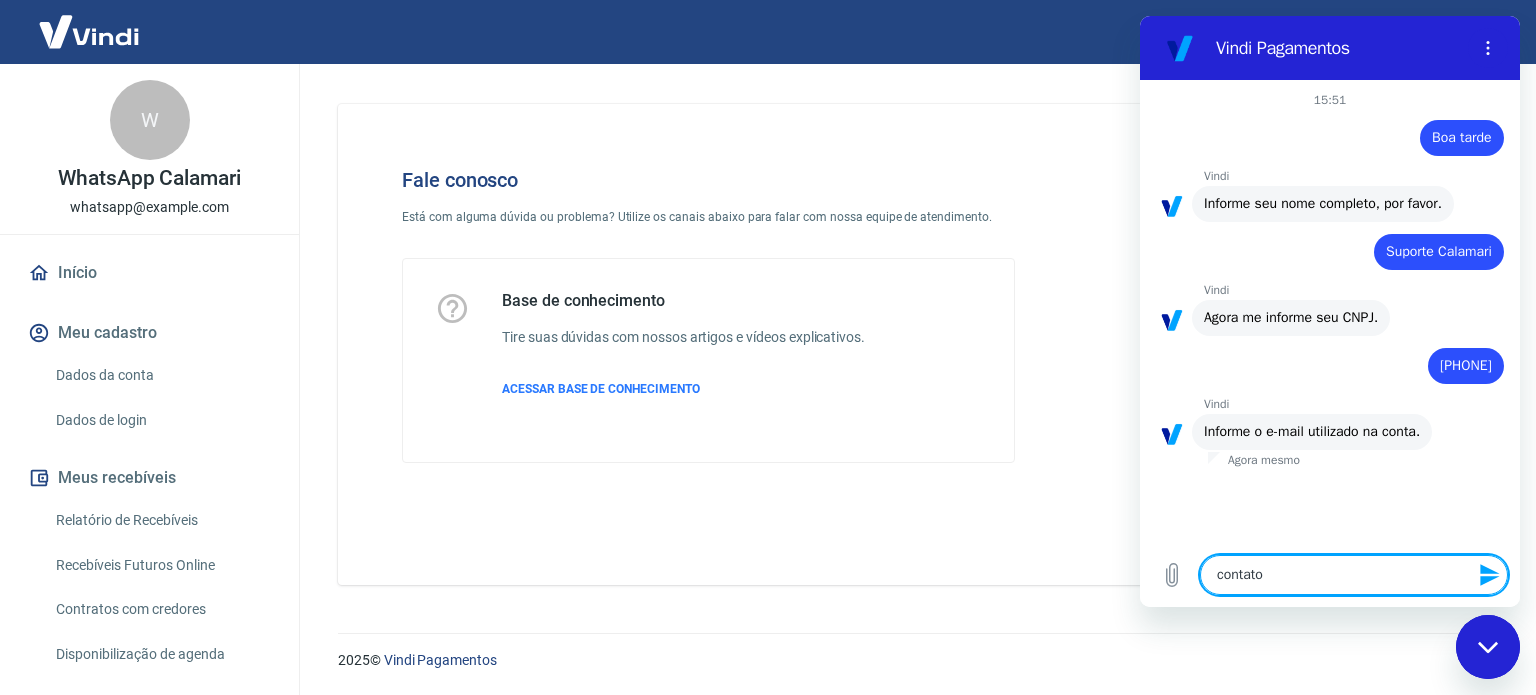 type on "contato@" 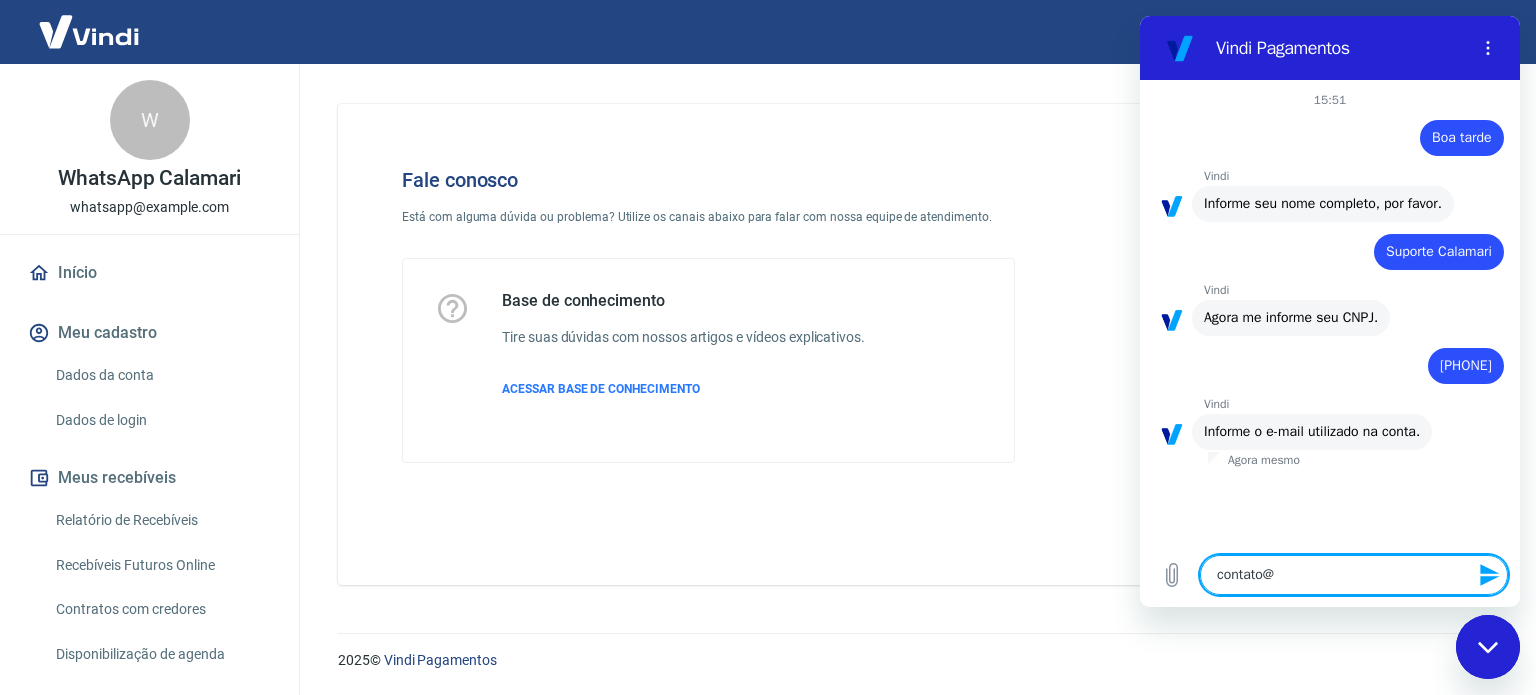 type on "contato@c" 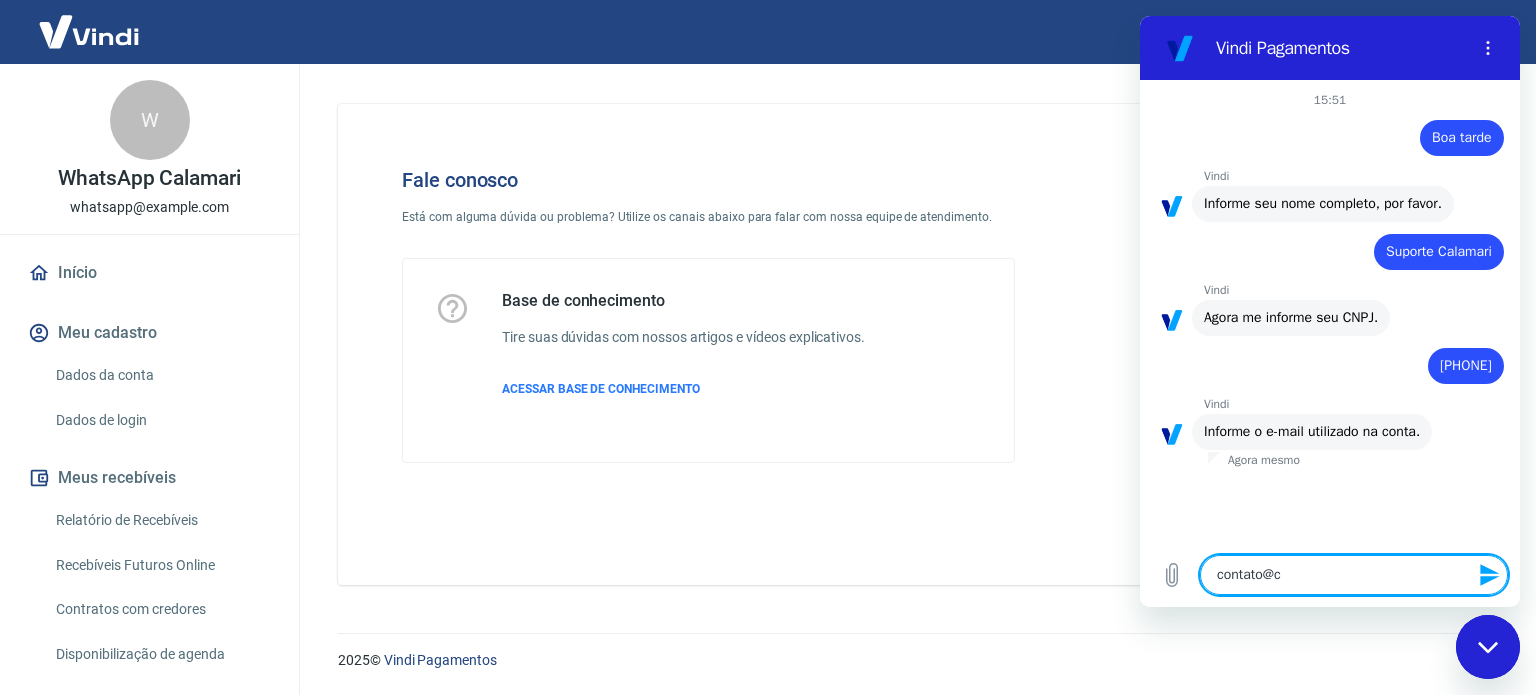 type on "contato@ca" 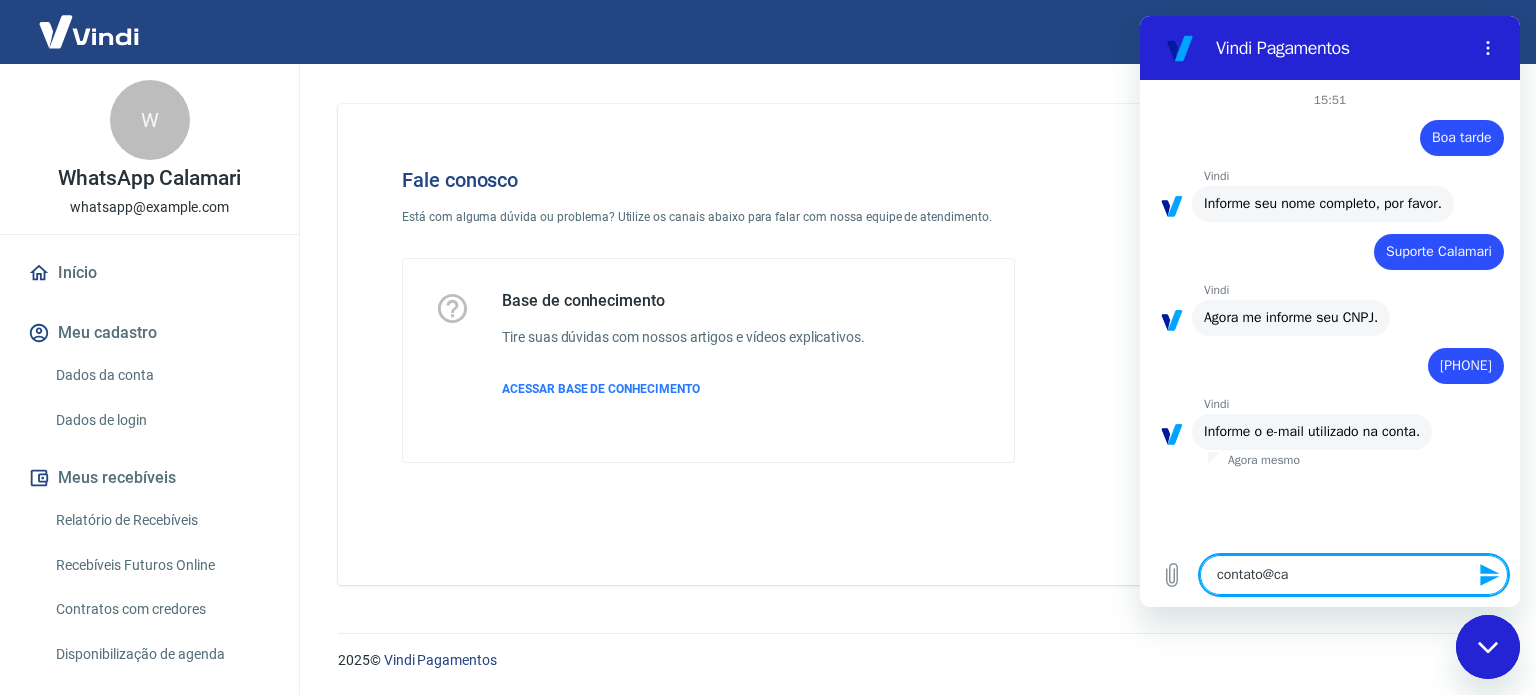 type on "contato@cal" 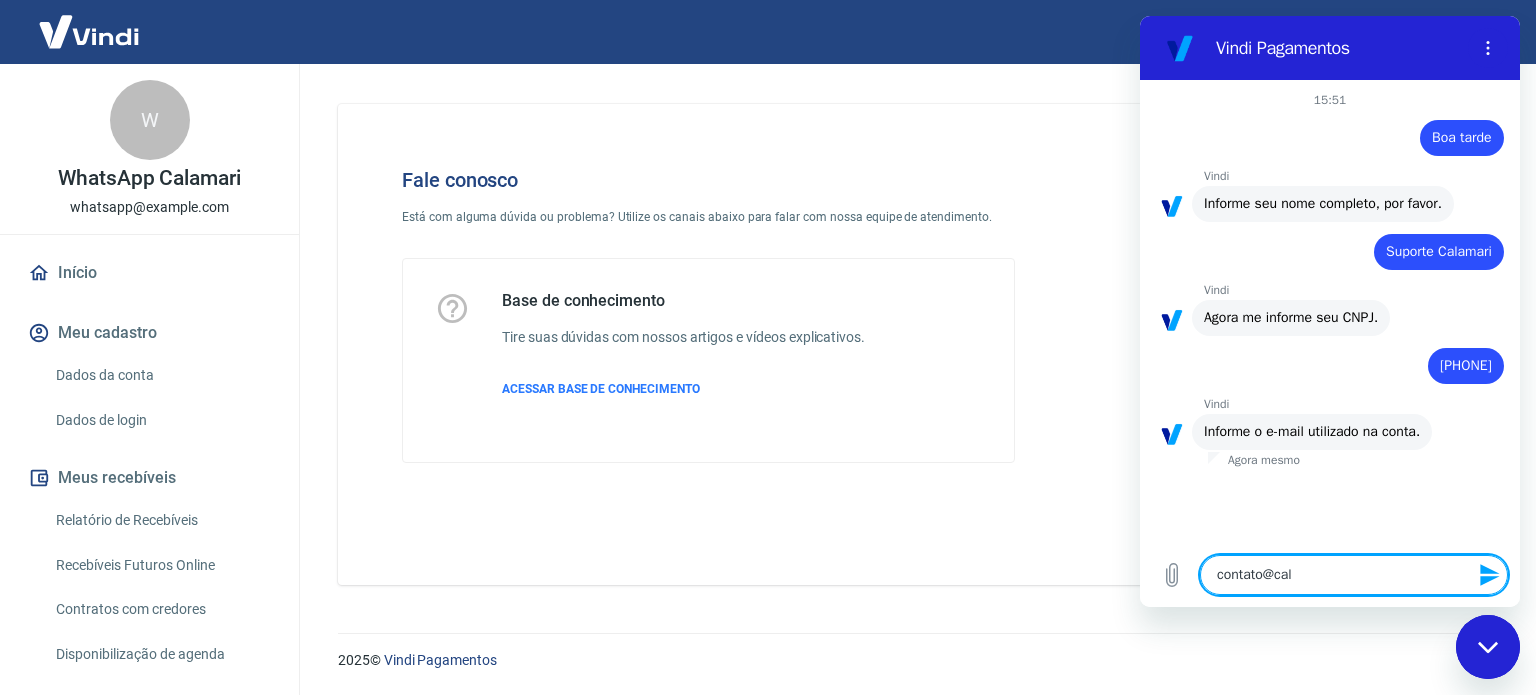 type on "contato@cala" 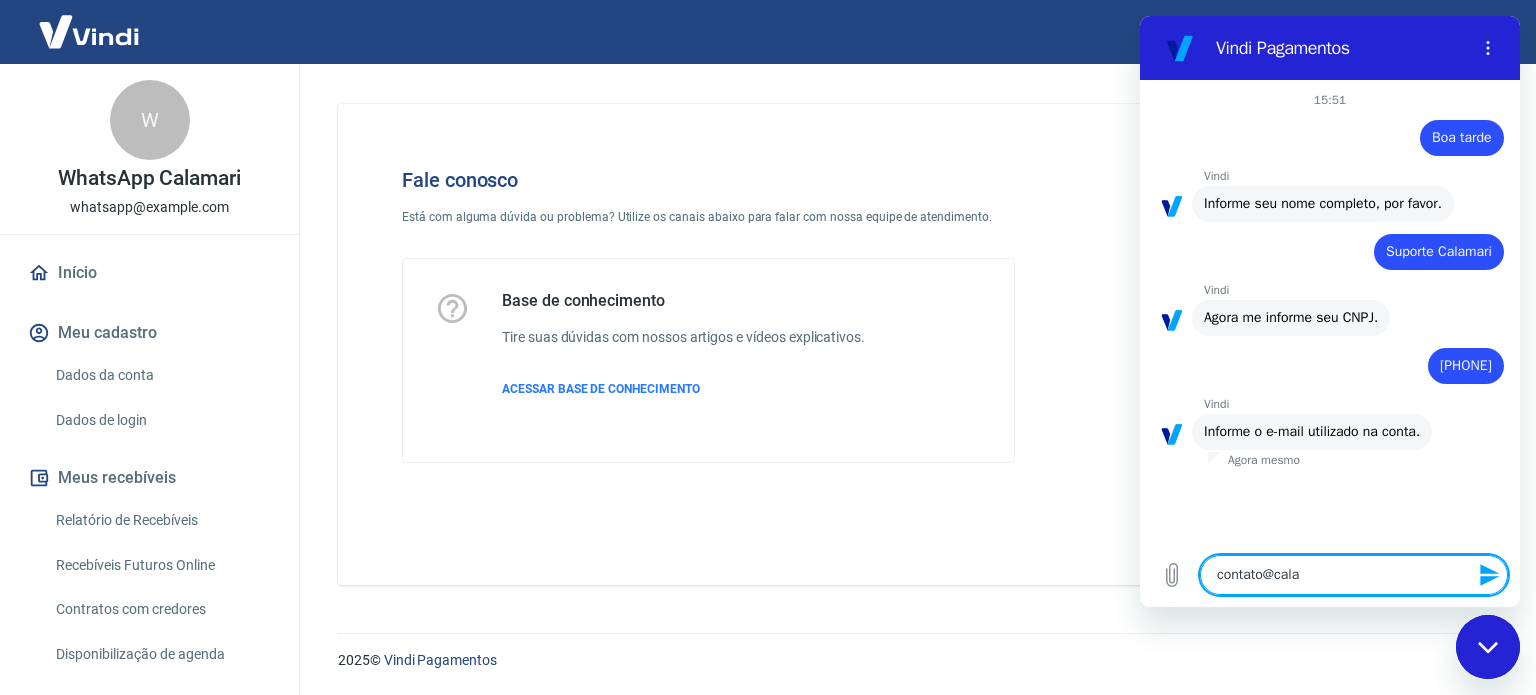type on "contato@calam" 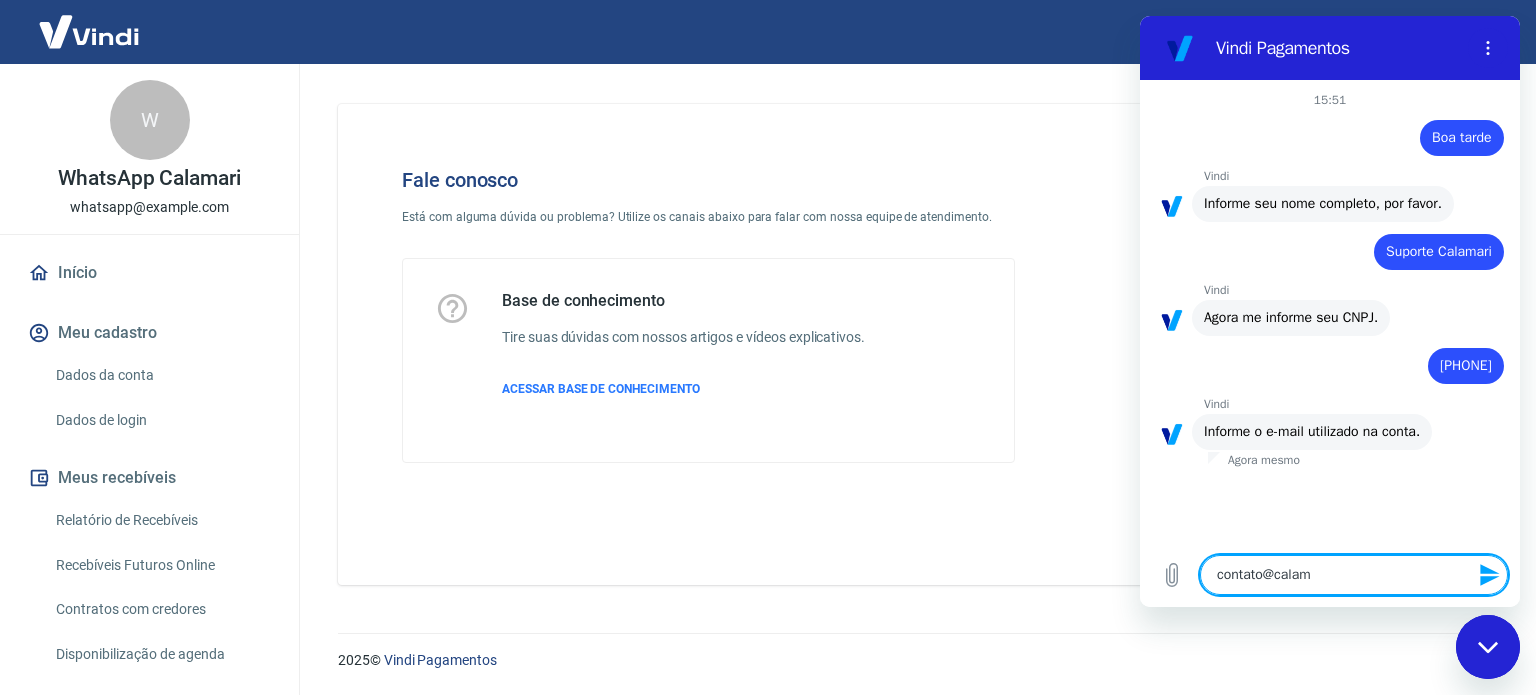 type on "contato@calama" 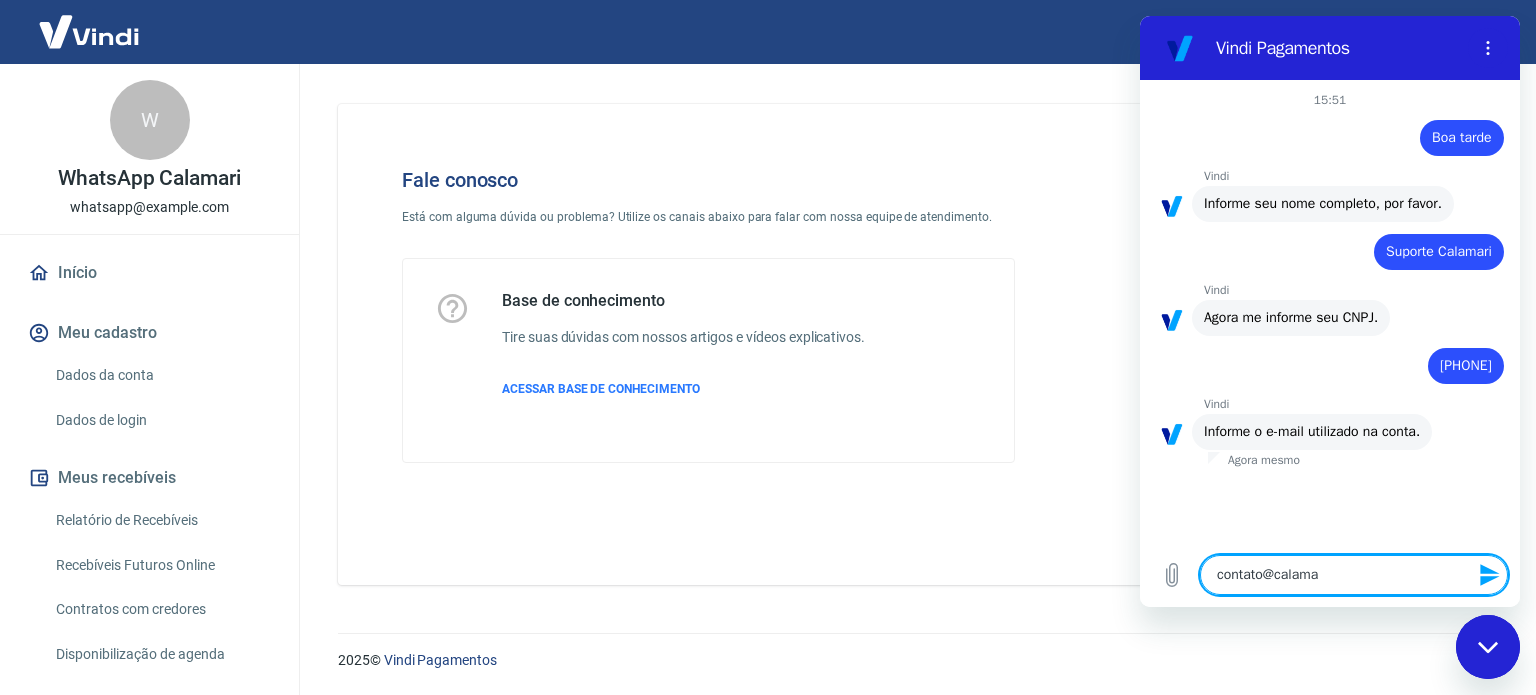 type on "contato@calamar" 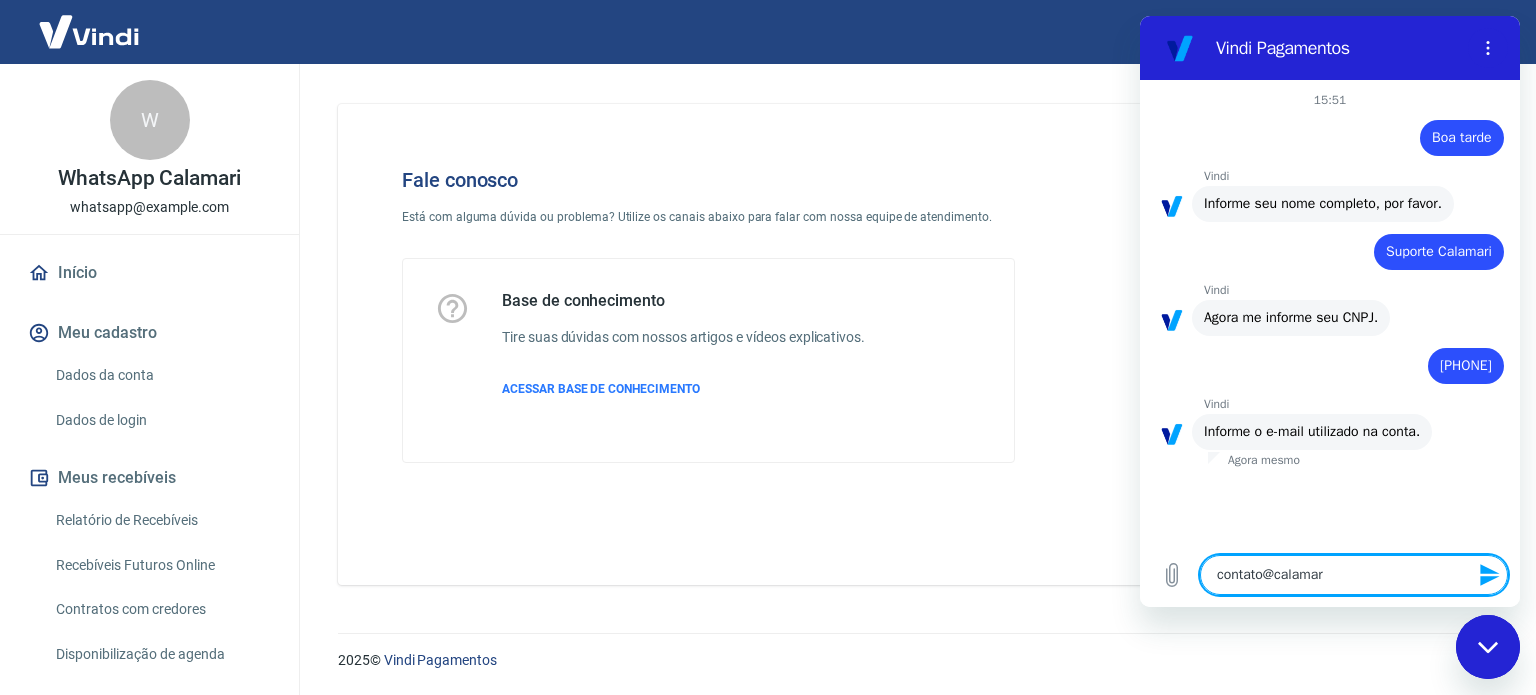 type on "contato@calamari" 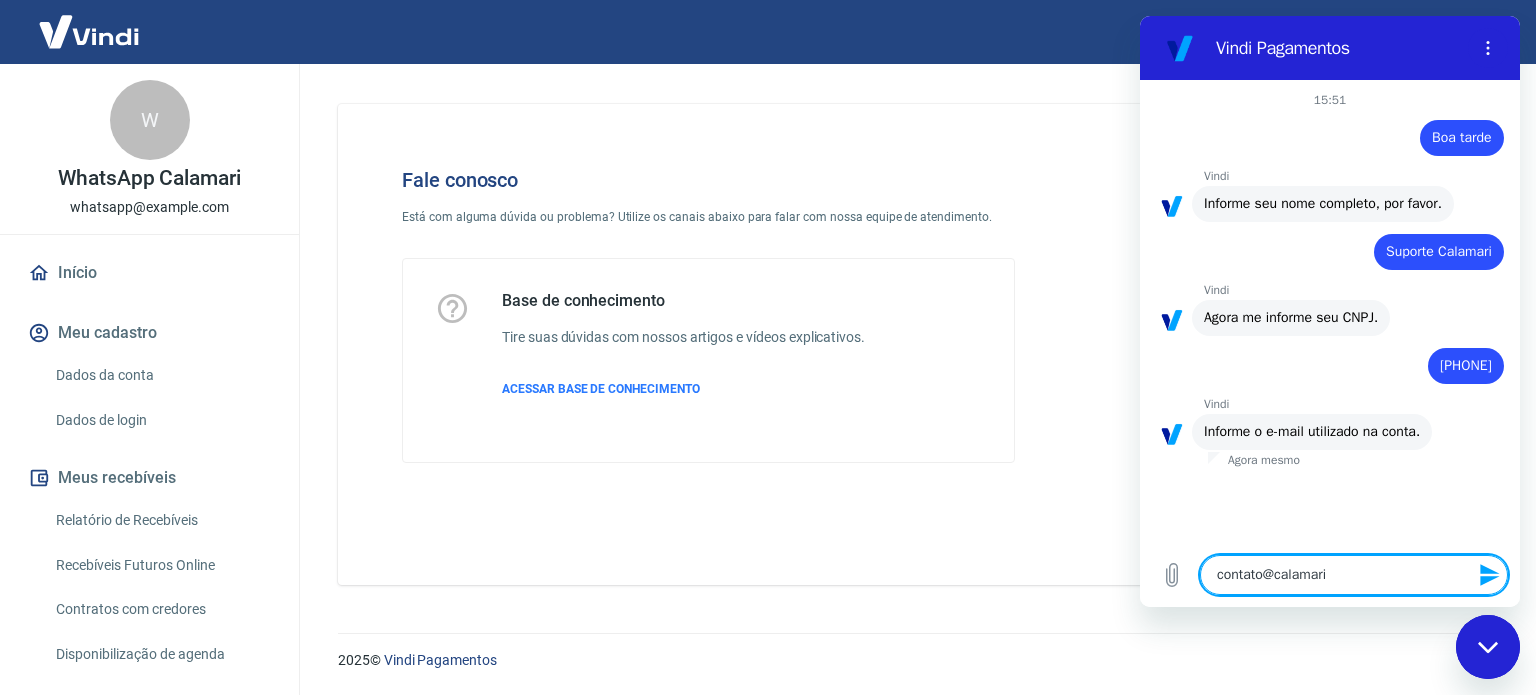 type on "contato@calamari." 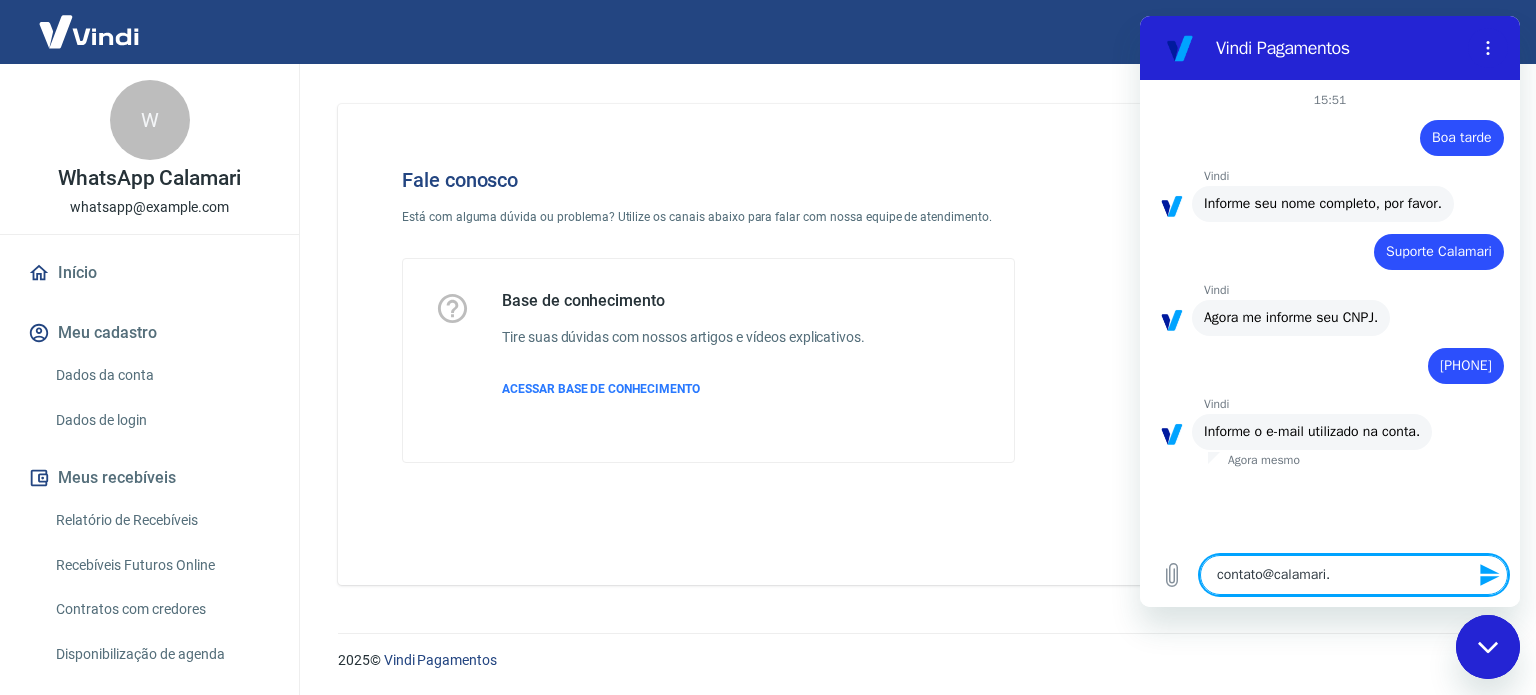 type on "contato@example.com" 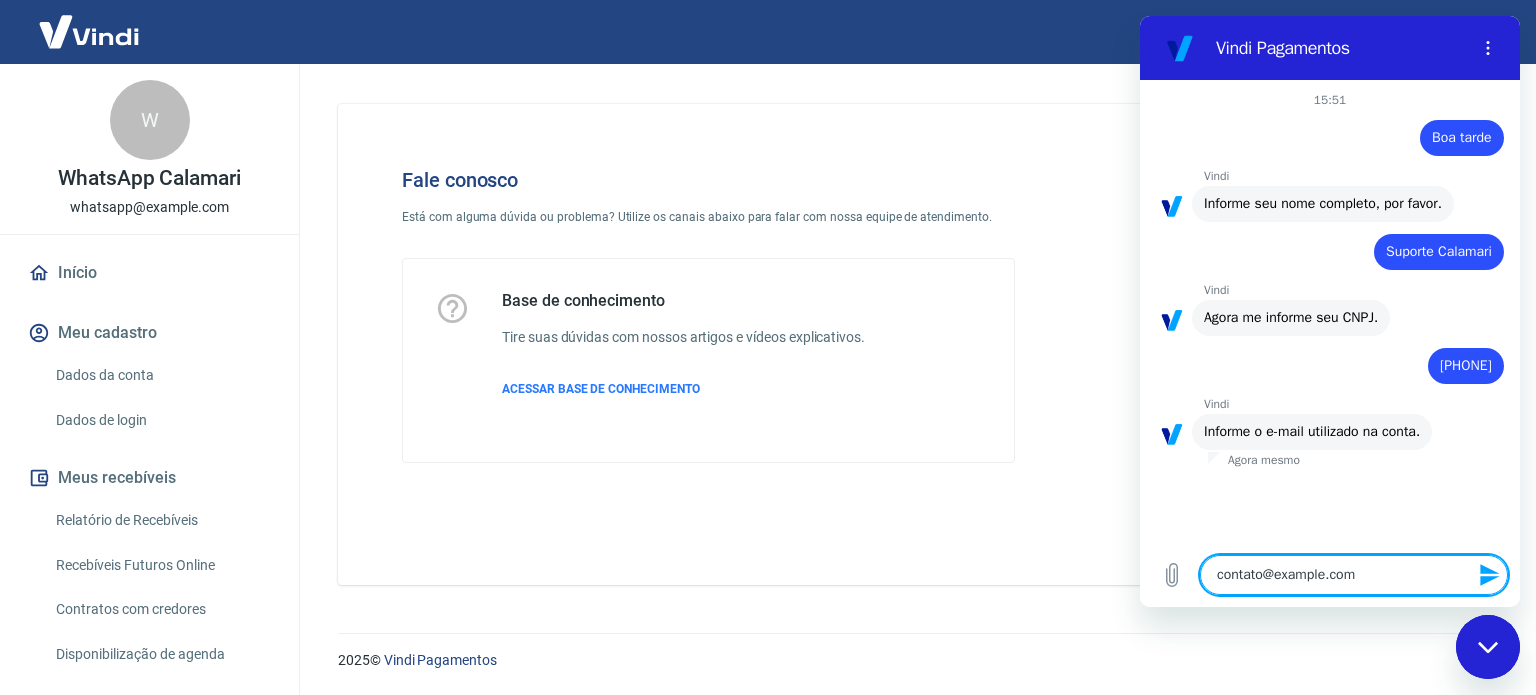 type on "contato@calamari.co" 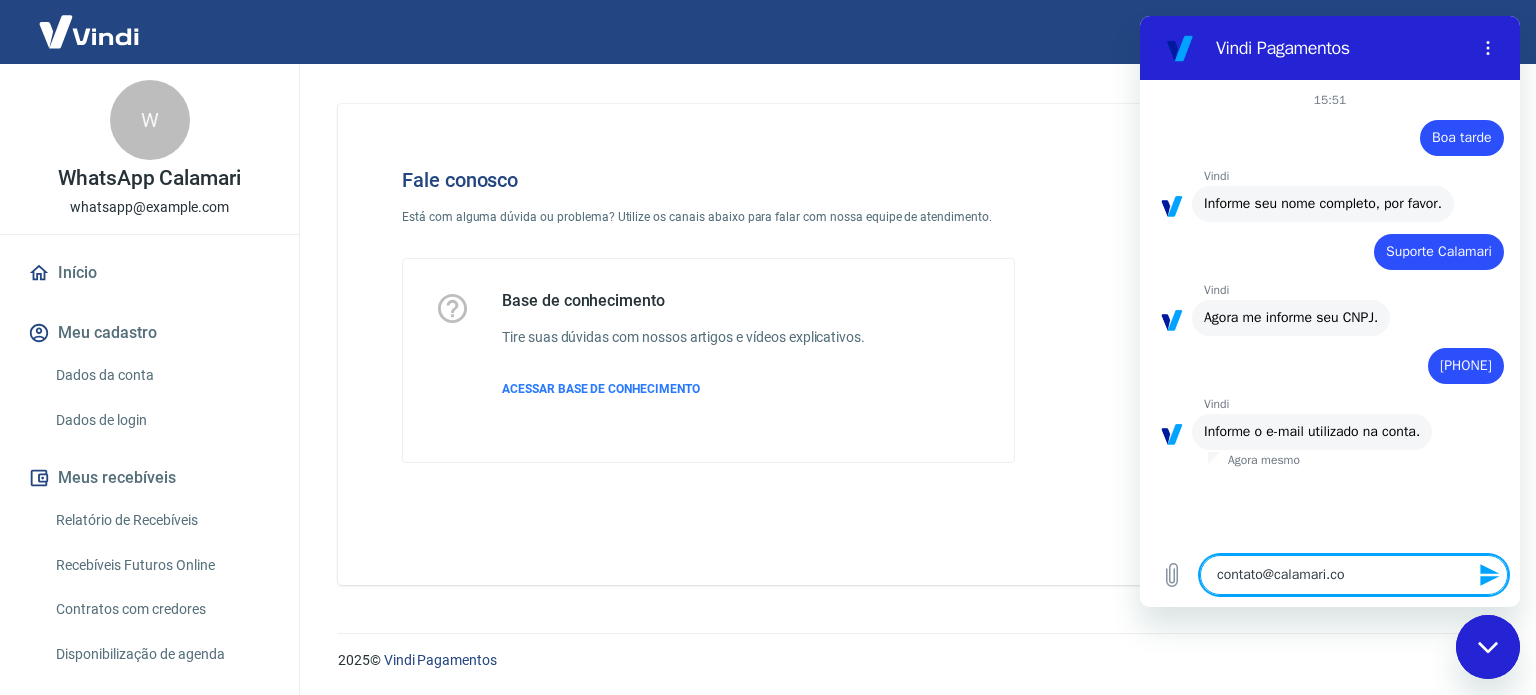 type on "contato@example.com" 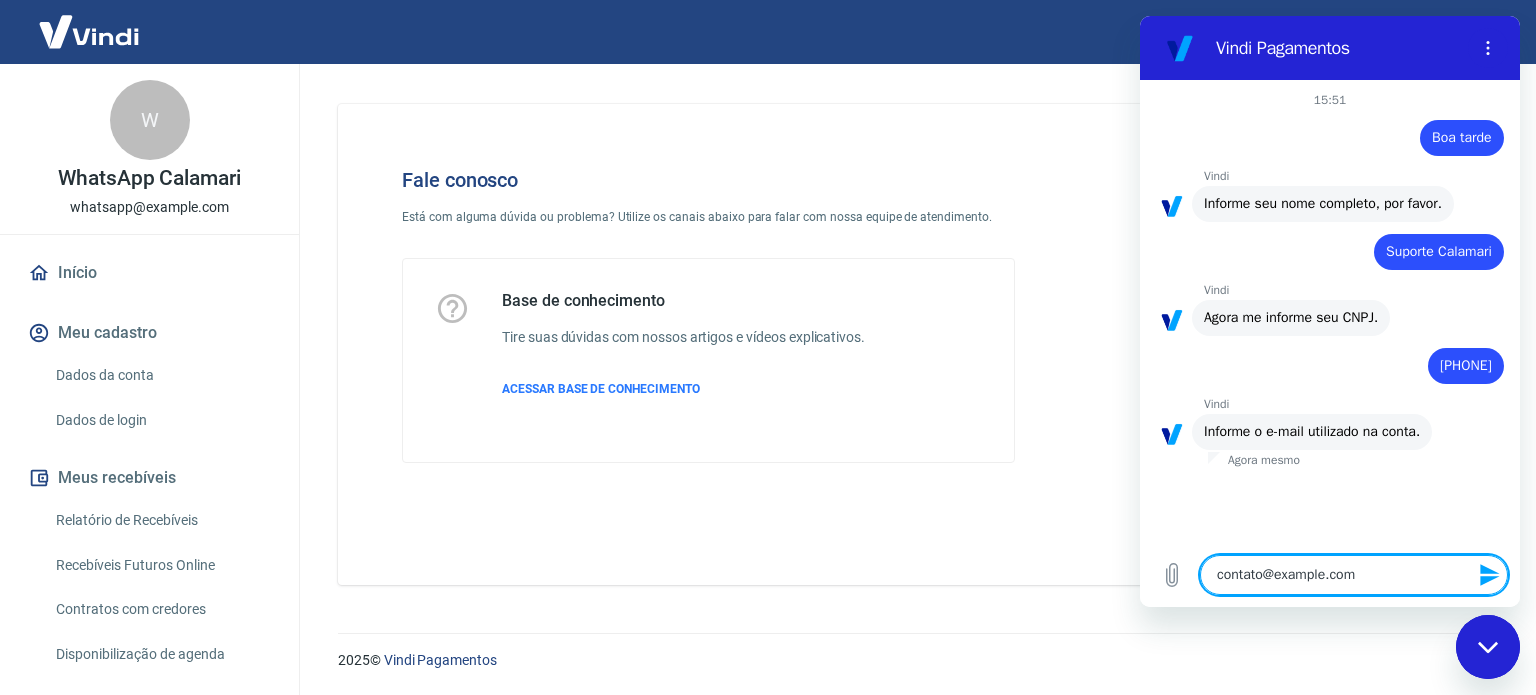 type on "contato@calamari.com." 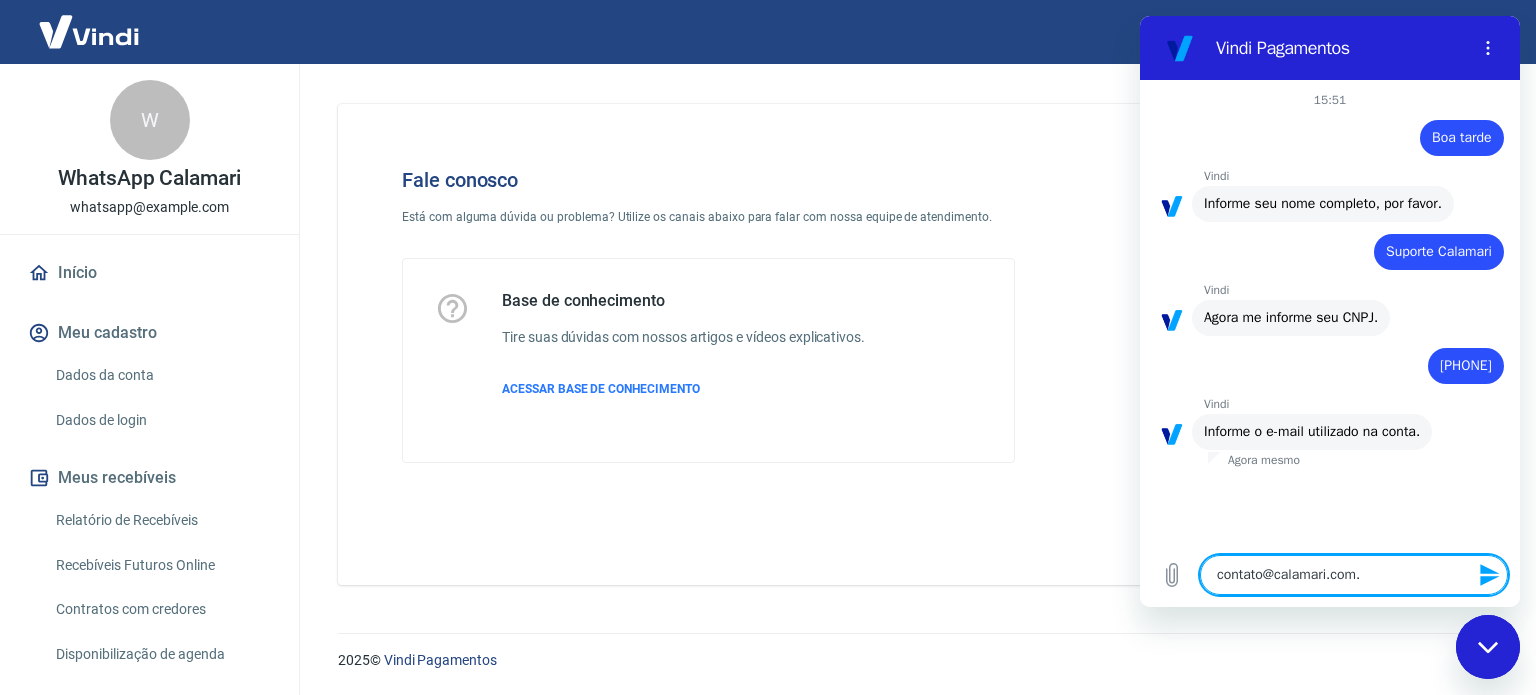 type on "contato@calamari.com.b" 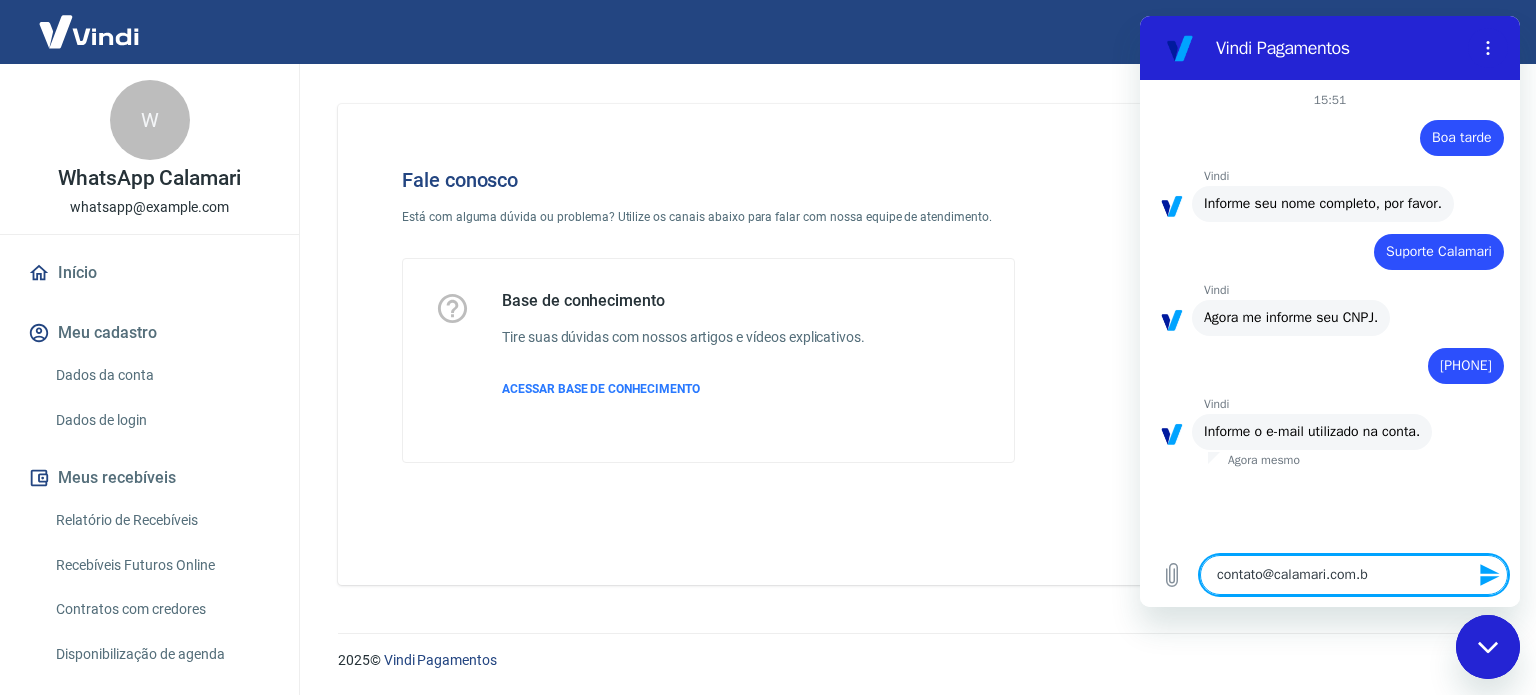type on "contato@example.com" 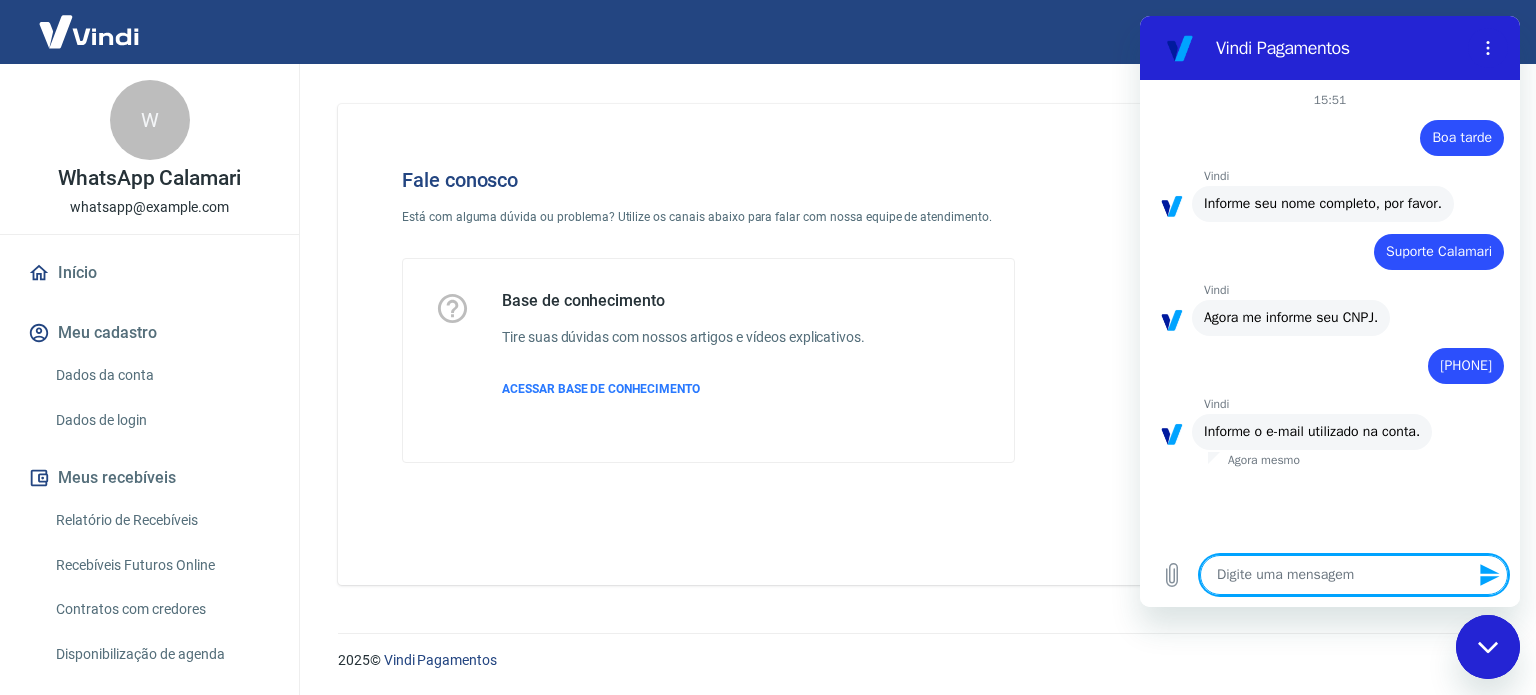 type on "]" 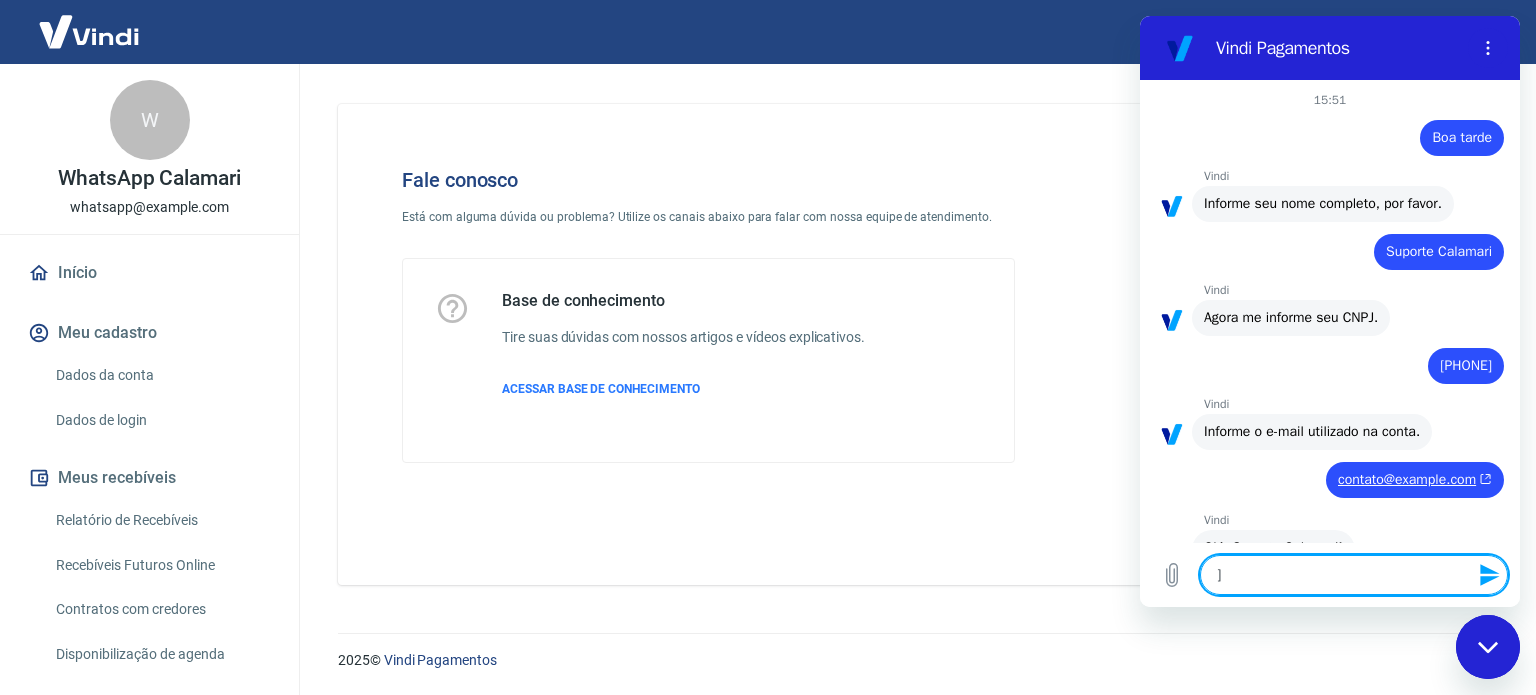 type on "x" 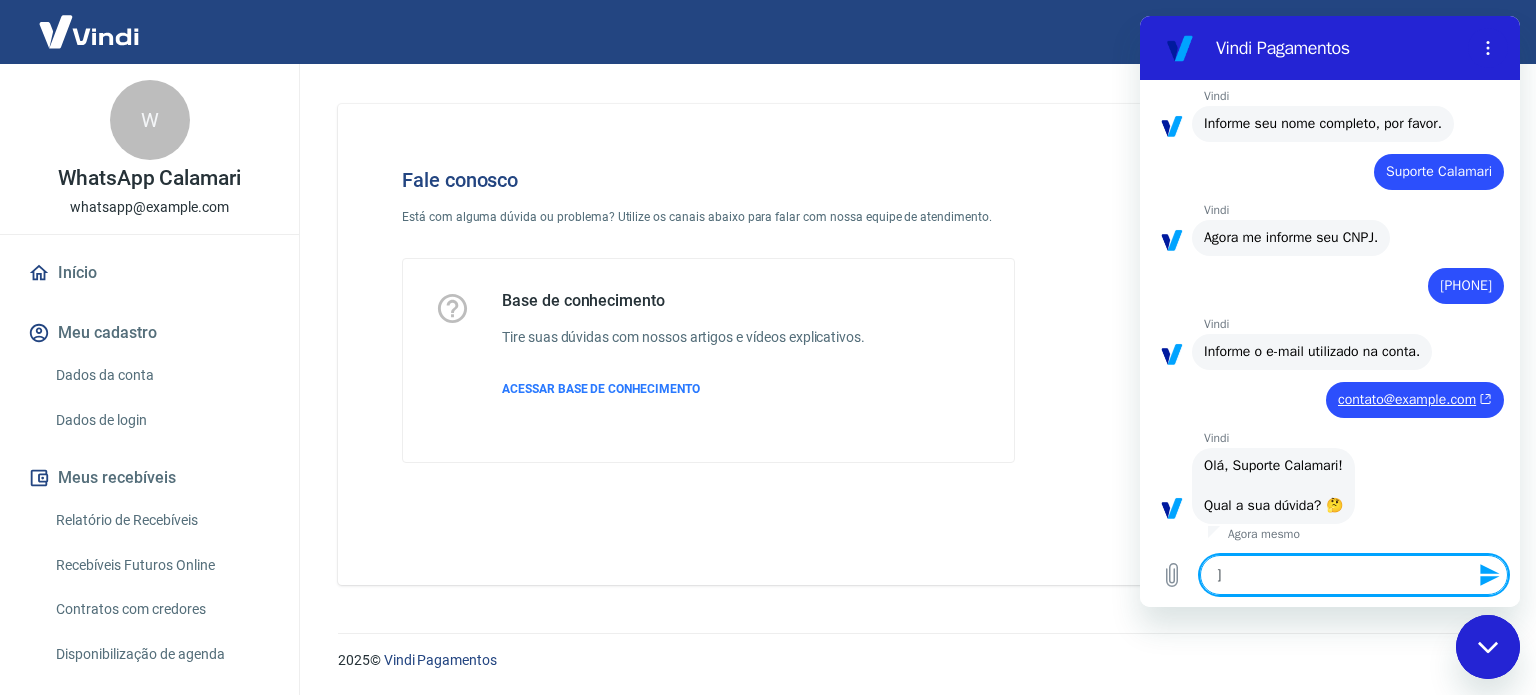 type 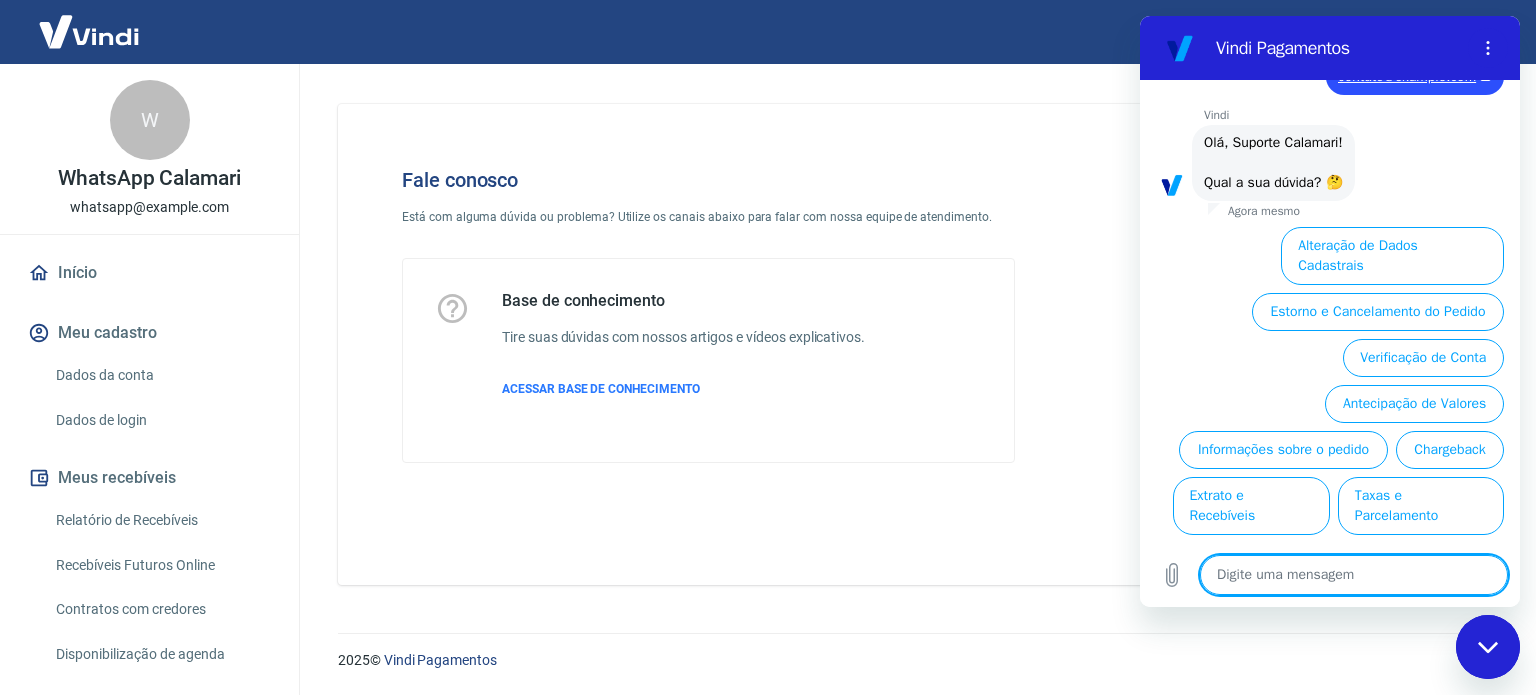 scroll, scrollTop: 468, scrollLeft: 0, axis: vertical 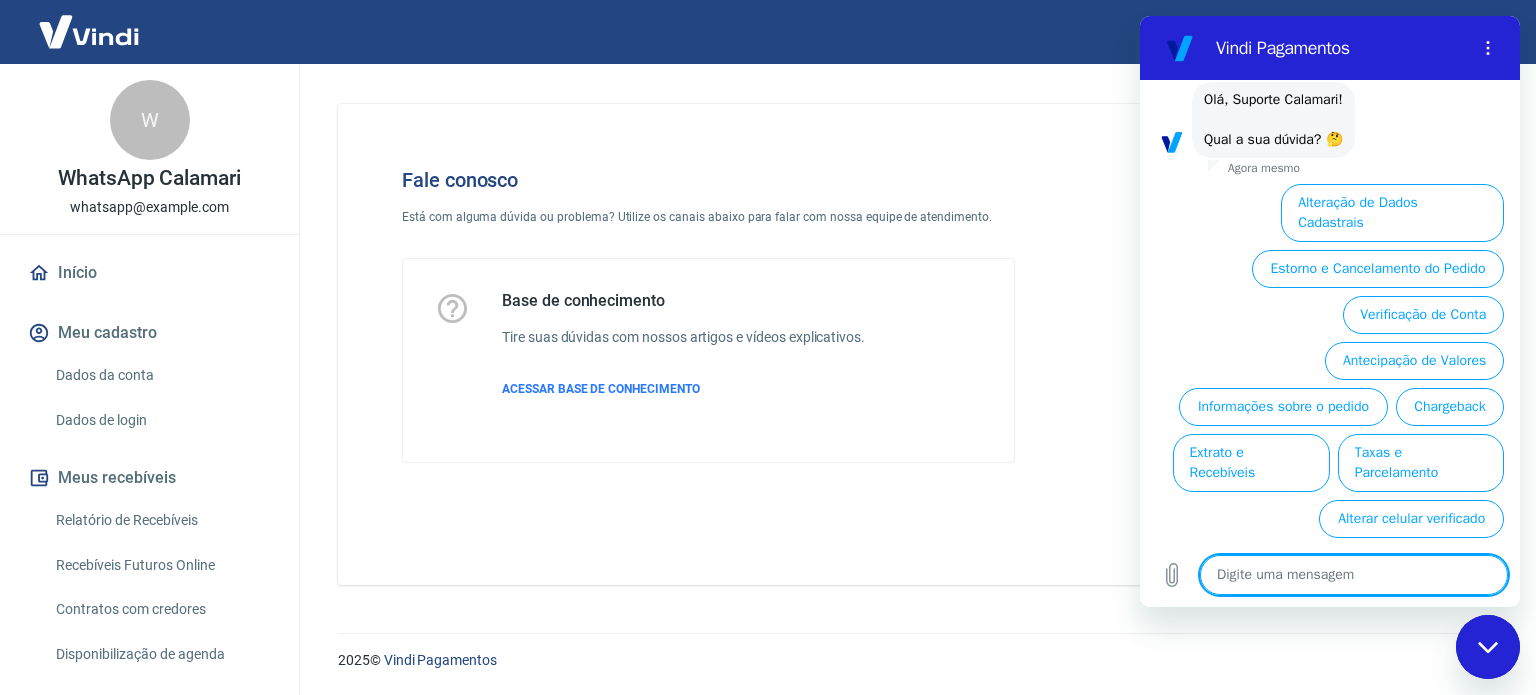 type on "n" 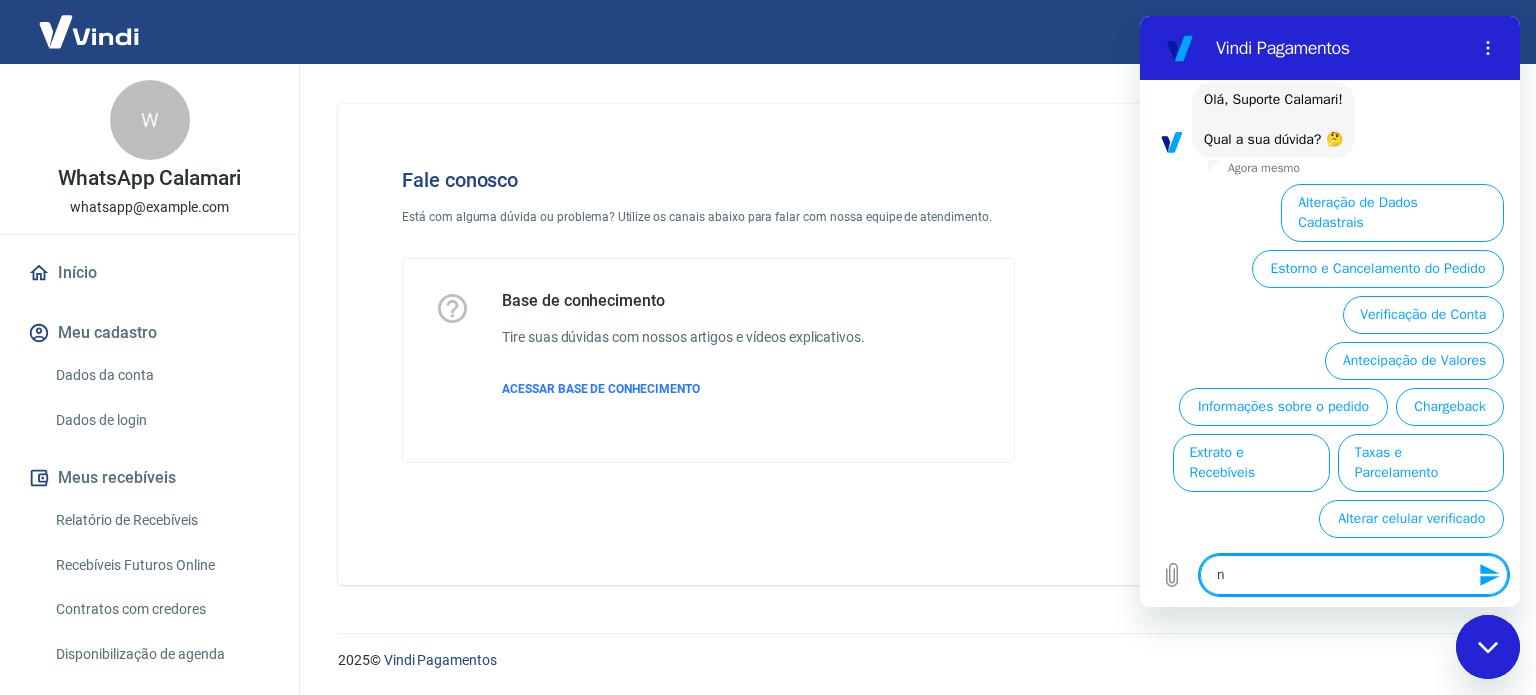 type on "ne" 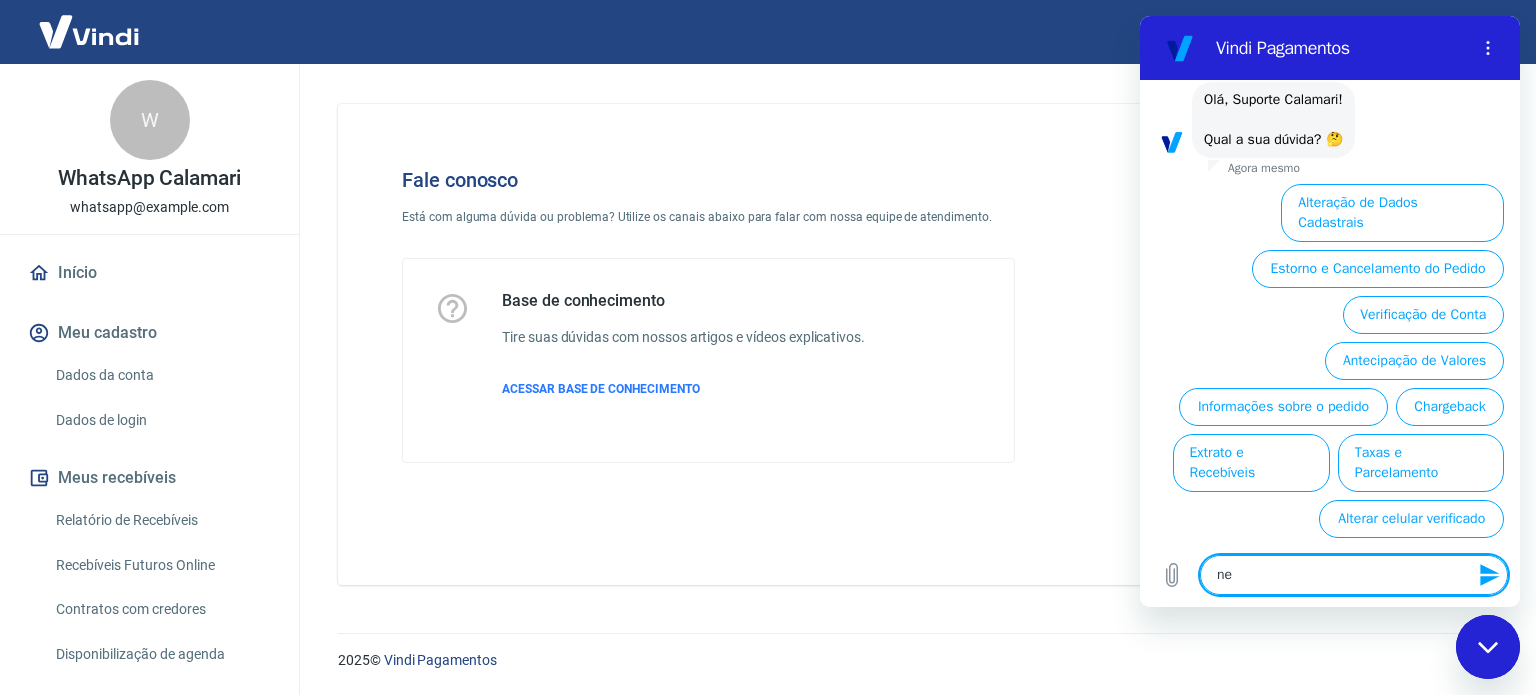 type on "nem" 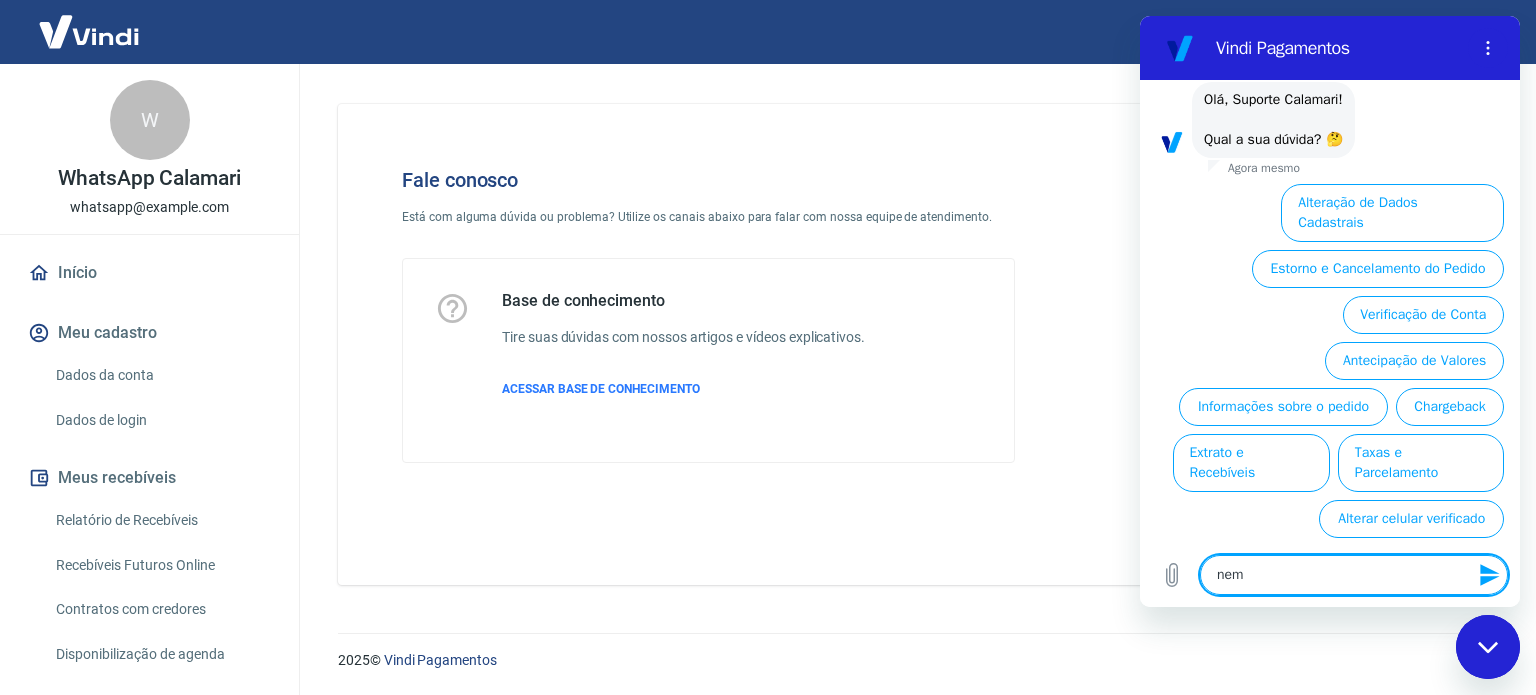 type on "ne" 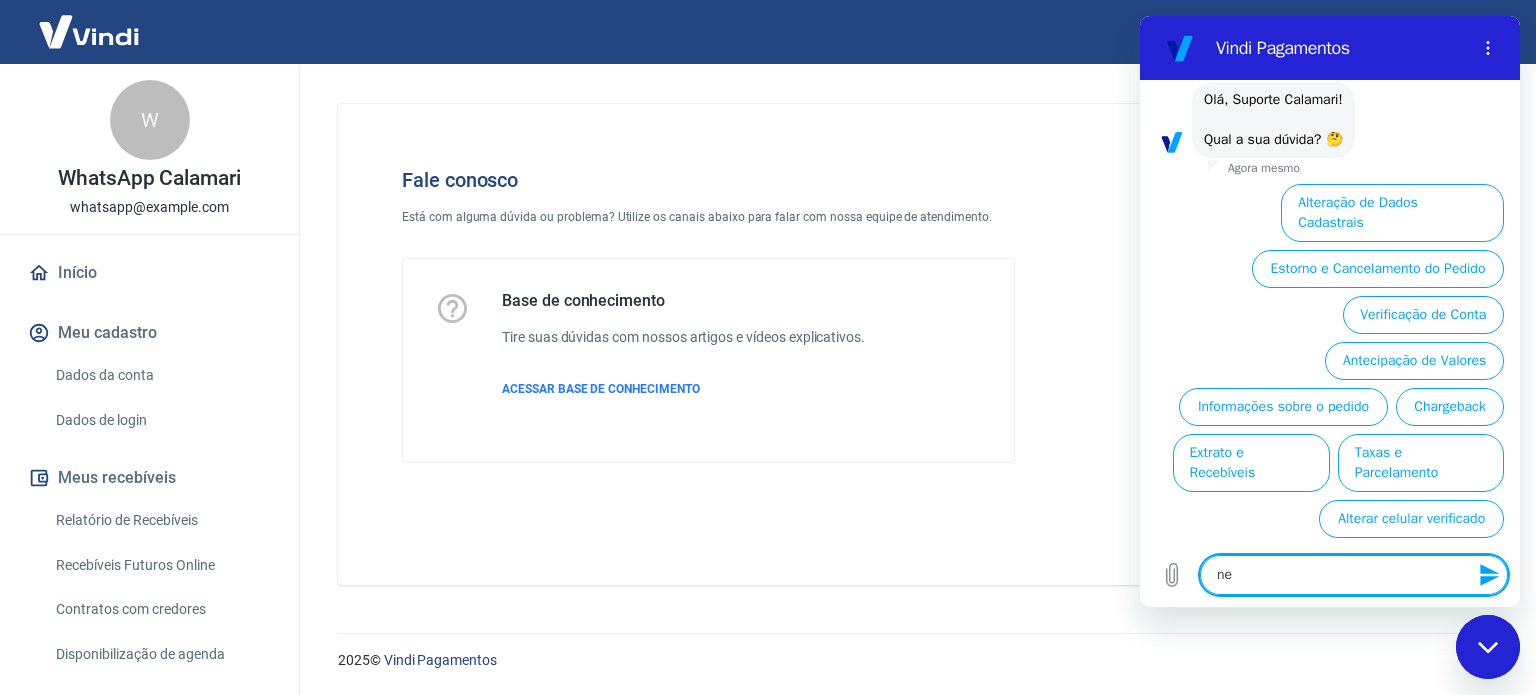 type on "n" 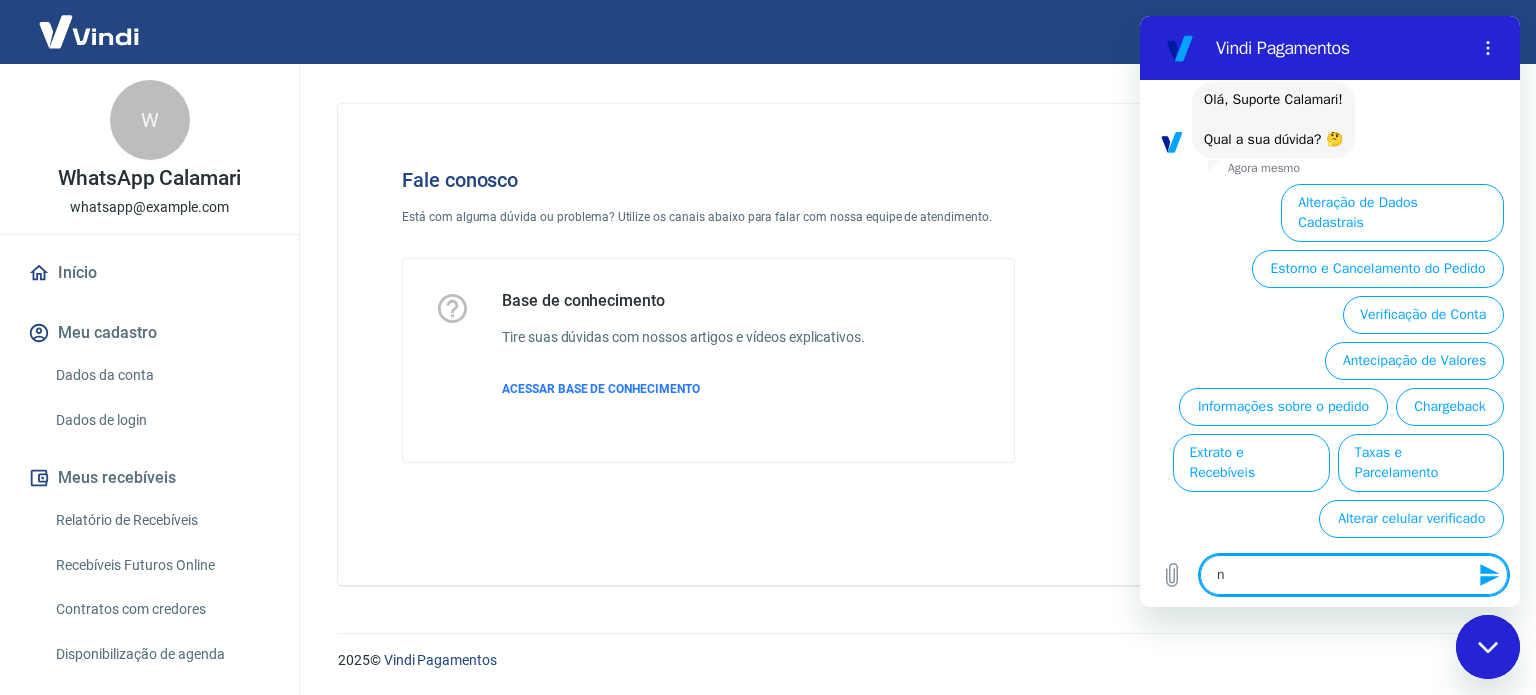 type 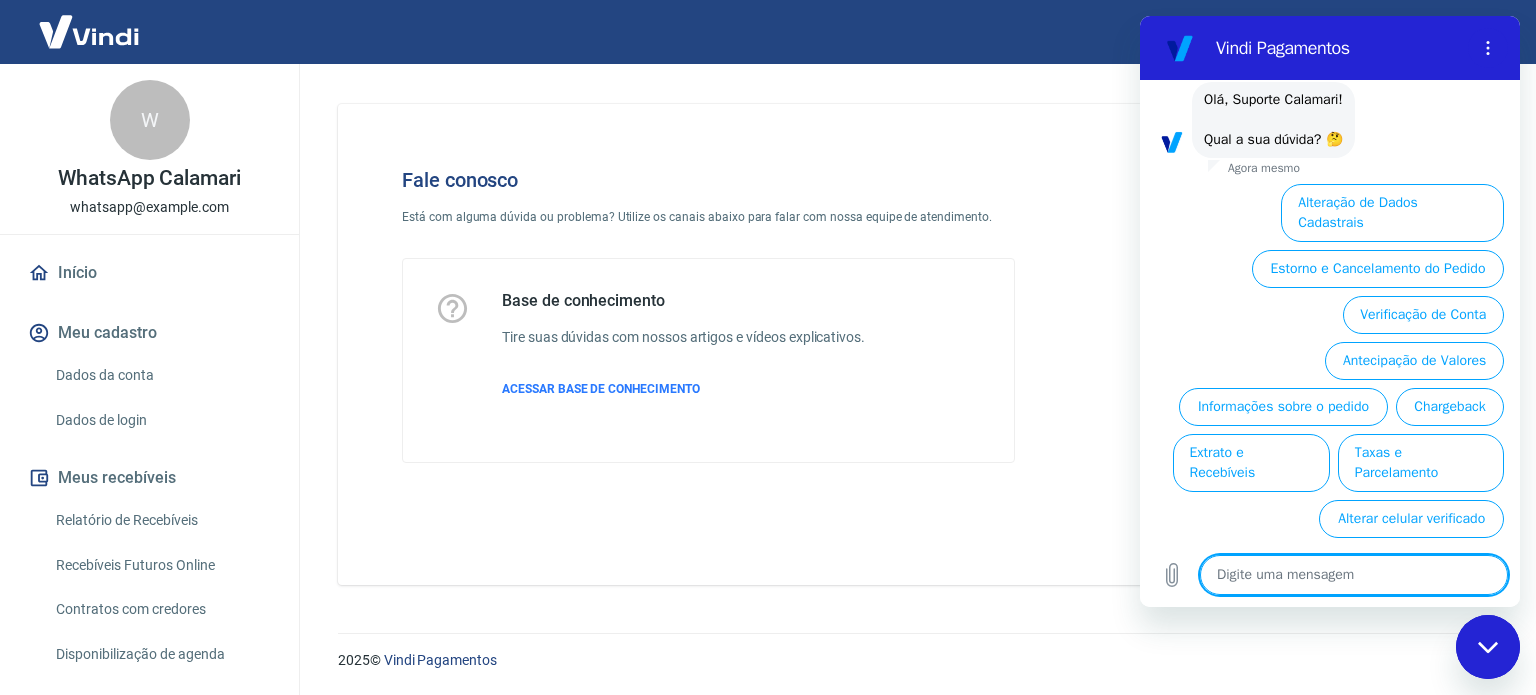type on "n" 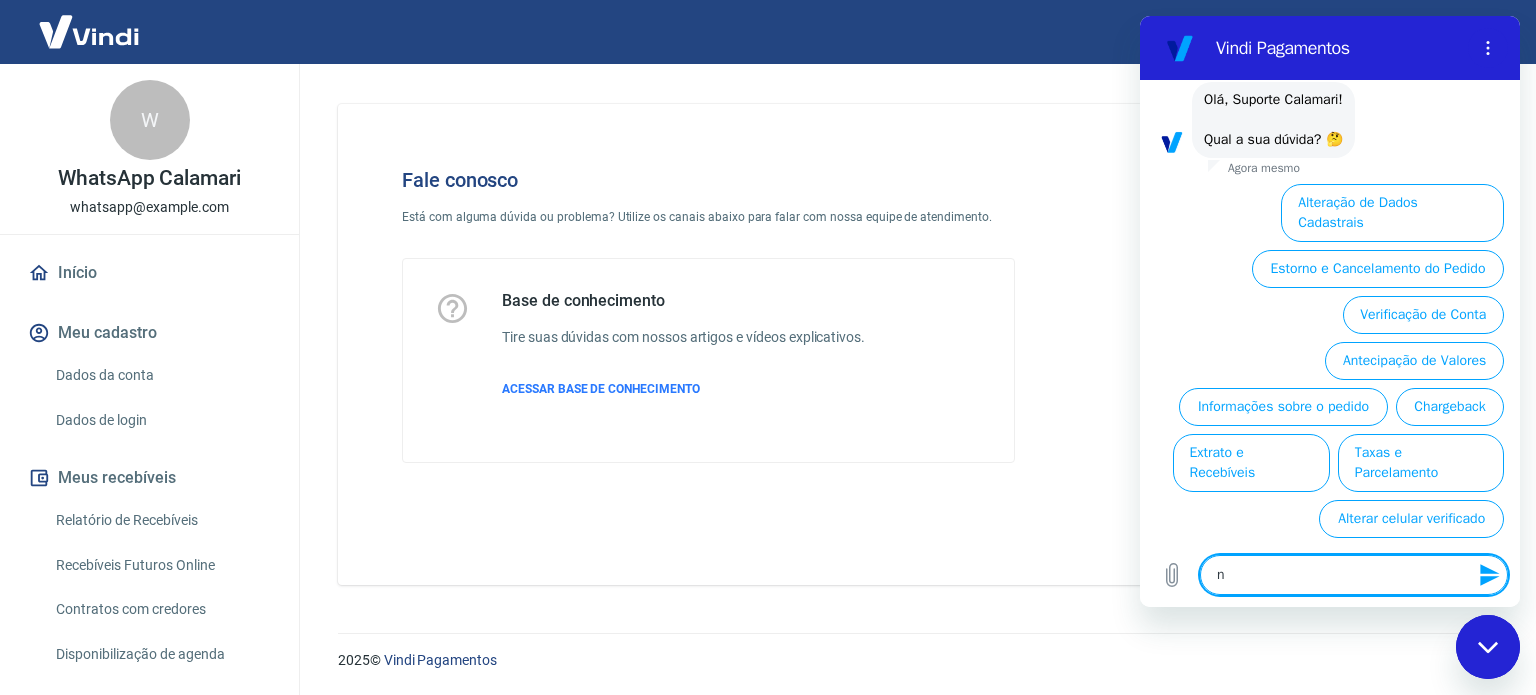 type on "na" 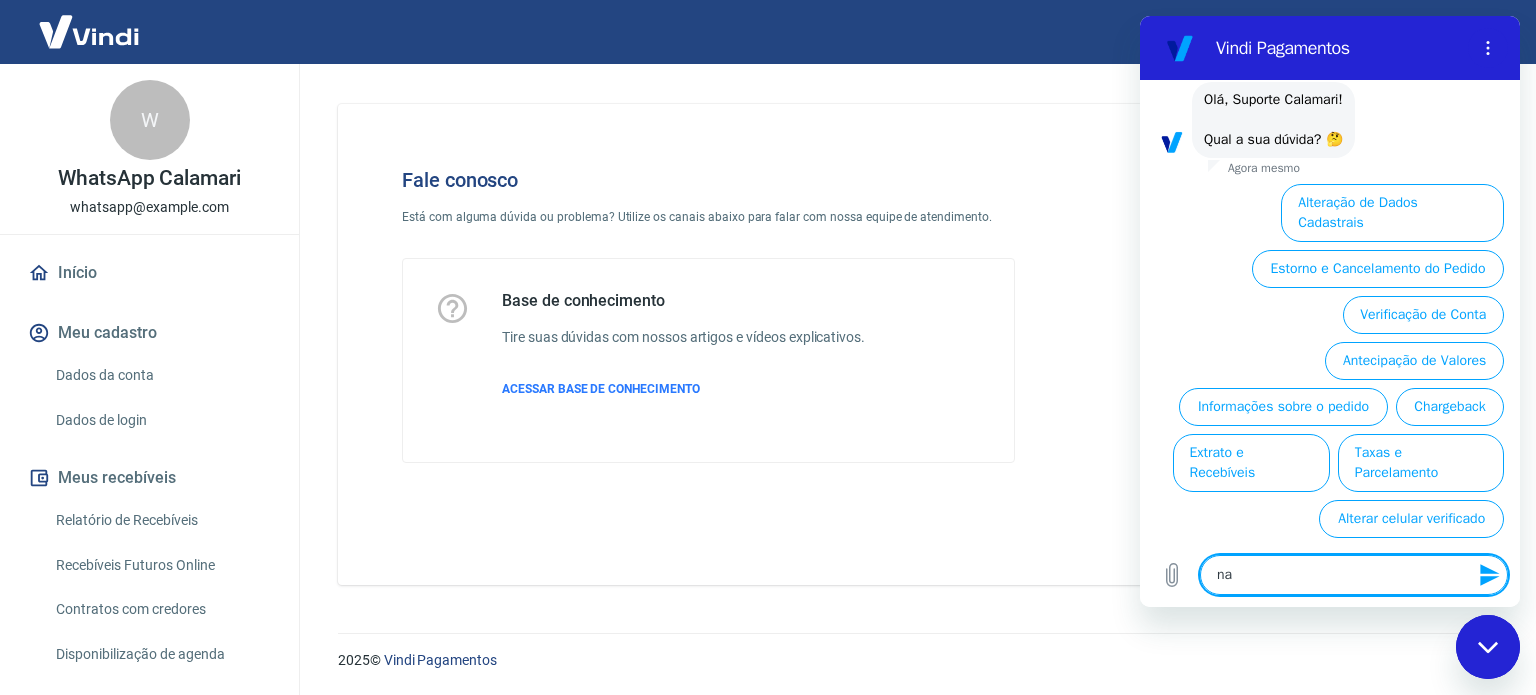 type on "nad" 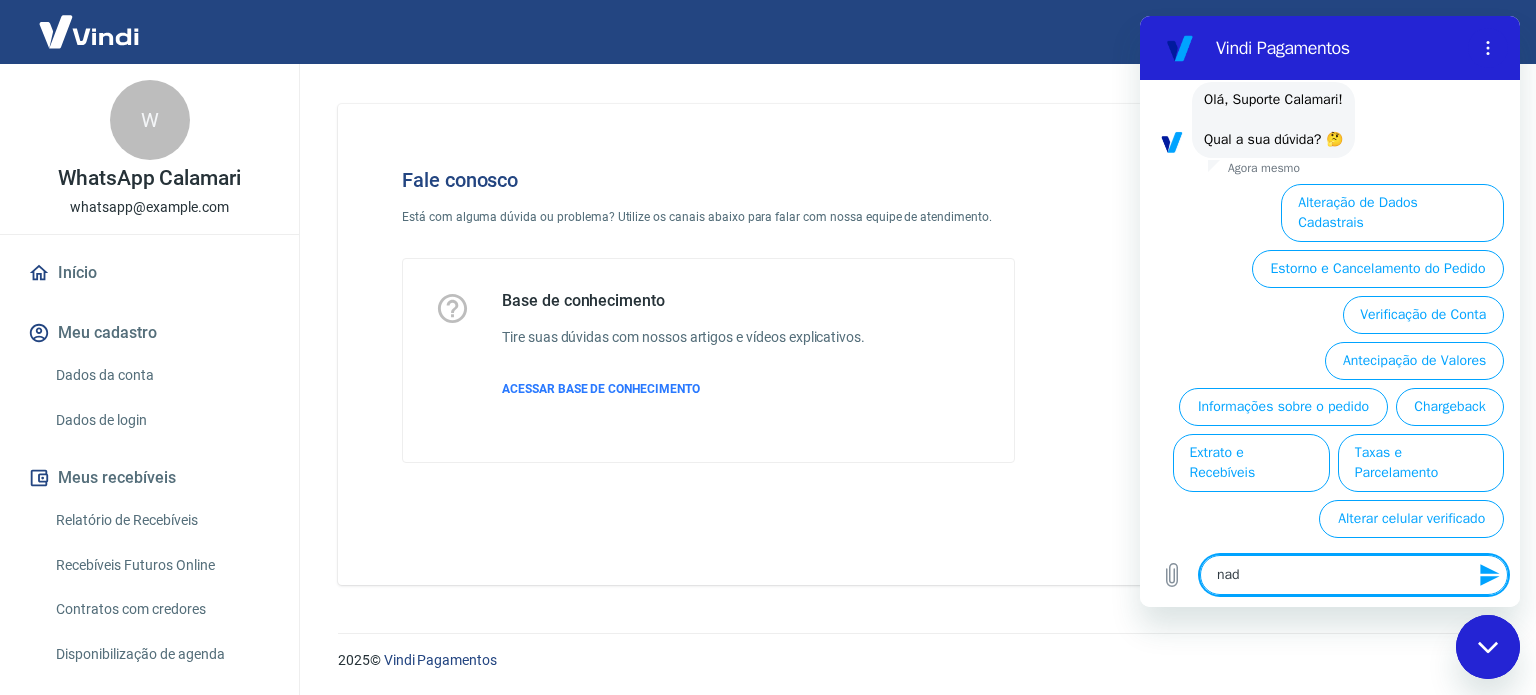 type on "nada" 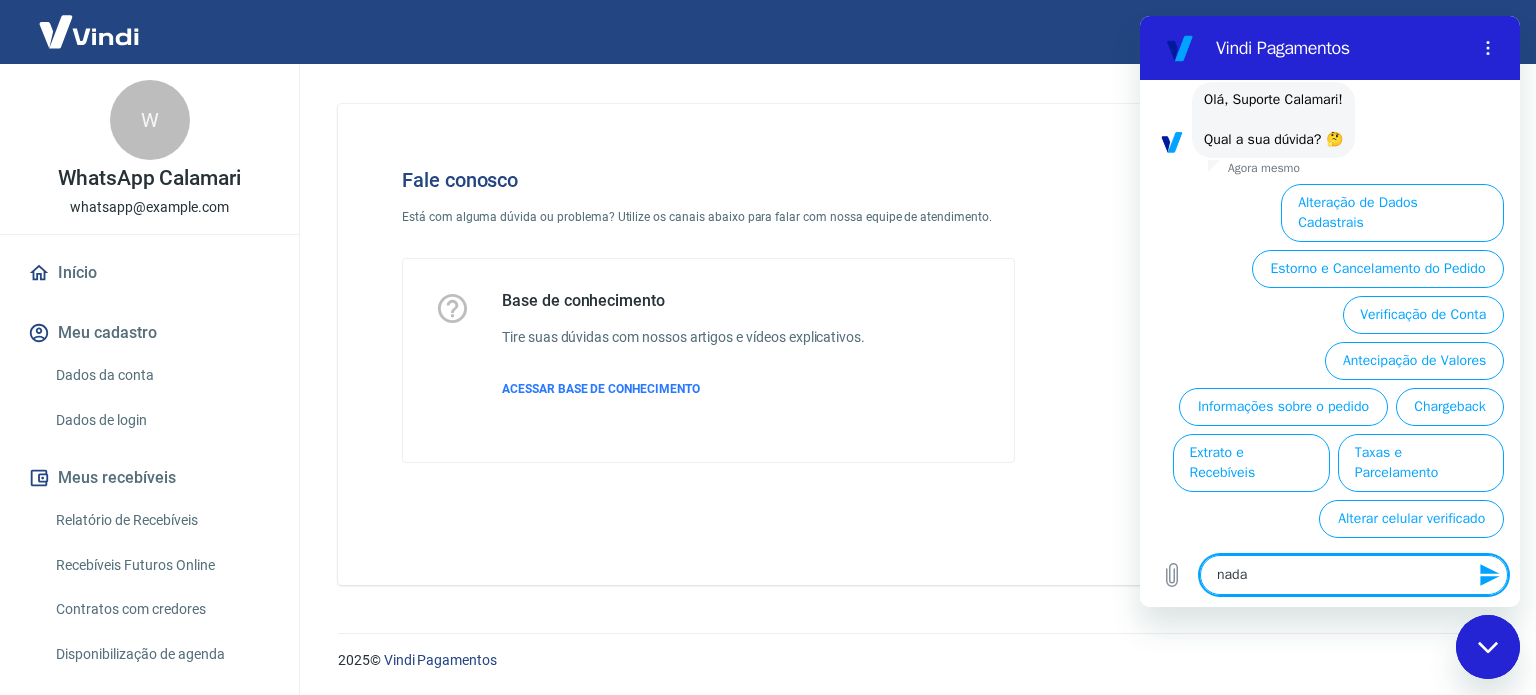 type on "nada" 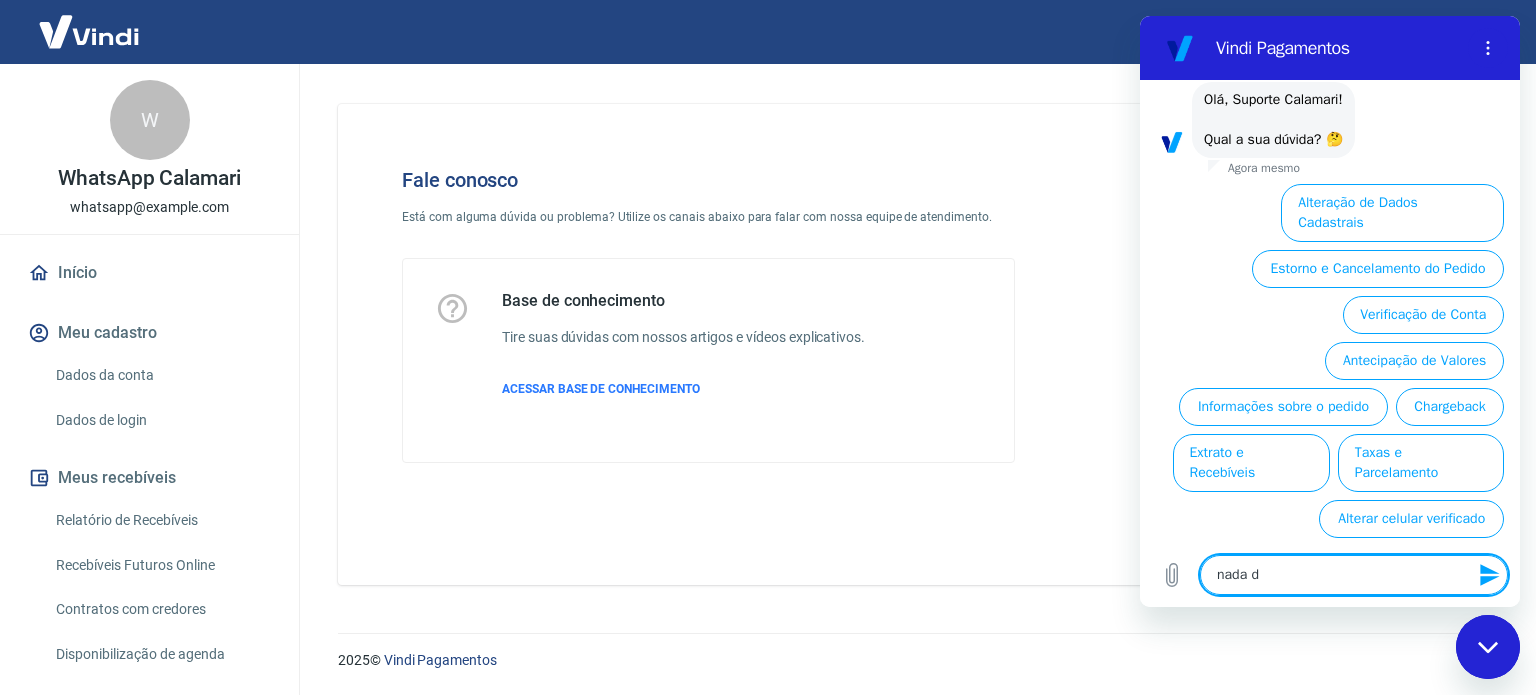 type on "nada de" 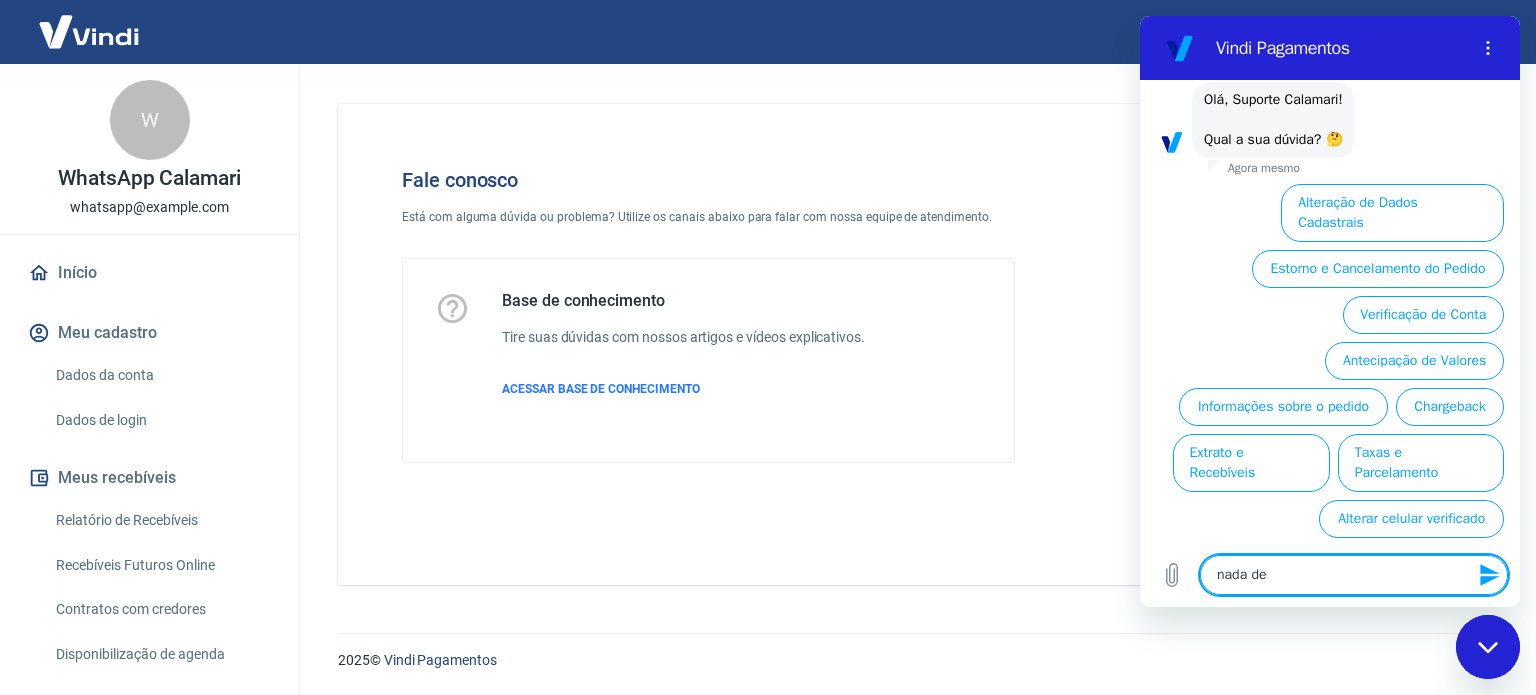 type on "nada des" 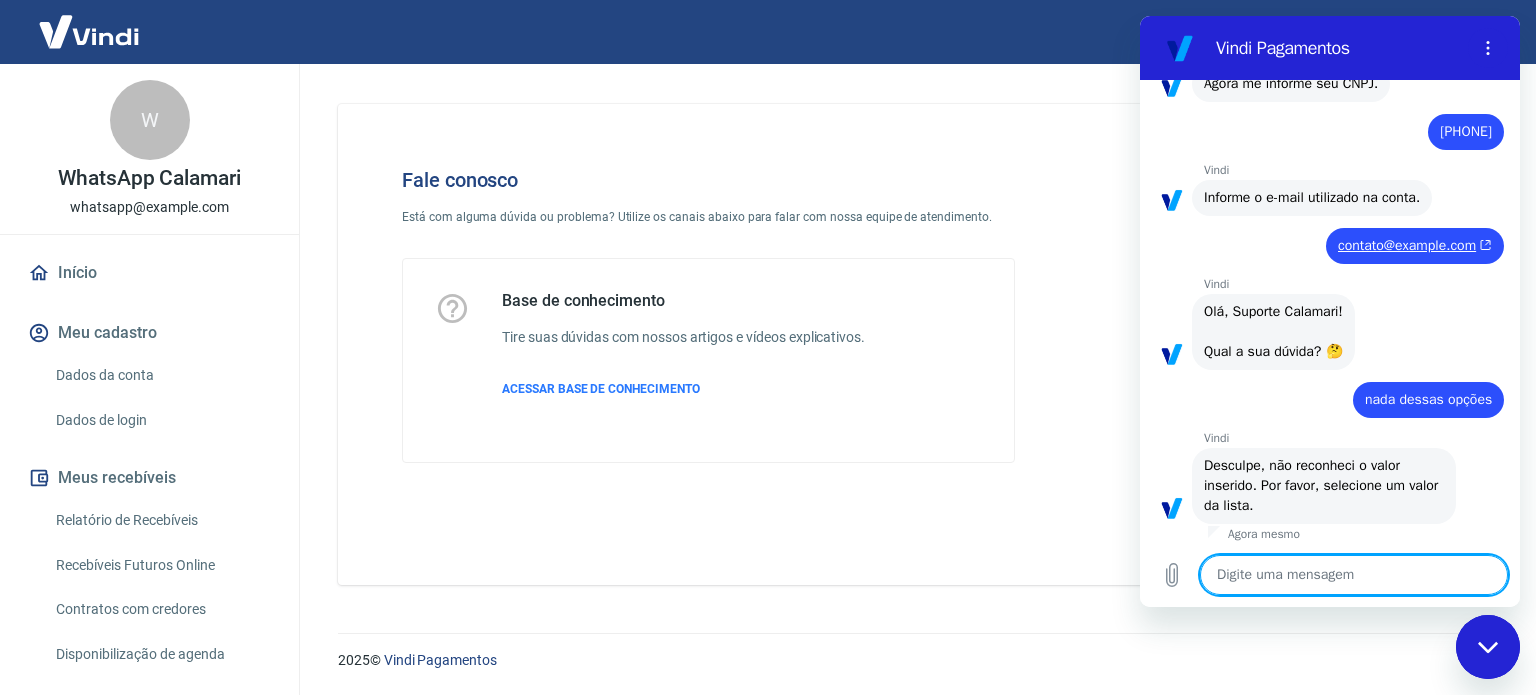 scroll, scrollTop: 257, scrollLeft: 0, axis: vertical 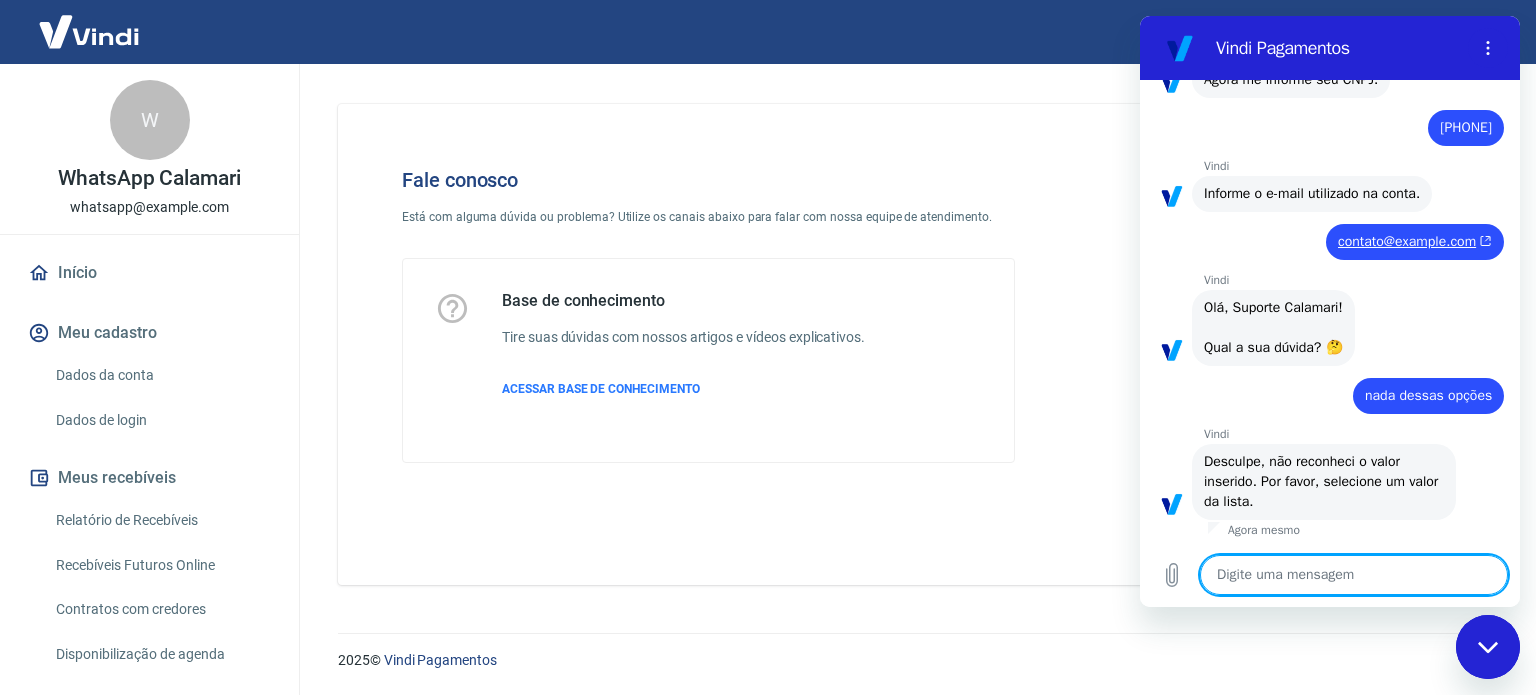 click on "diz:  nada dessas opções" at bounding box center (1322, 390) 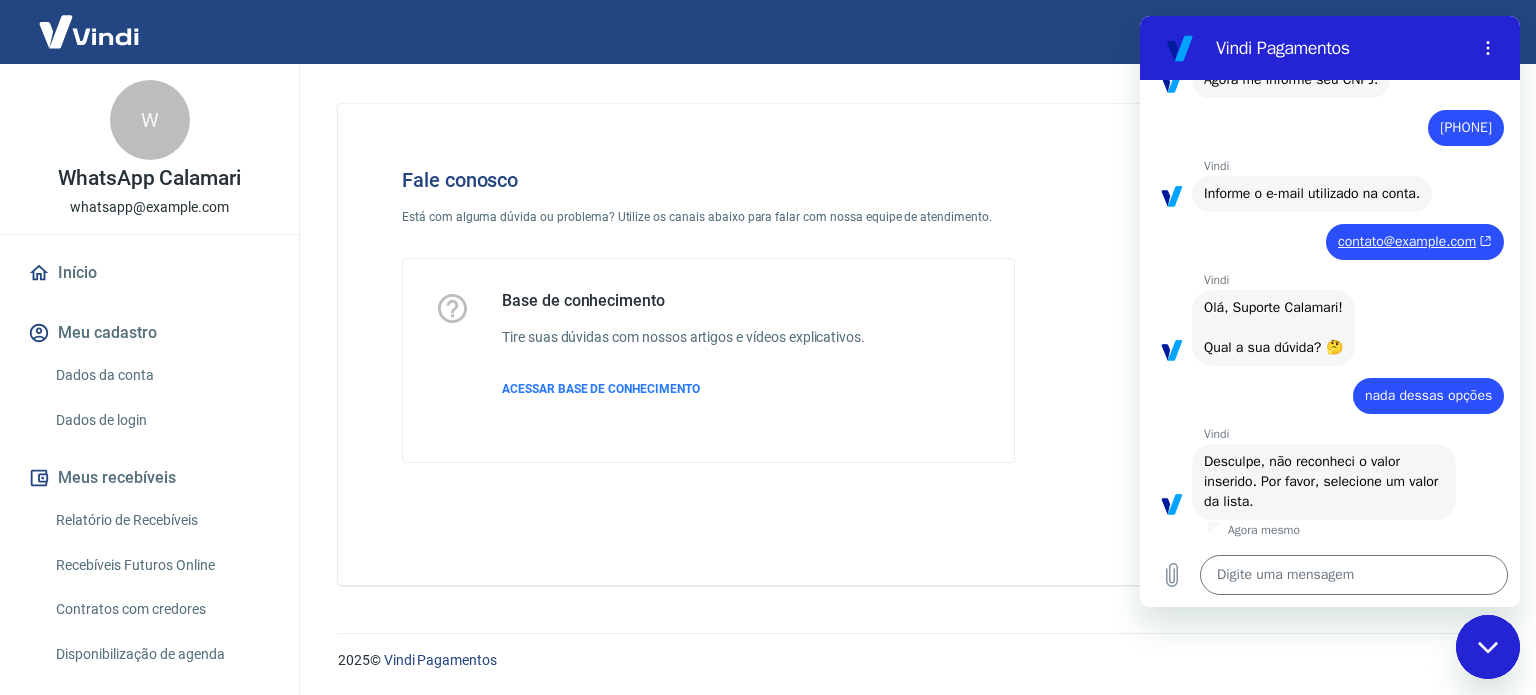 click on "15:51  diz:  Boa tarde Enviado  · 15:51 Vindi Vindi diz:  Informe seu nome completo, por favor. 15:51  diz:  Suporte Calamari Enviado  · 15:51 Vindi Vindi diz:  Agora me informe seu CNPJ. 15:52  diz:  [PHONE] Enviado  · 15:52 Vindi Vindi diz:  Informe o e-mail utilizado na conta. Agora mesmo  diz:  contato@example.com Enviado  · Agora mesmo Vindi Vindi diz:  Olá, Suporte Calamari!
Qual a sua dúvida? 🤔 Agora mesmo  diz:  nada dessas opções  Enviado  · Agora mesmo Vindi Vindi diz:  Desculpe, não reconheci o valor inserido. Por favor, selecione um valor da lista. Agora mesmo" at bounding box center (1330, 311) 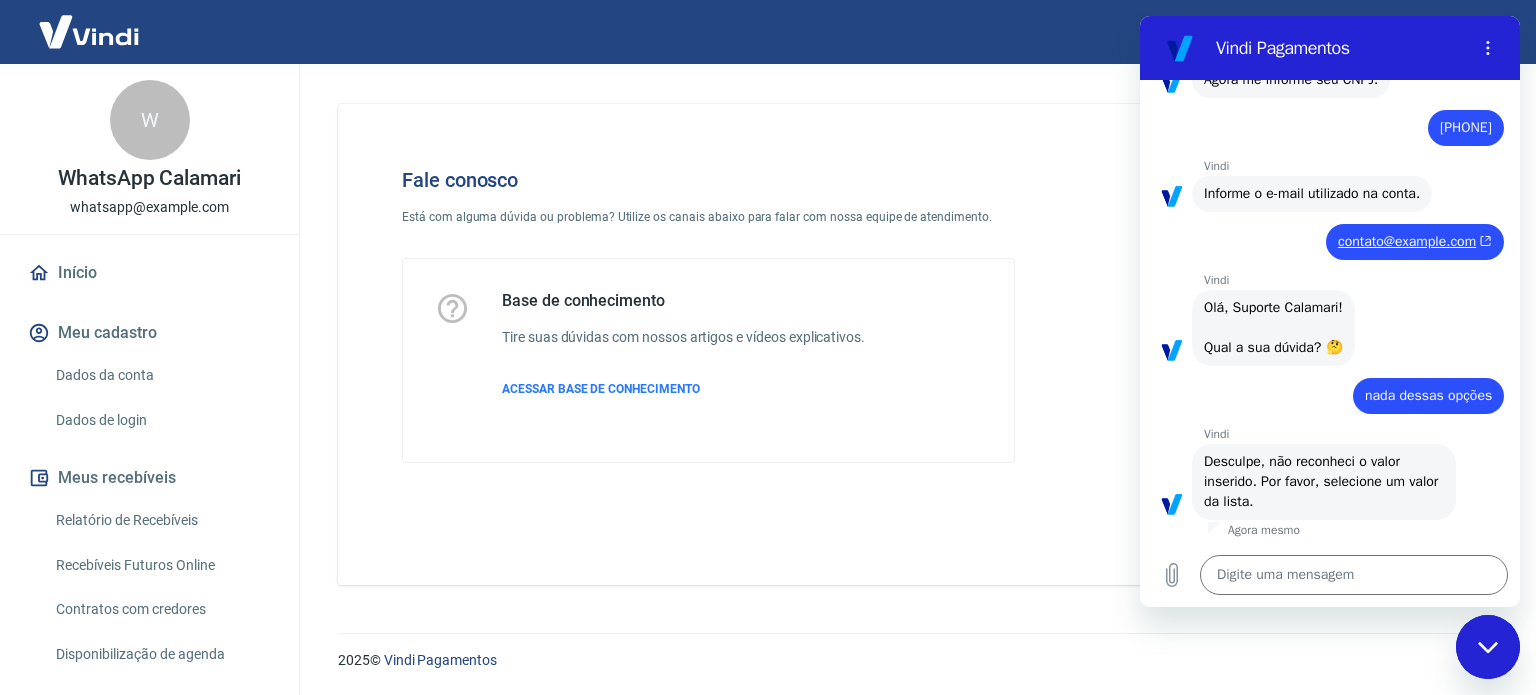click at bounding box center (1251, 315) 